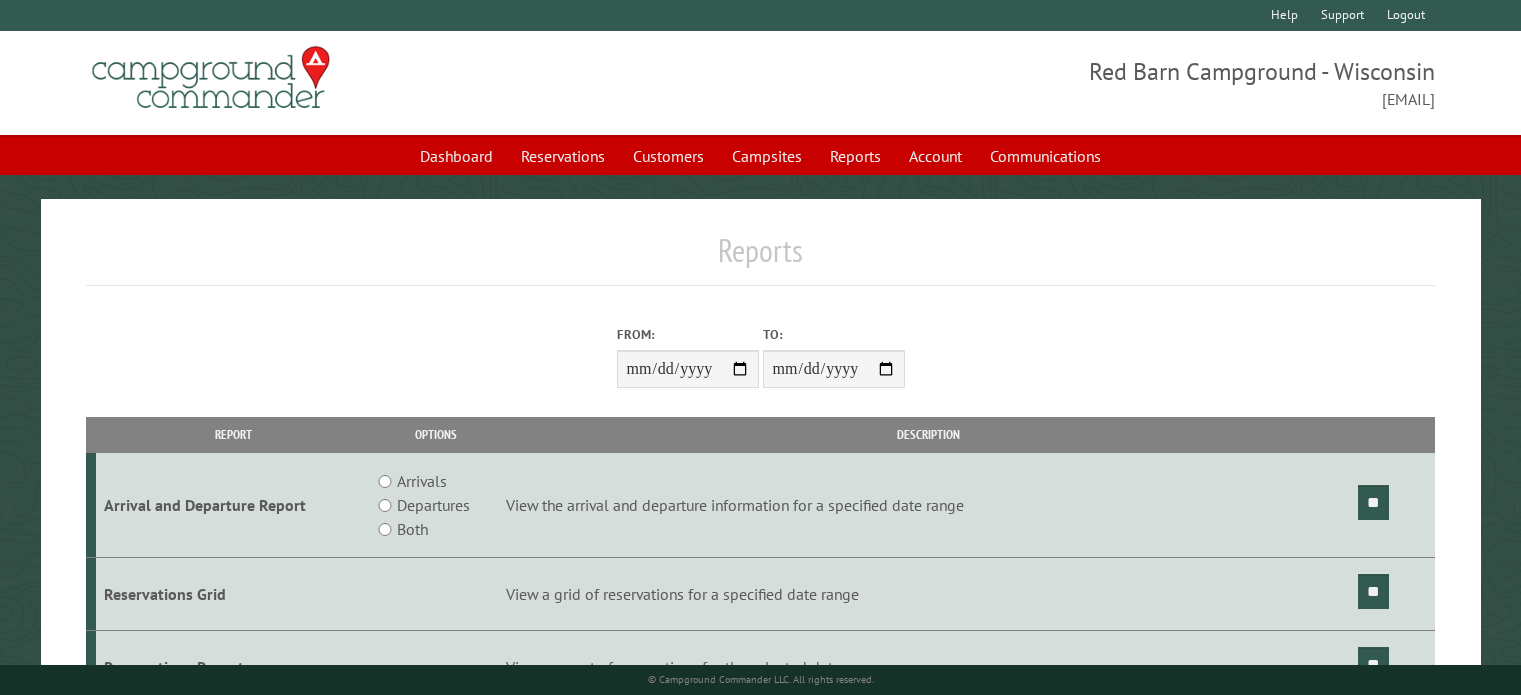 scroll, scrollTop: 0, scrollLeft: 0, axis: both 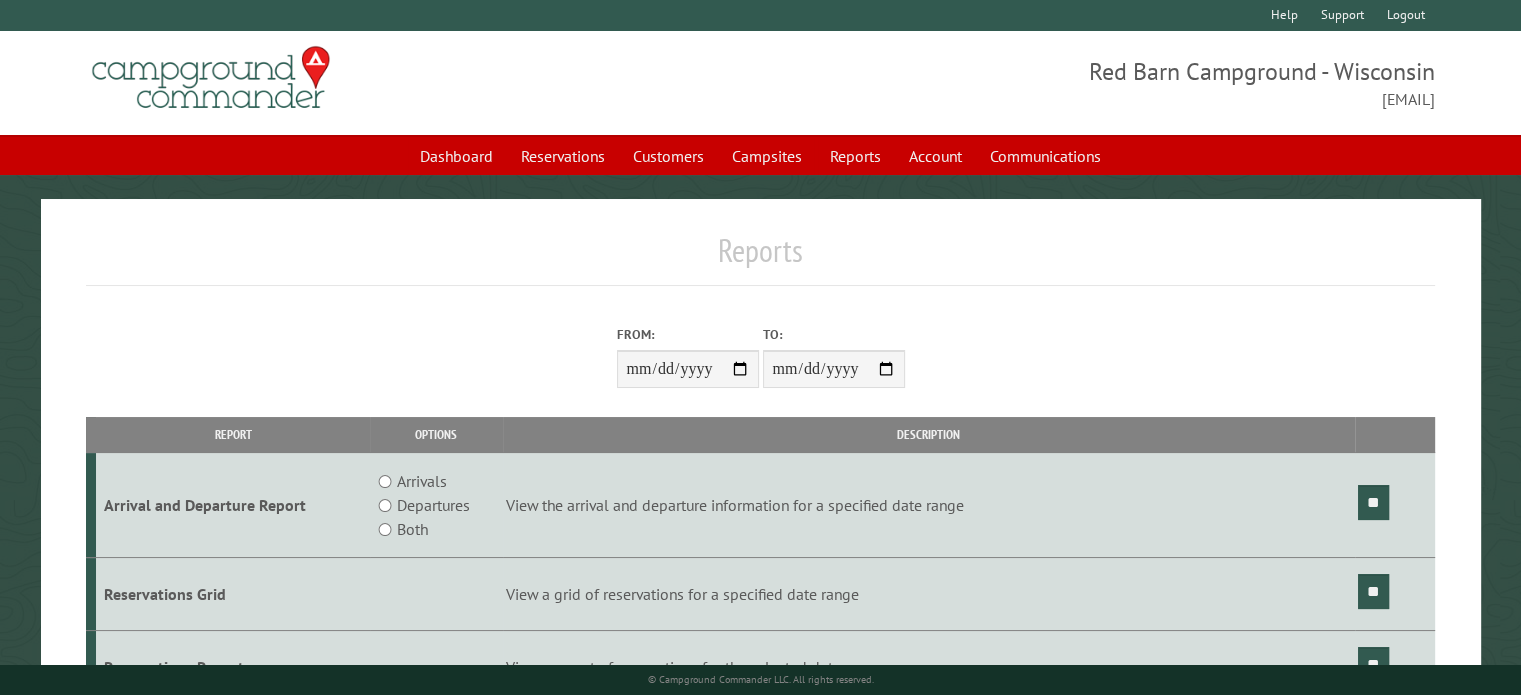 click on "**********" at bounding box center [688, 369] 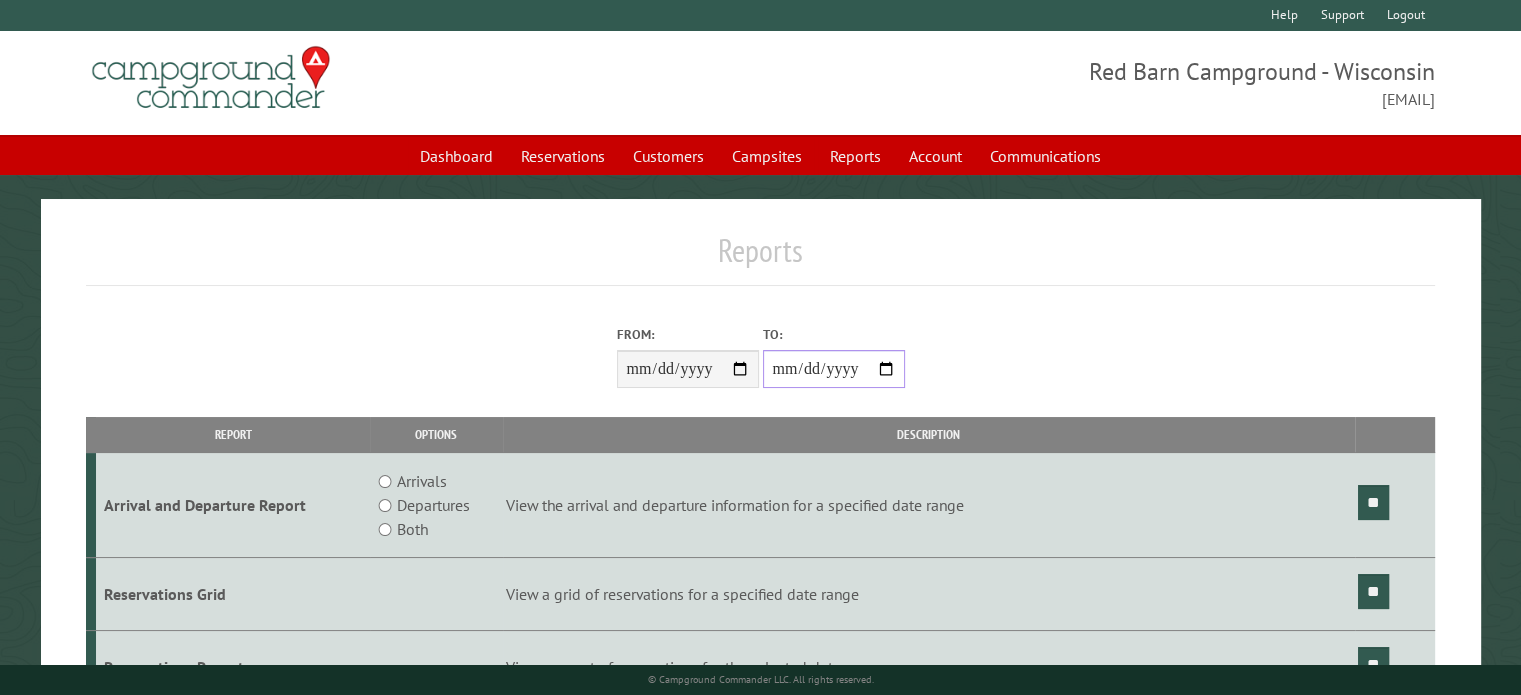 type on "**********" 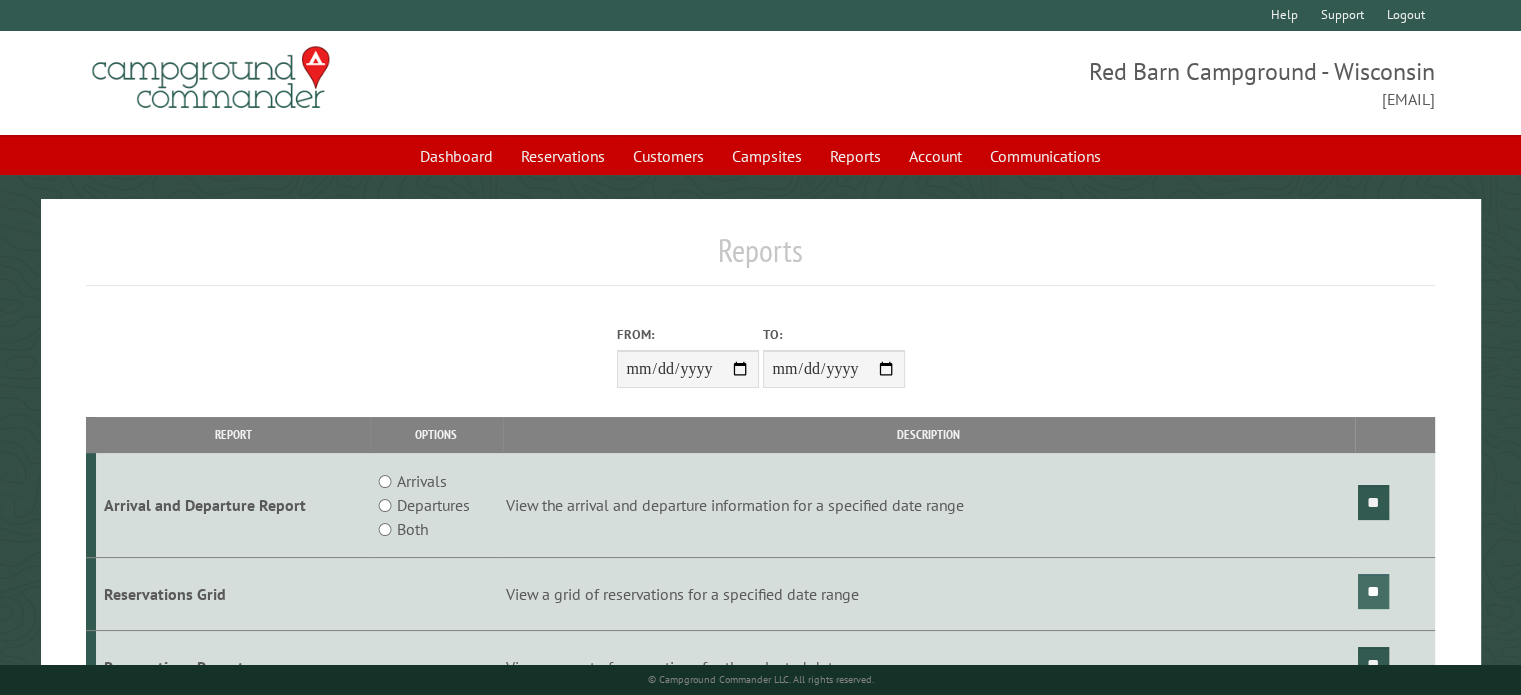 click on "**" at bounding box center [1373, 591] 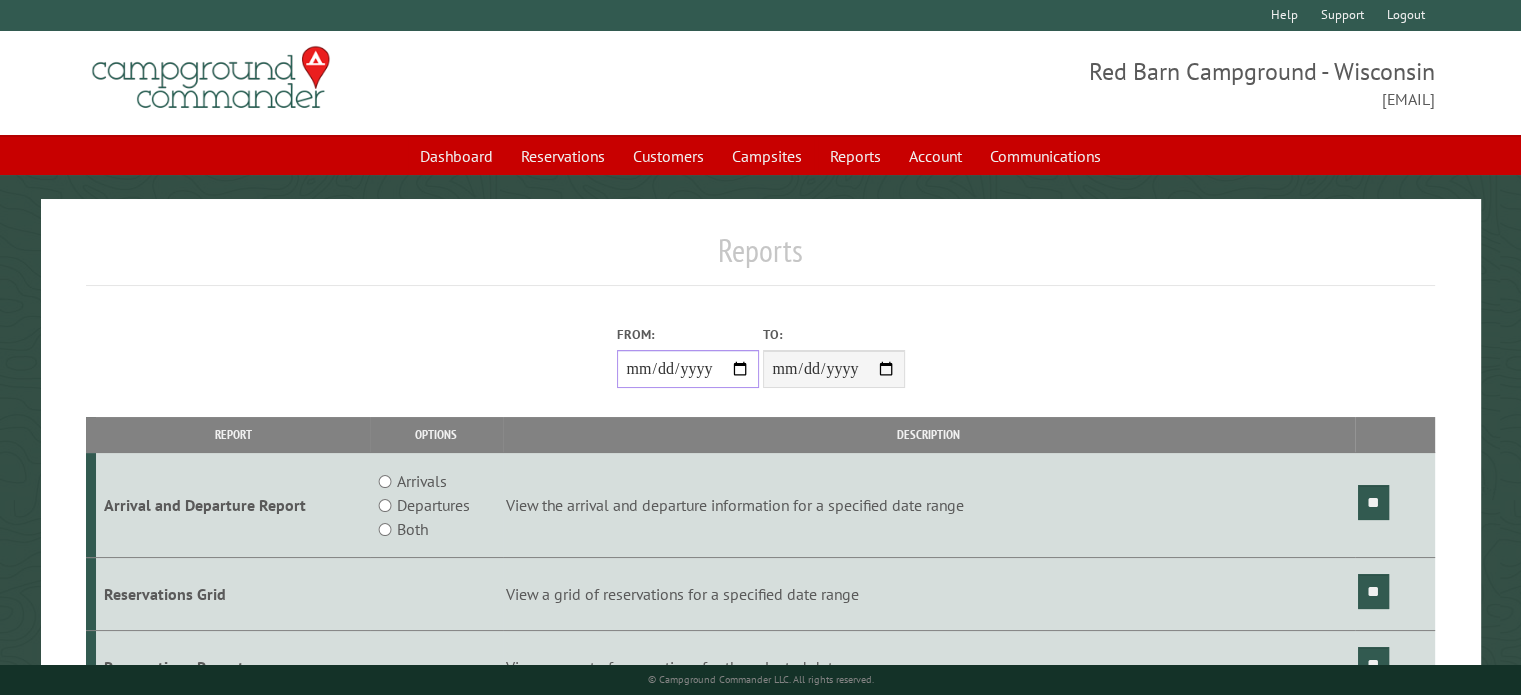 click on "**********" at bounding box center (688, 369) 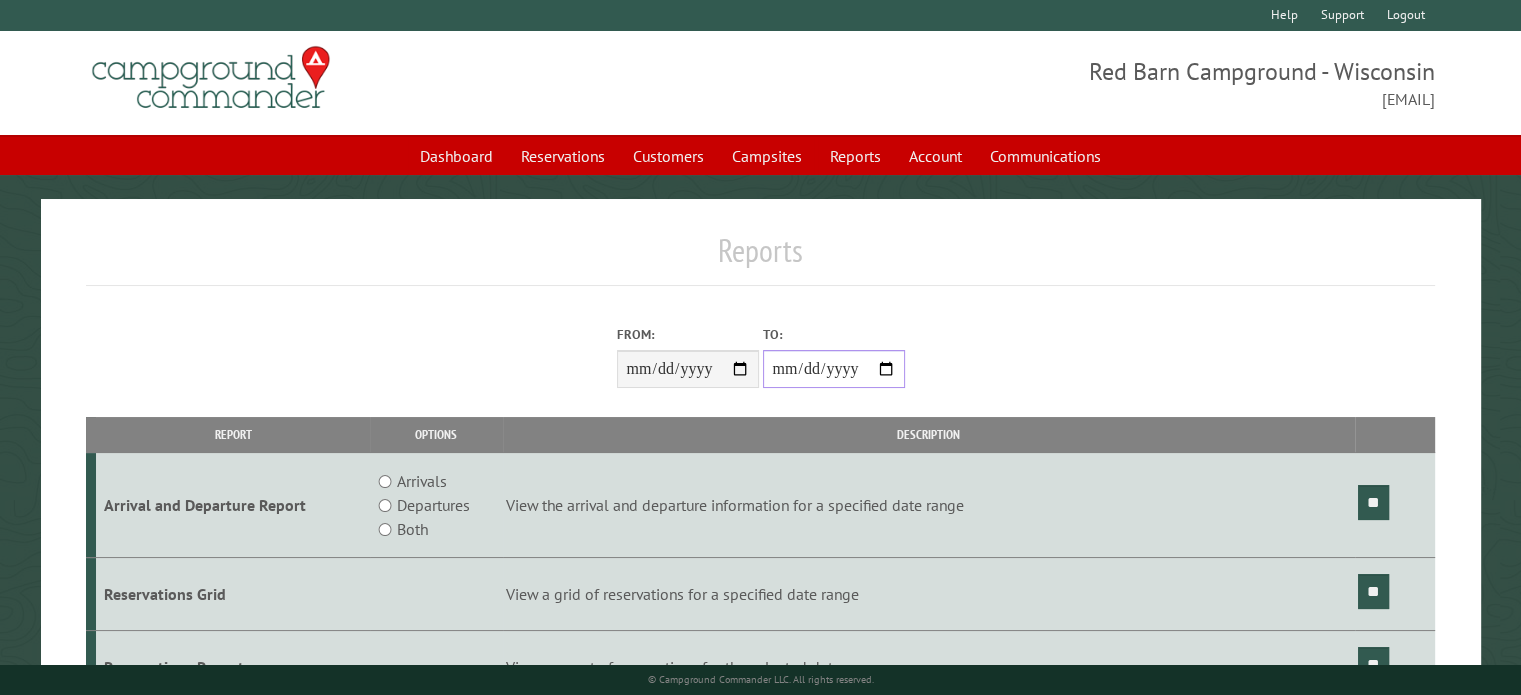 click on "**********" at bounding box center (834, 369) 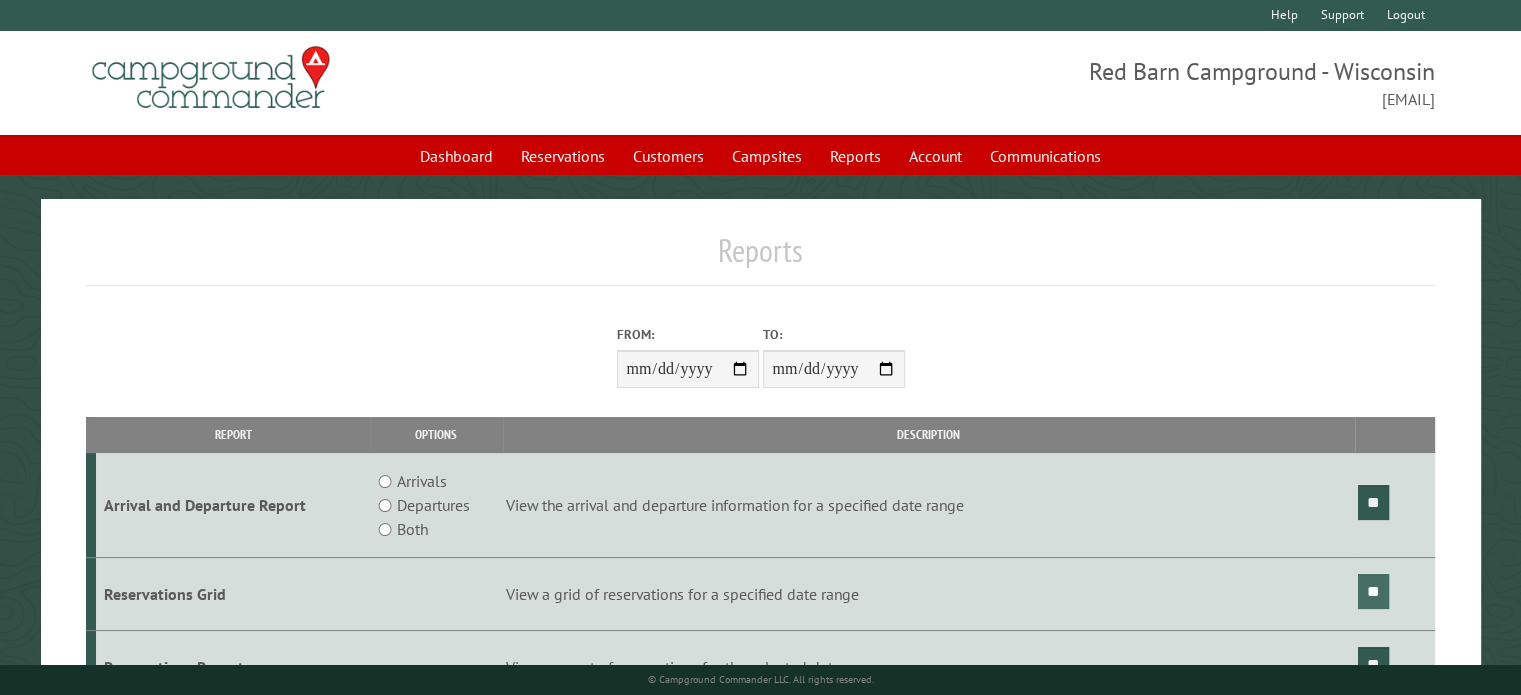 click on "**" at bounding box center [1373, 591] 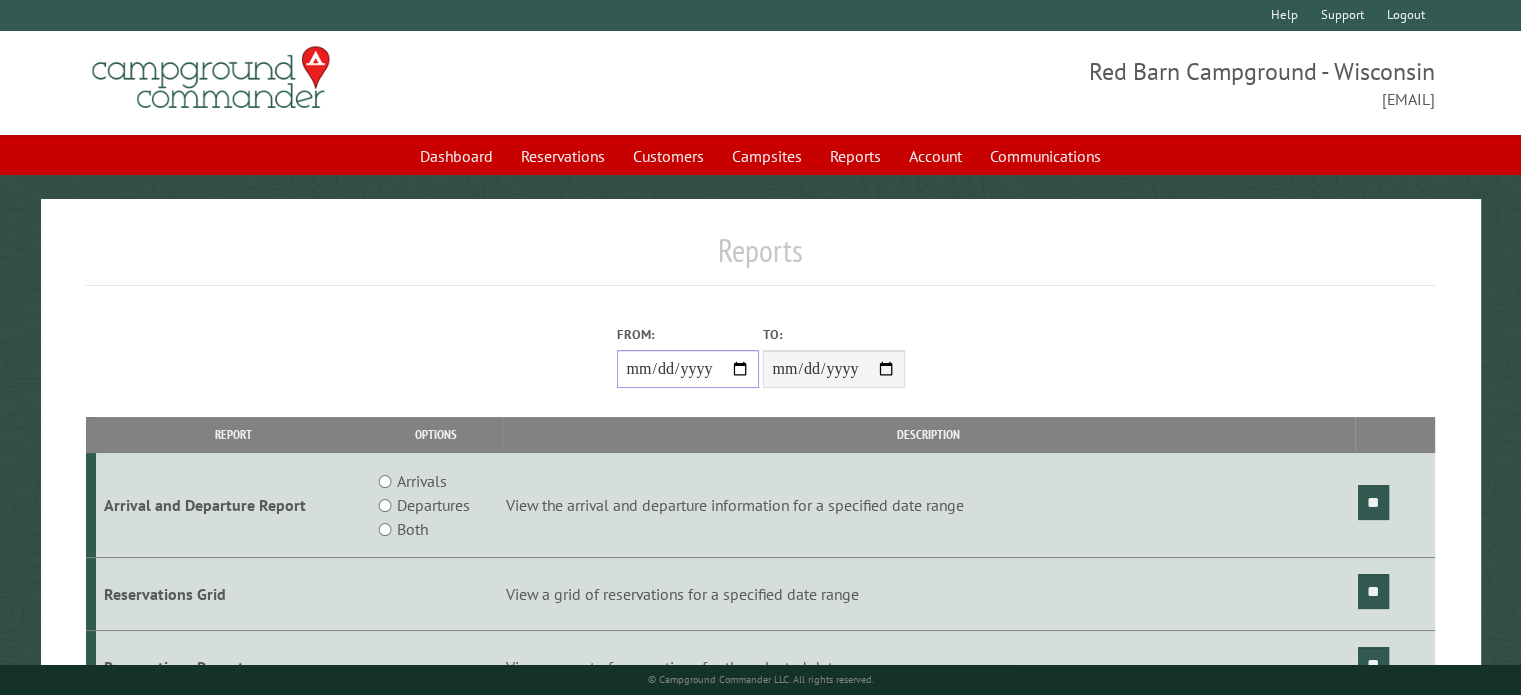 click on "**********" at bounding box center (688, 369) 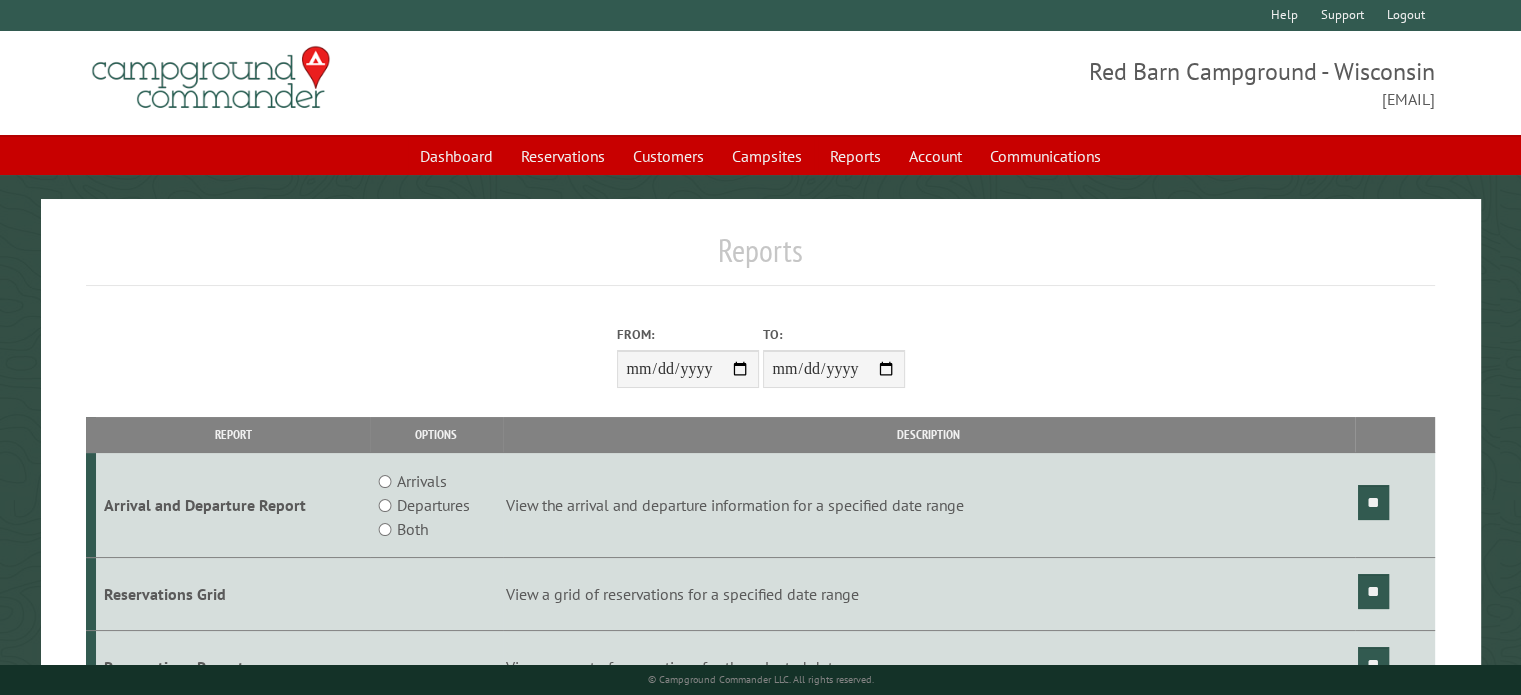 click on "**********" at bounding box center (834, 369) 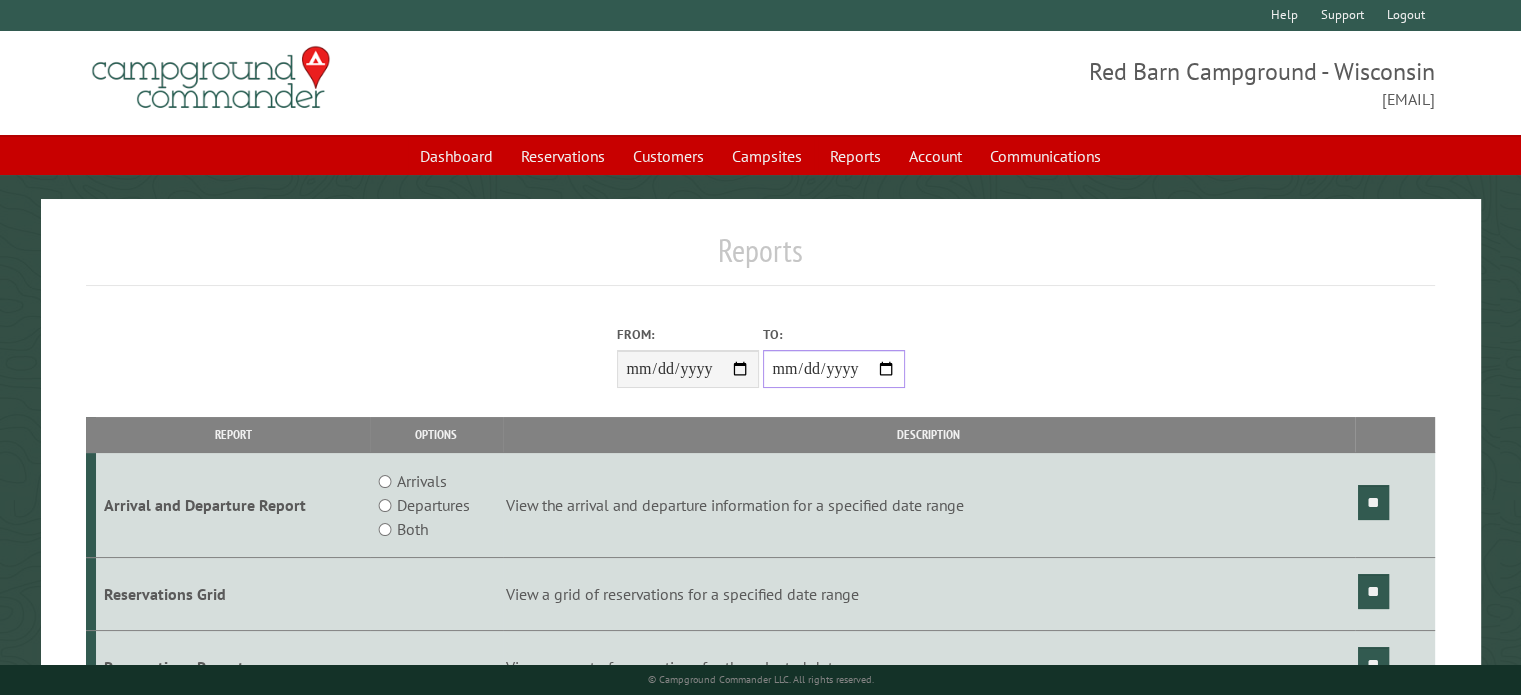 click on "**********" at bounding box center [834, 369] 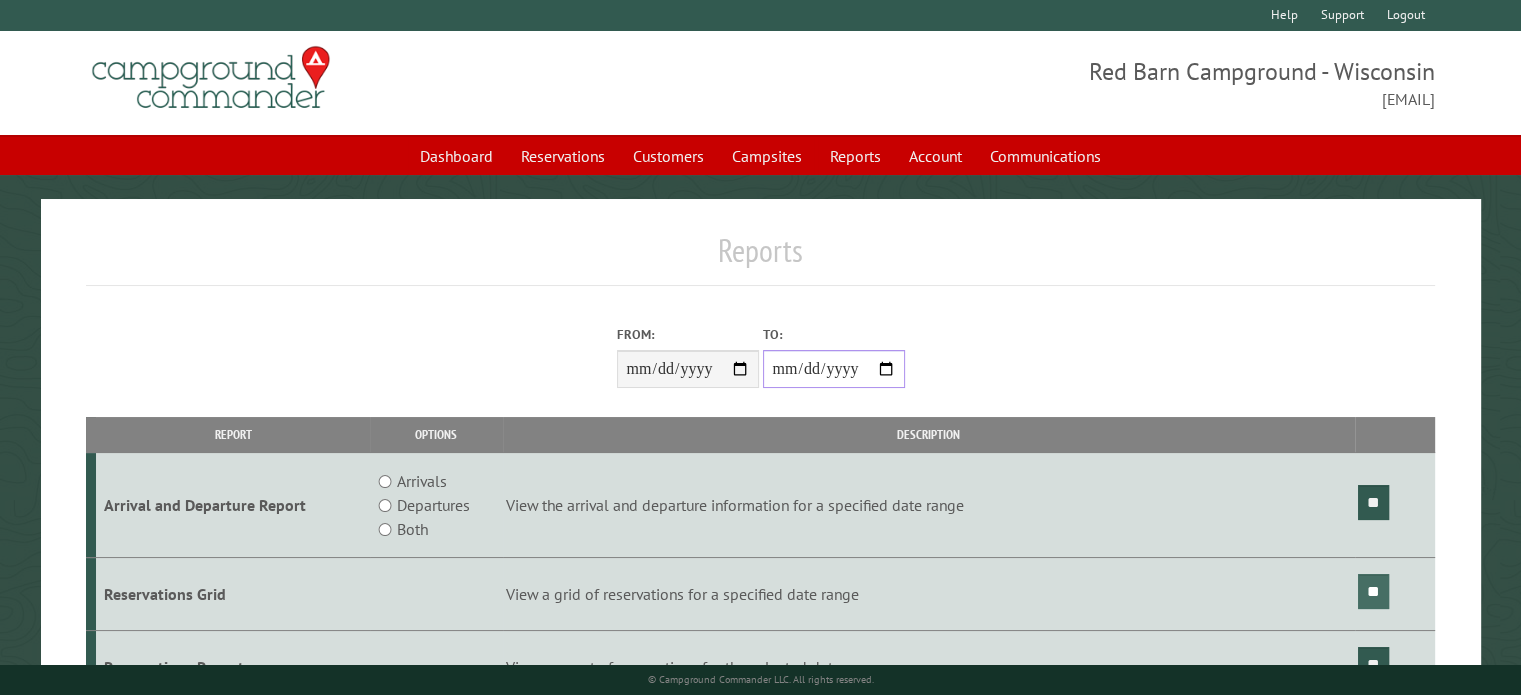 click on "**" at bounding box center (1373, 591) 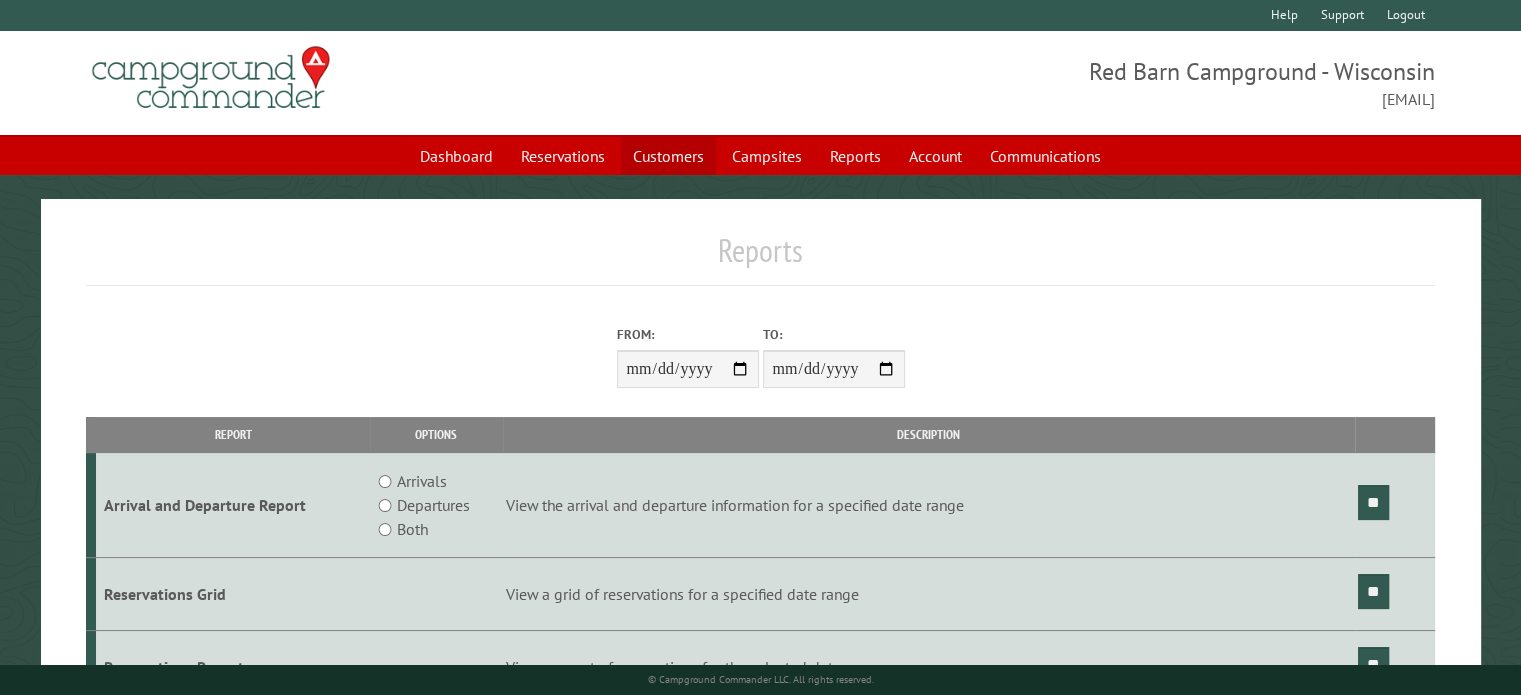 click on "Customers" at bounding box center (668, 156) 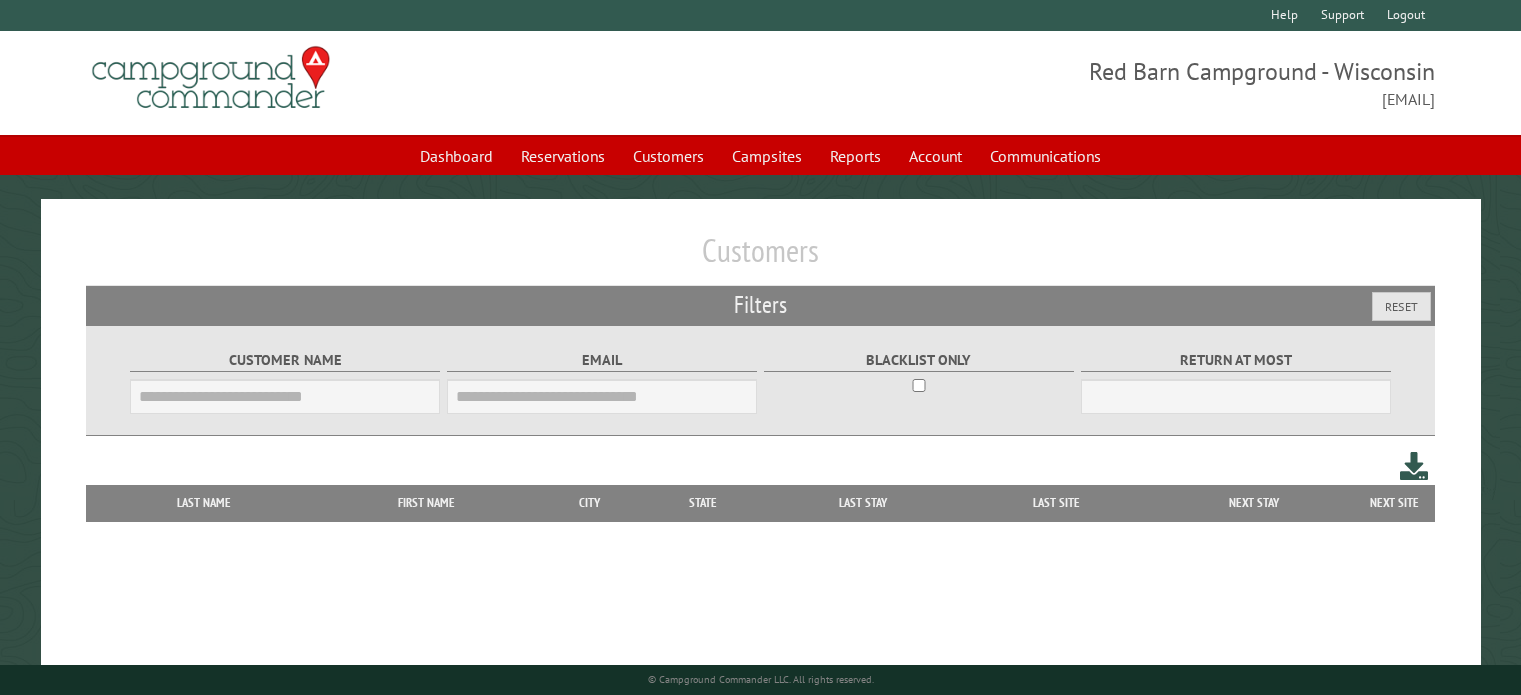 scroll, scrollTop: 0, scrollLeft: 0, axis: both 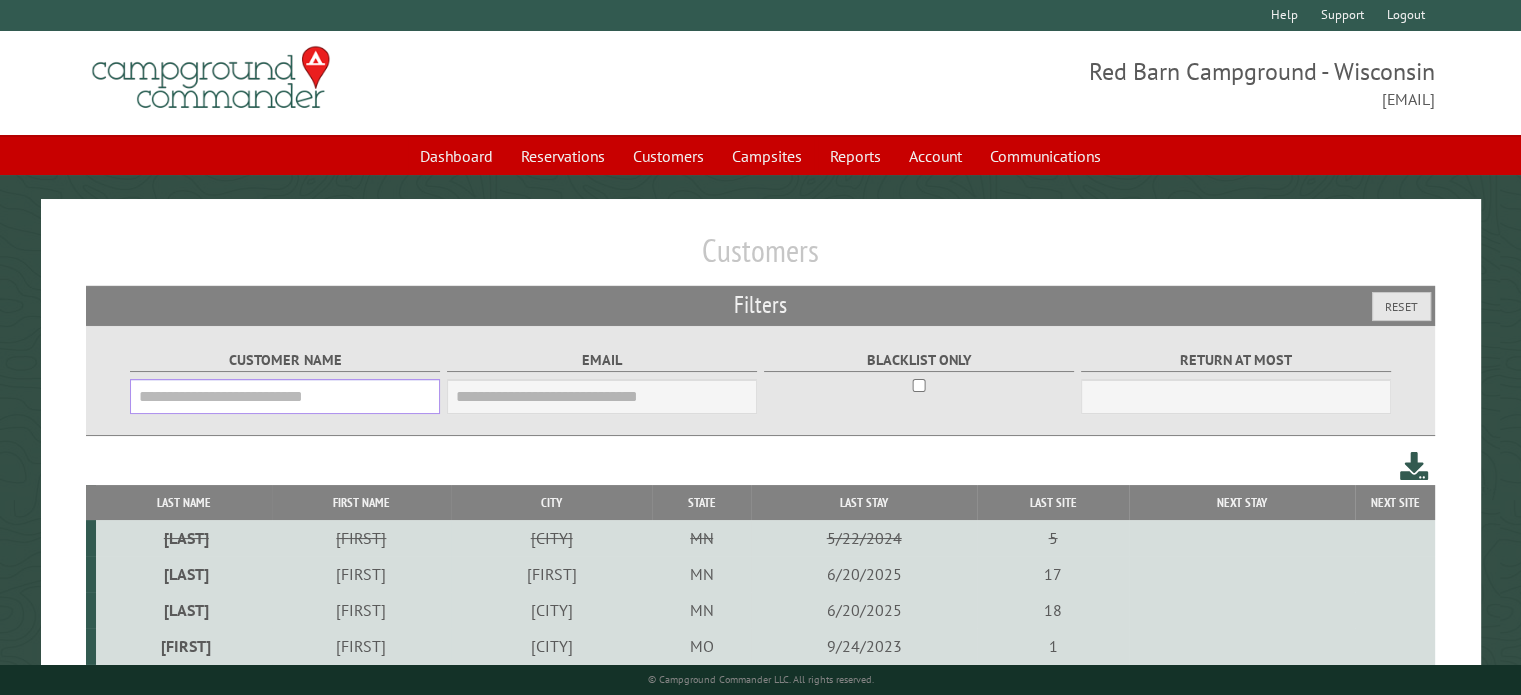 click on "Customer Name" at bounding box center [285, 396] 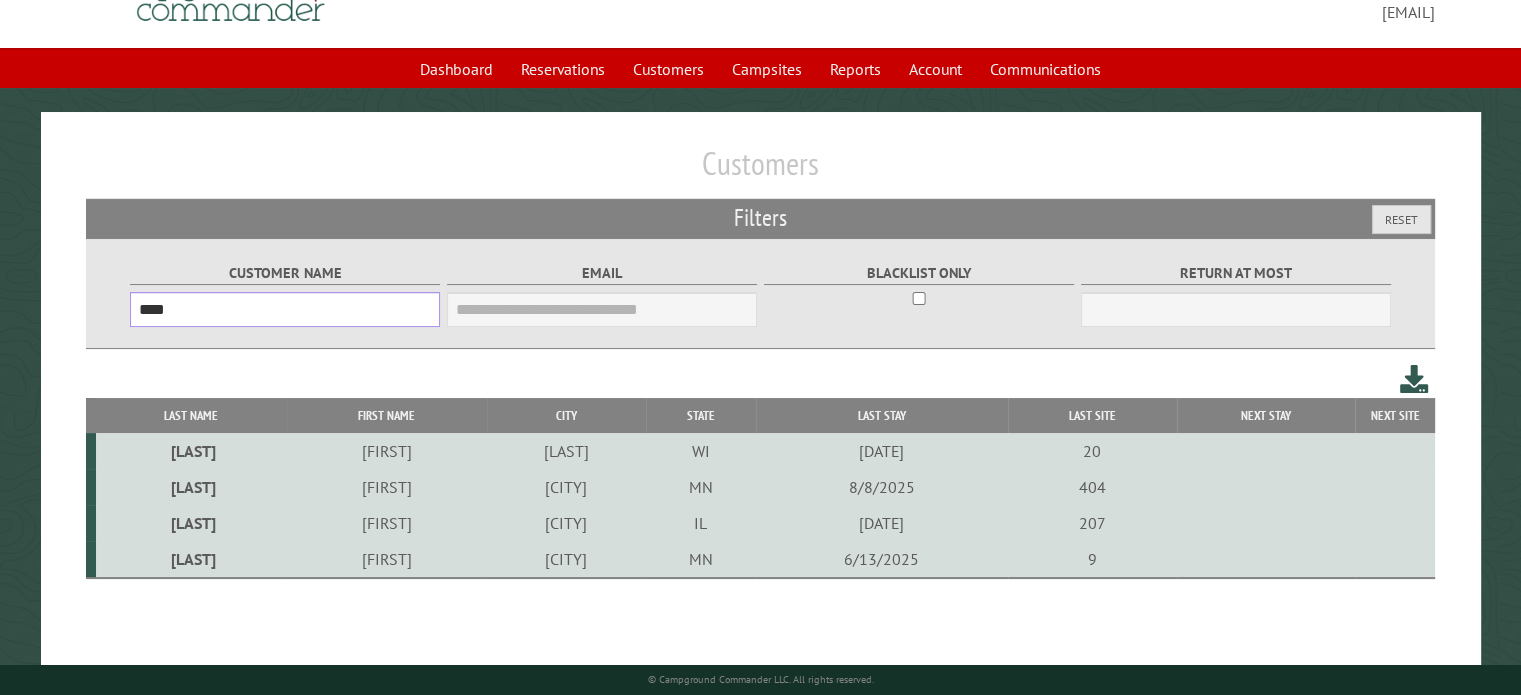 scroll, scrollTop: 108, scrollLeft: 0, axis: vertical 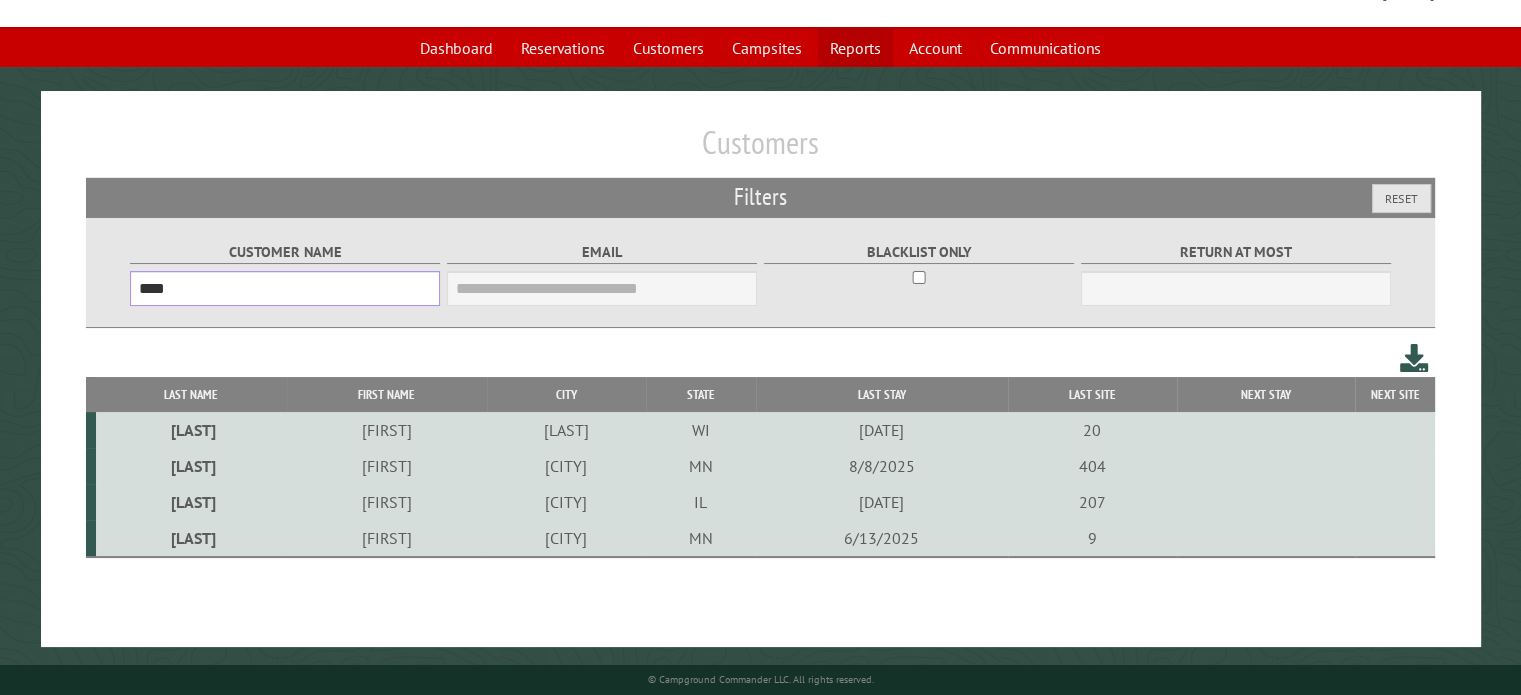 type on "****" 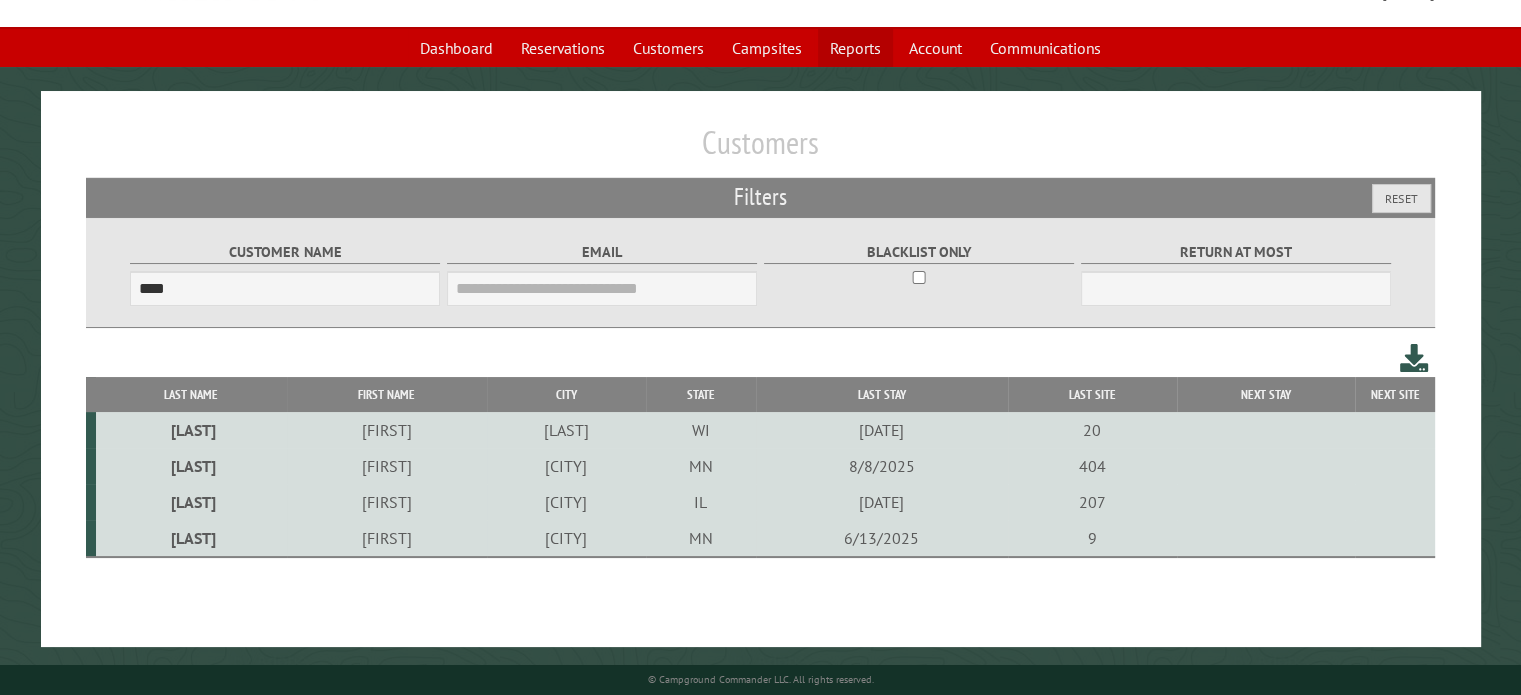 click on "Reports" at bounding box center (855, 48) 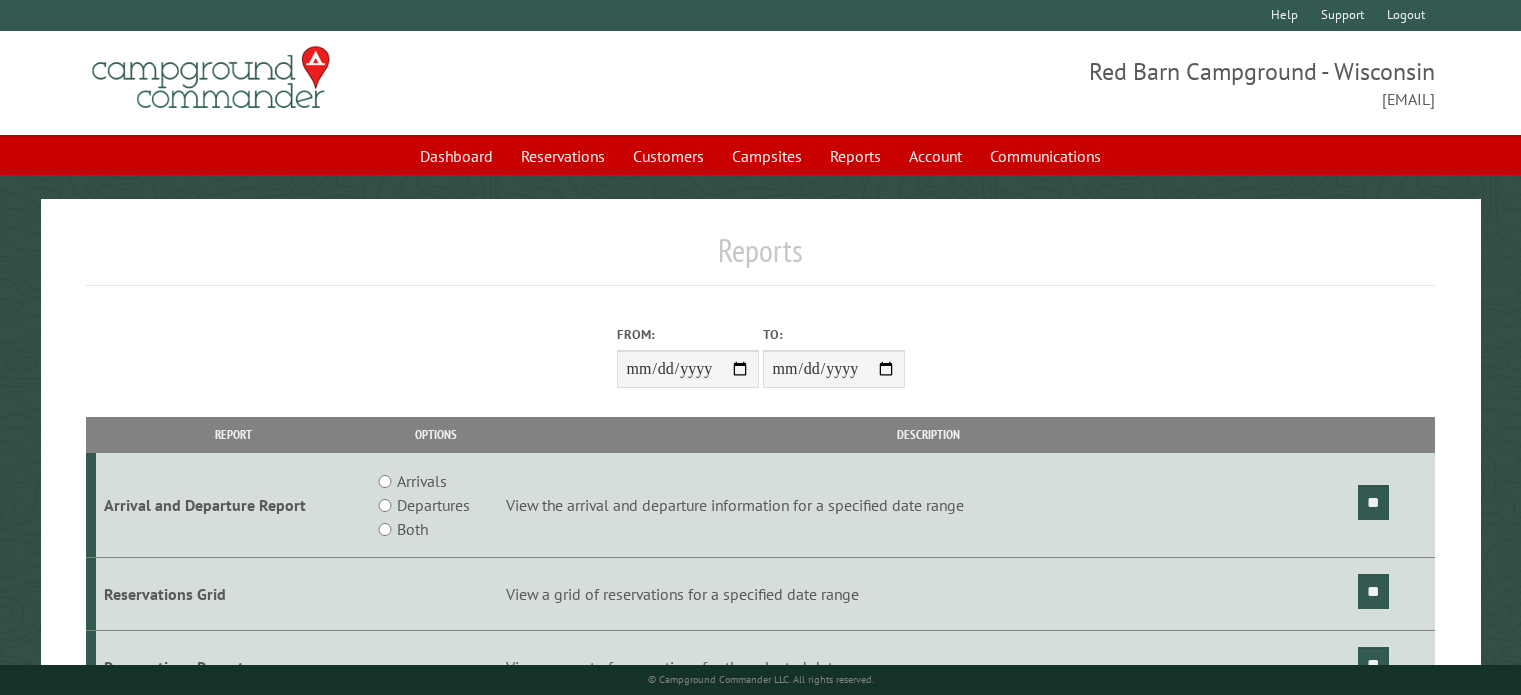 scroll, scrollTop: 0, scrollLeft: 0, axis: both 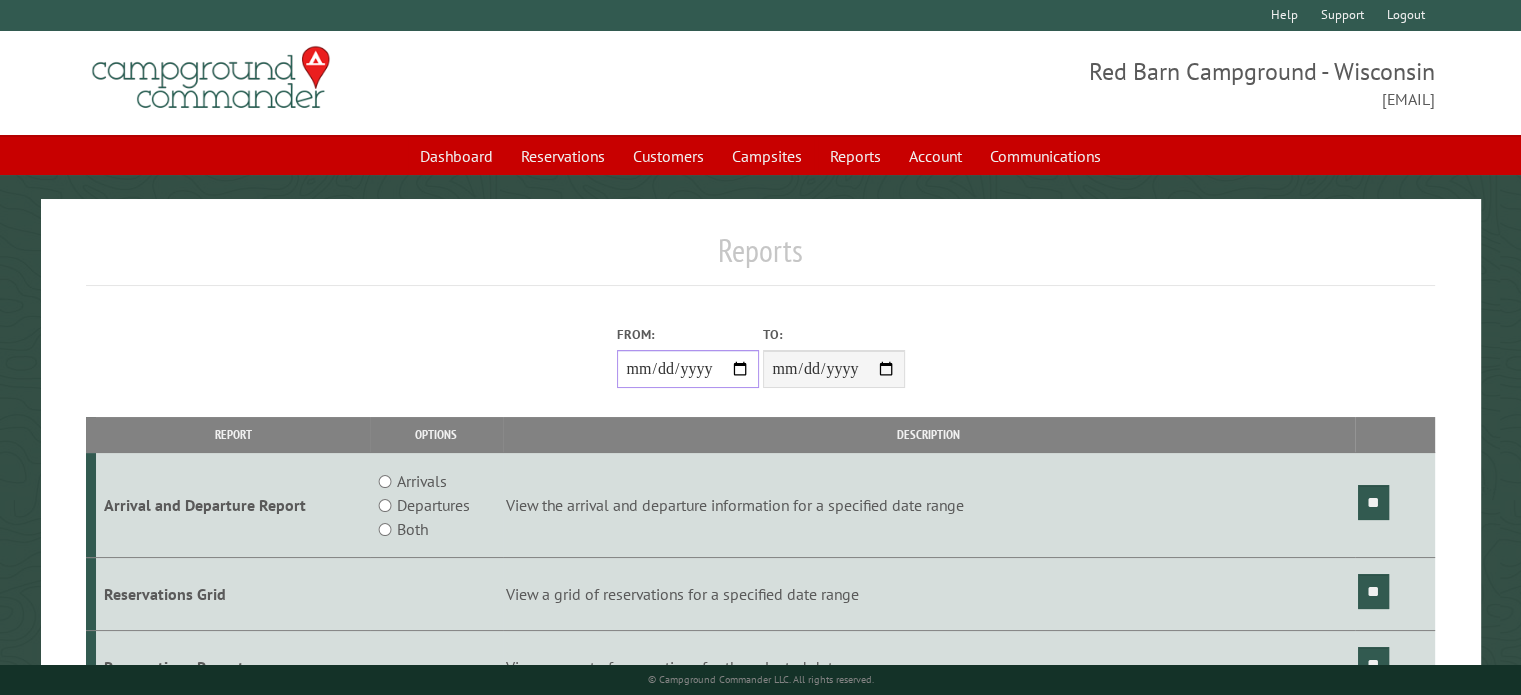 click on "From:" at bounding box center (688, 369) 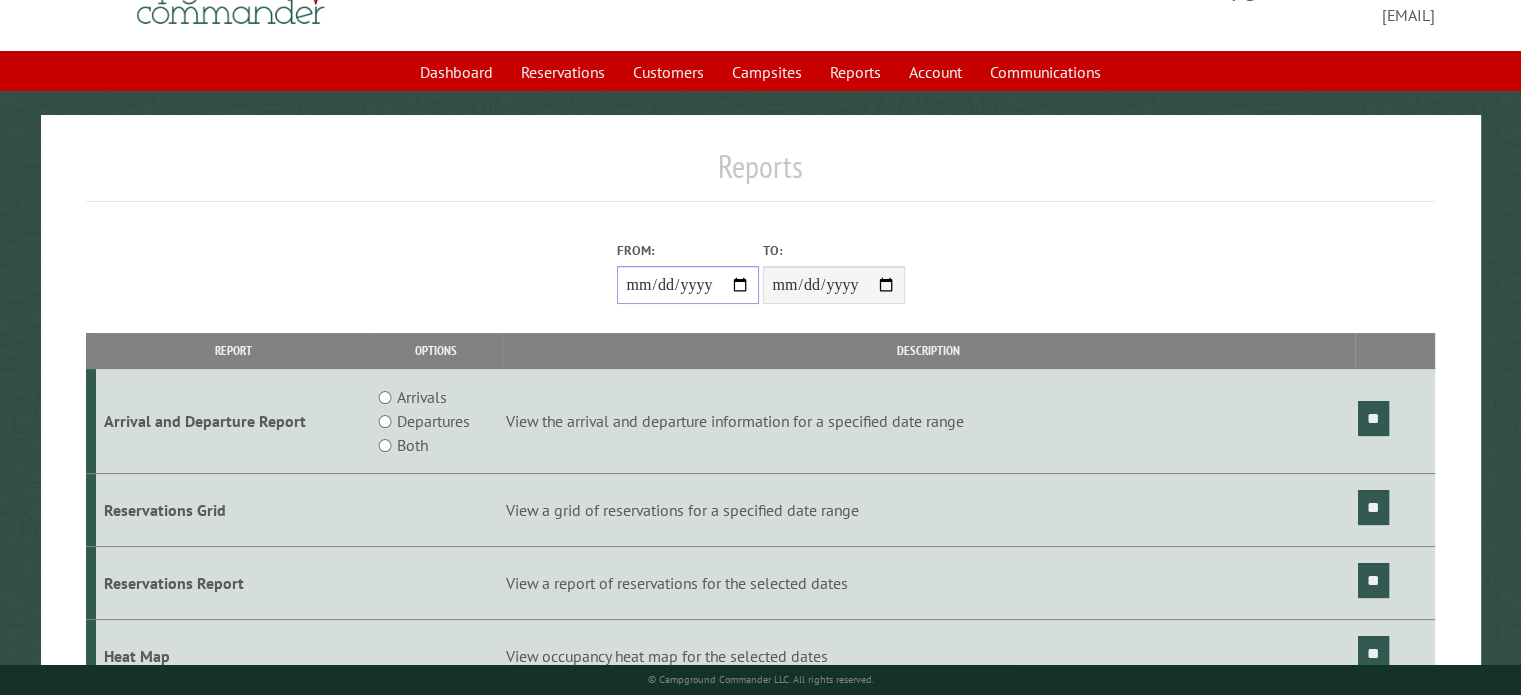 scroll, scrollTop: 94, scrollLeft: 0, axis: vertical 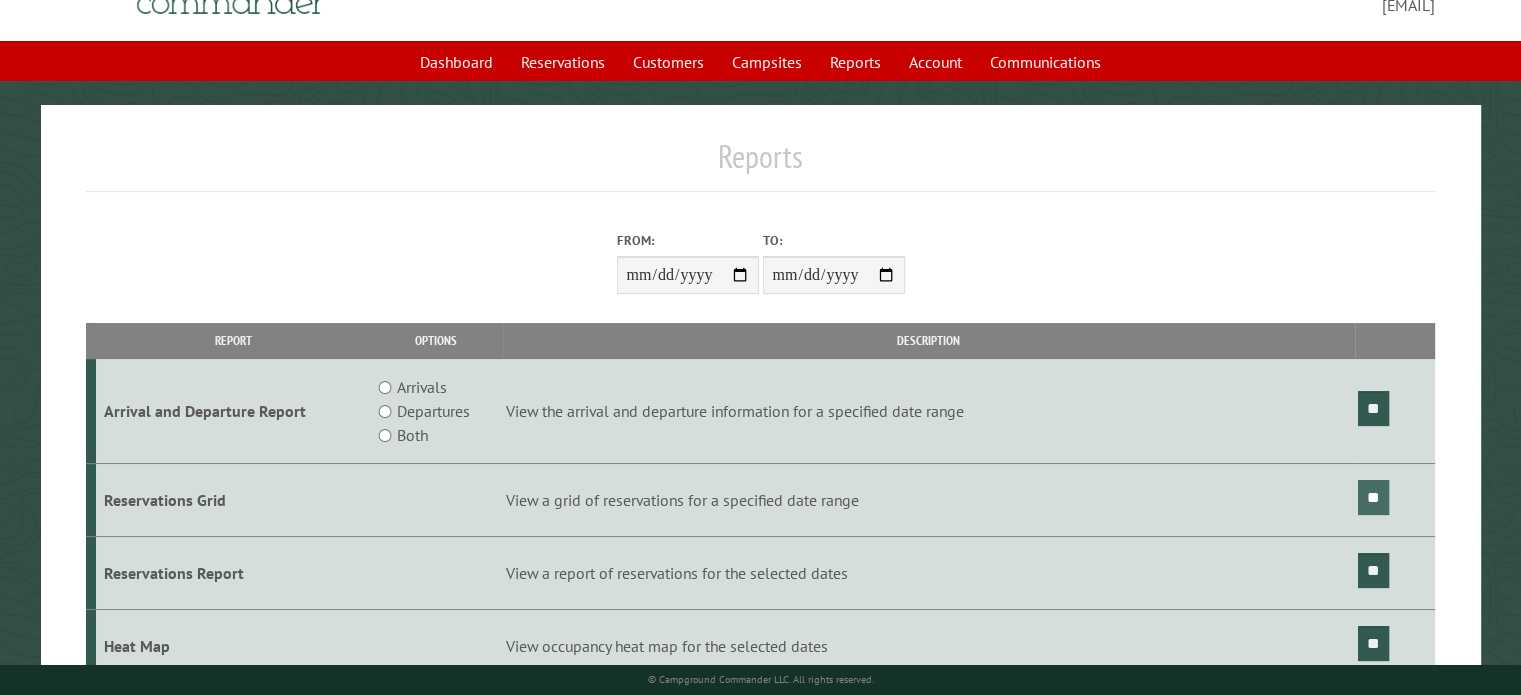 click on "**" at bounding box center [1373, 497] 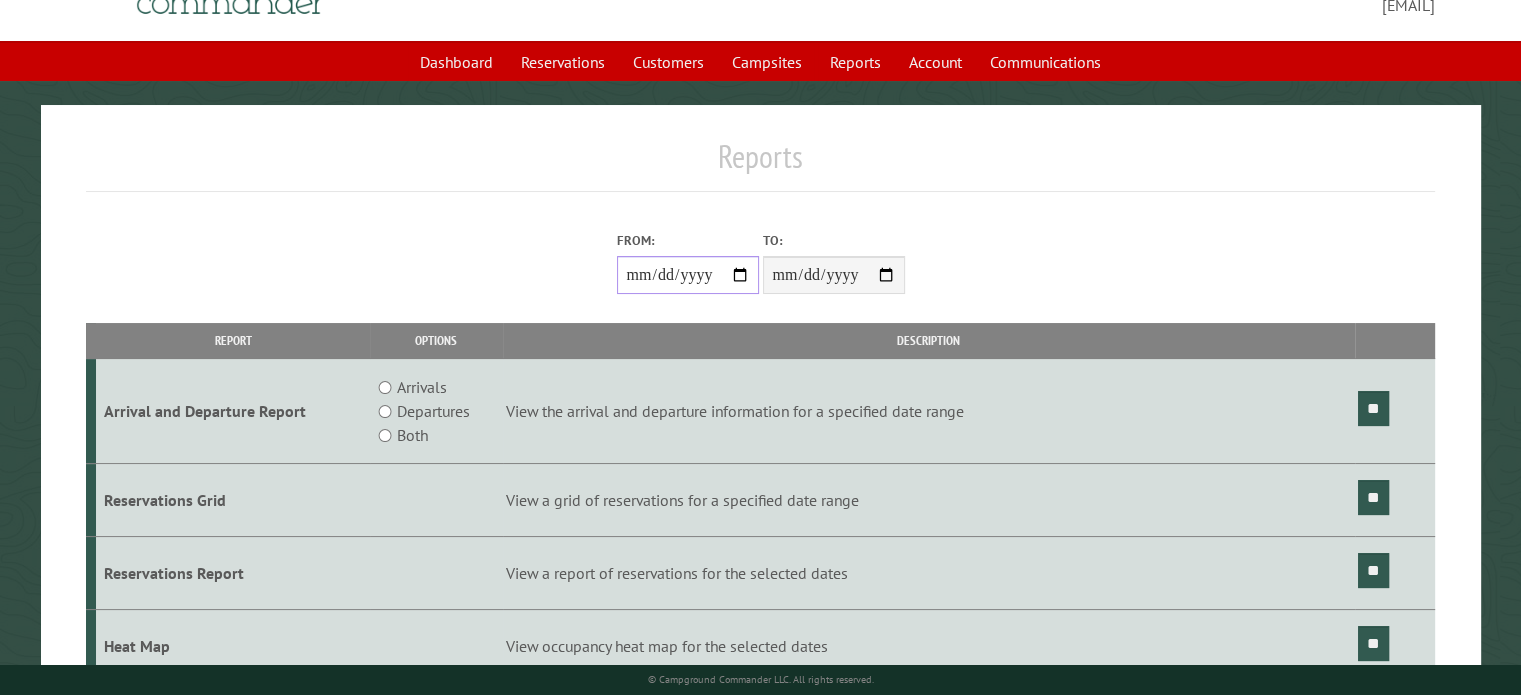 click on "**********" at bounding box center [688, 275] 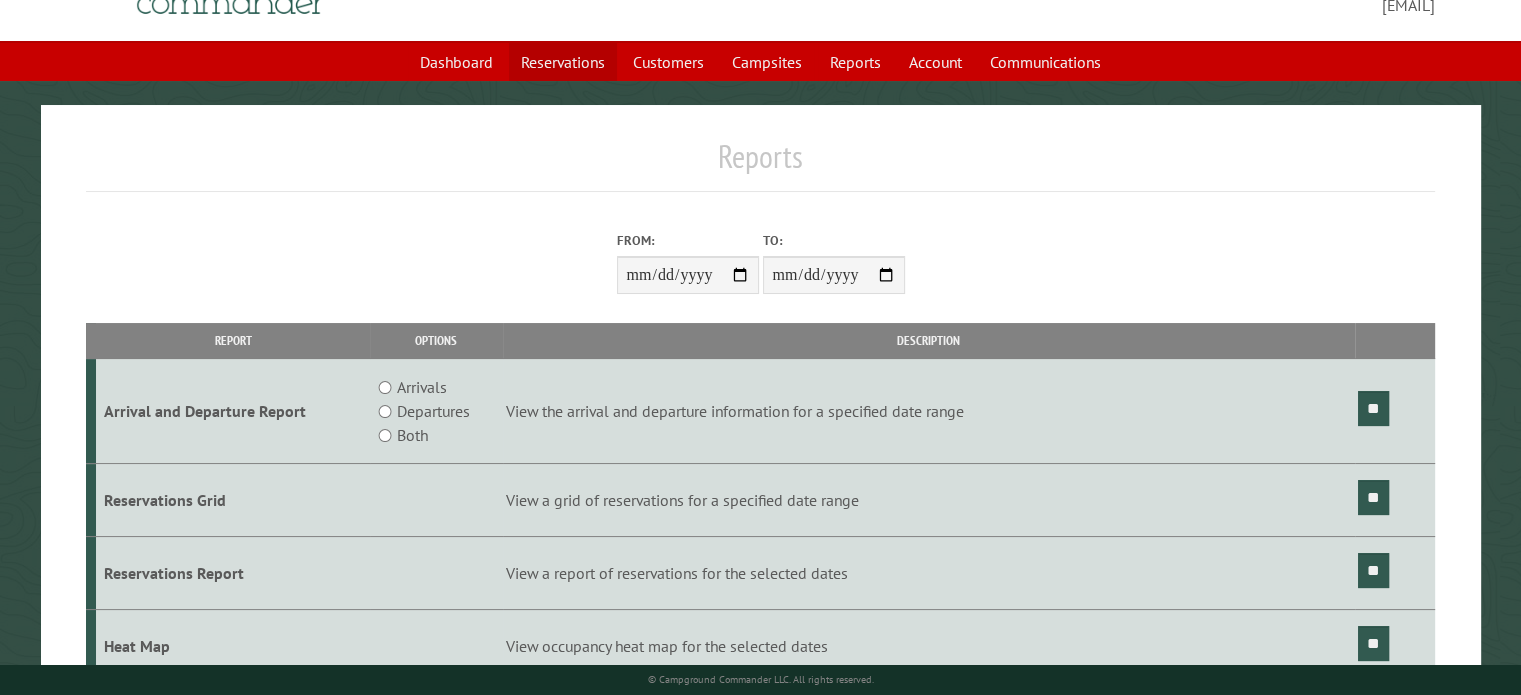 click on "Reservations" at bounding box center [563, 62] 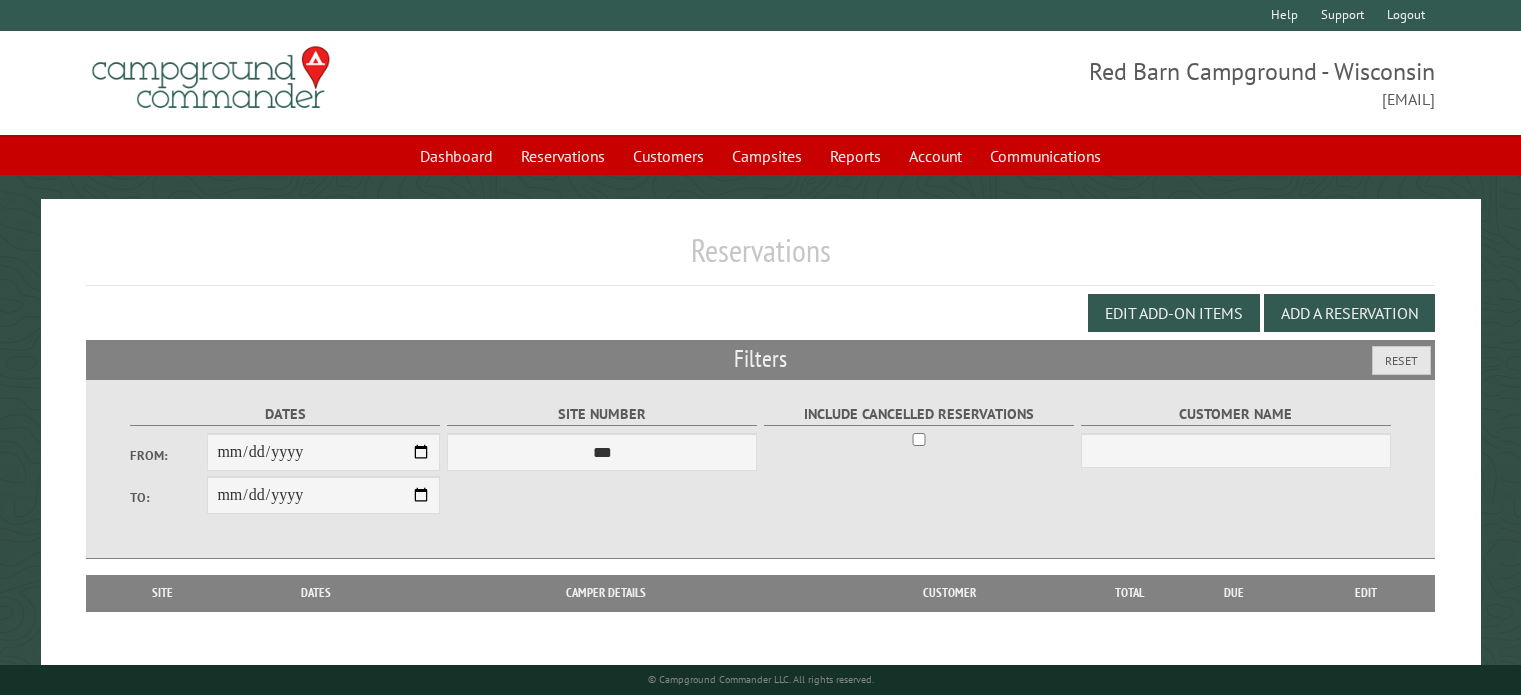 scroll, scrollTop: 0, scrollLeft: 0, axis: both 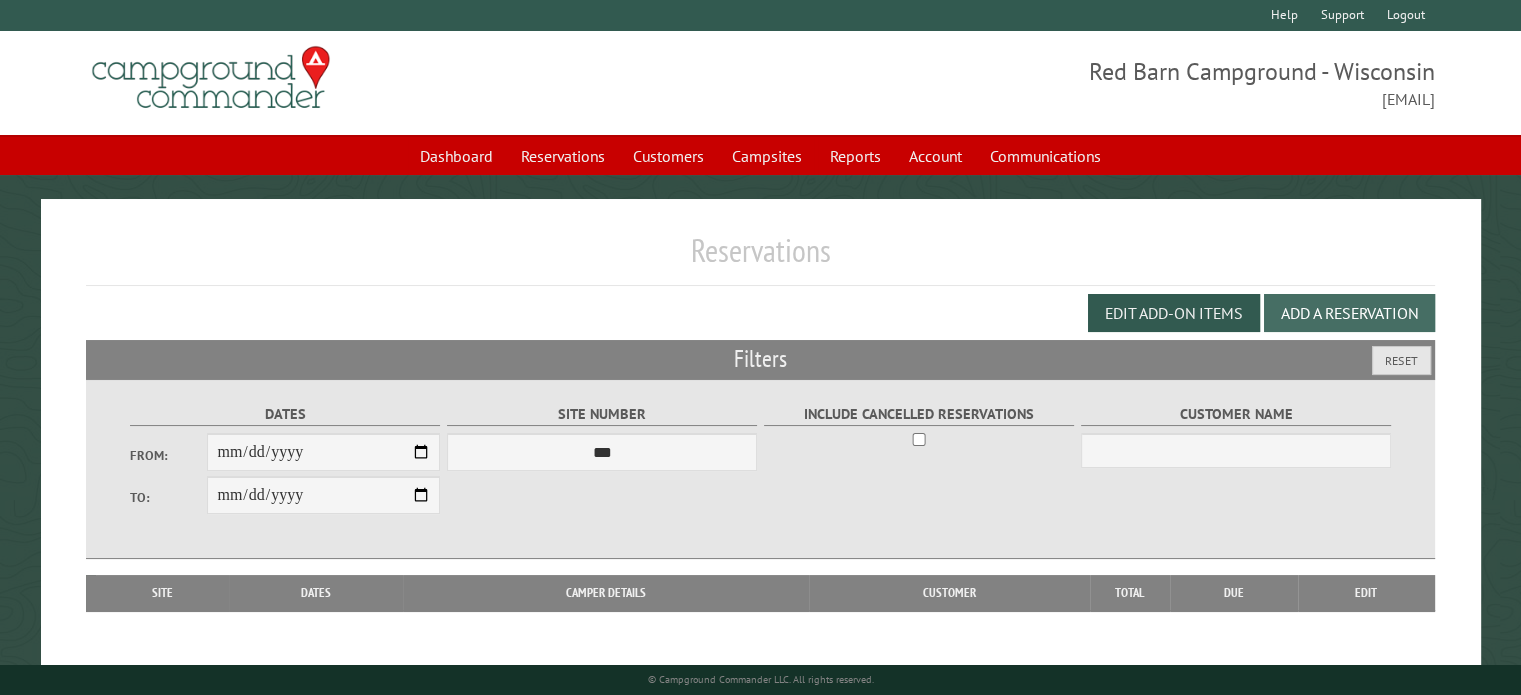 click on "Add a Reservation" at bounding box center [1349, 313] 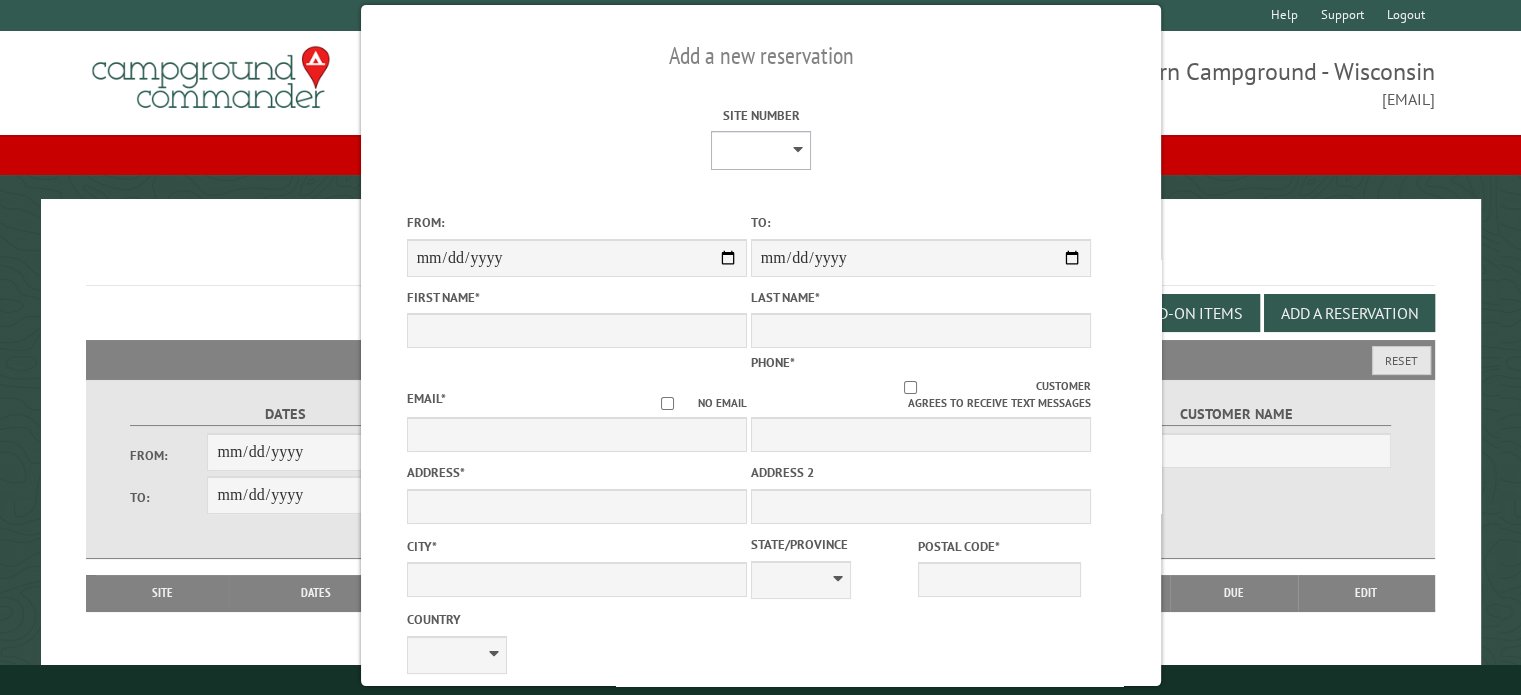 click on "* * * * * * * * ** ** ** ** ** ** ** ** ** ** ** ** ** ** ** ** ** *** *** *** *** *** *** *** *** *** *** *** *** *** *** *** *** *** *** *** *** *** *** *** *** *** *** *** *** *** *** *** *** *** *** *** *** * * * * * * ***** ** ** ** ****" at bounding box center (761, 150) 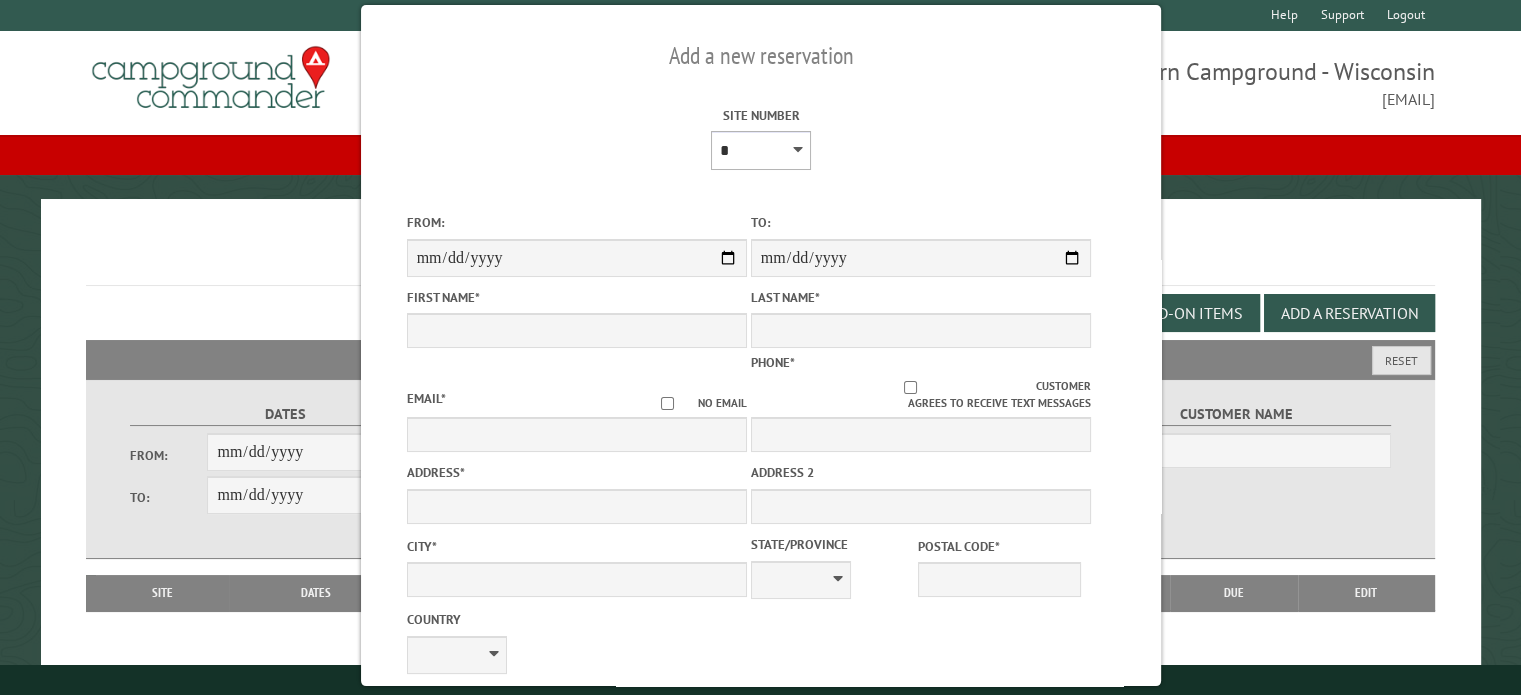 click on "* * * * * * * * ** ** ** ** ** ** ** ** ** ** ** ** ** ** ** ** ** *** *** *** *** *** *** *** *** *** *** *** *** *** *** *** *** *** *** *** *** *** *** *** *** *** *** *** *** *** *** *** *** *** *** *** *** * * * * * * ***** ** ** ** ****" at bounding box center [761, 150] 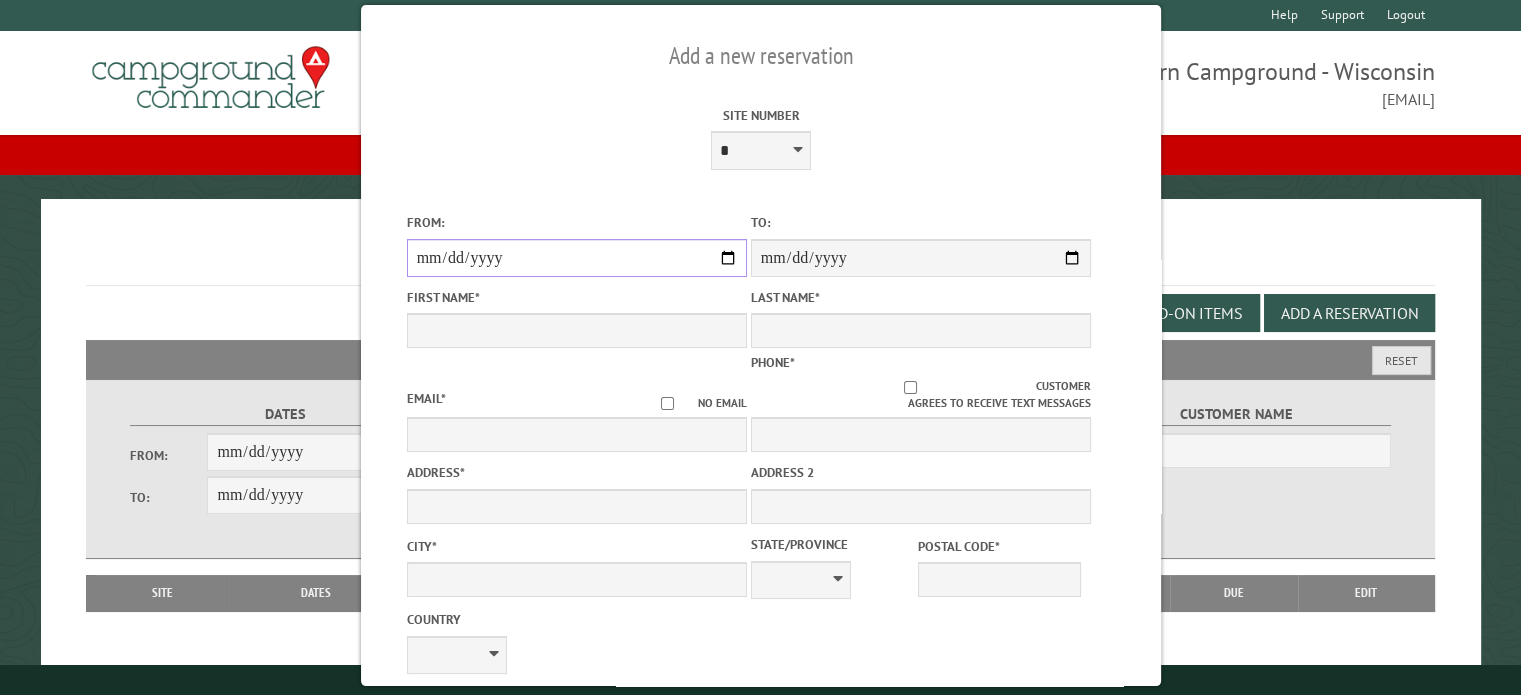 click on "From:" at bounding box center (576, 258) 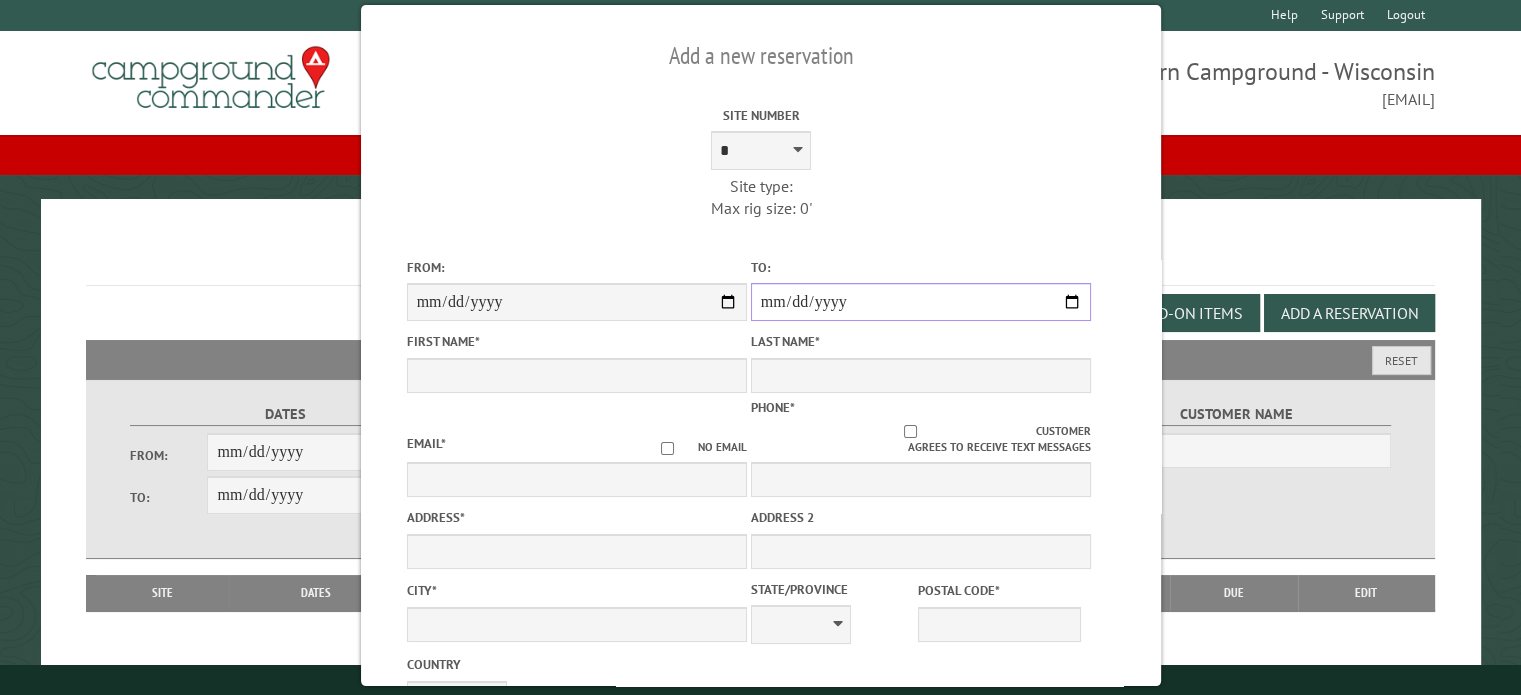 click on "**********" at bounding box center (920, 302) 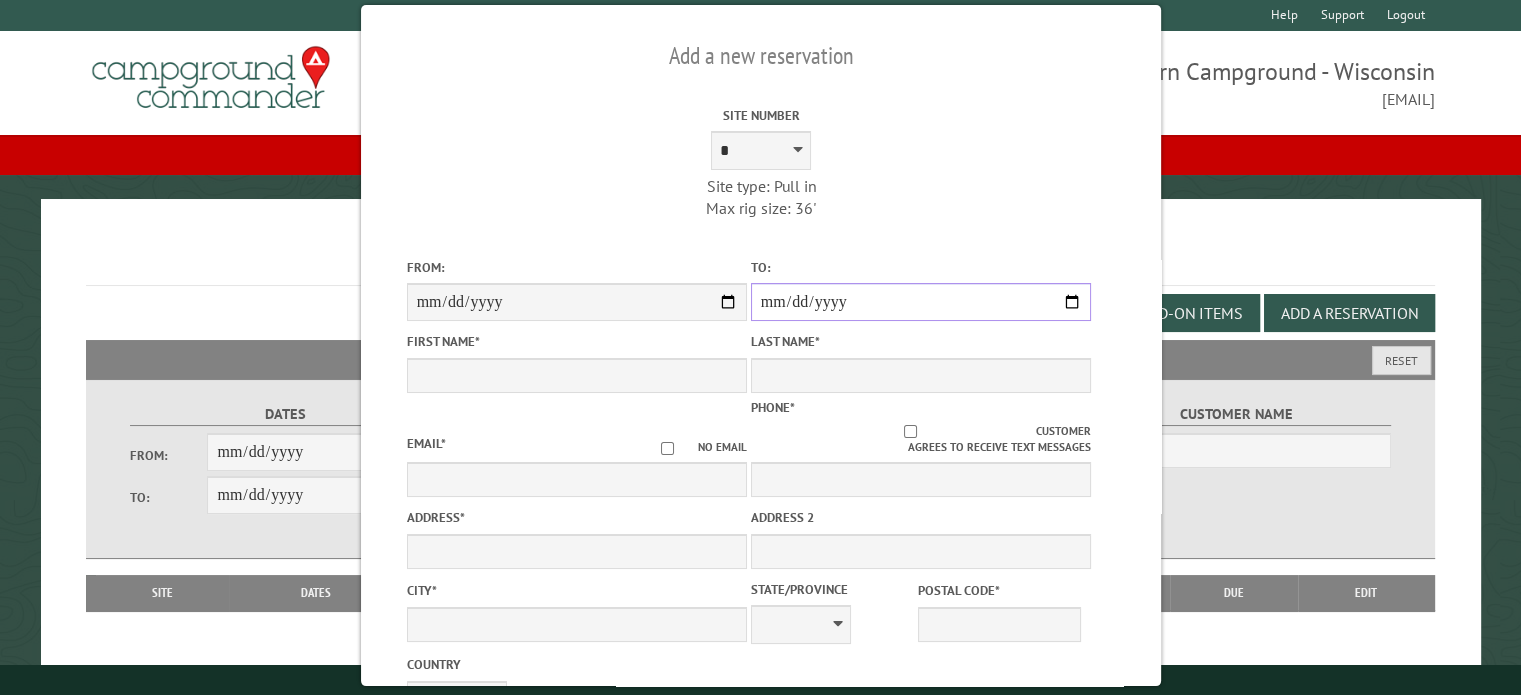 type on "******" 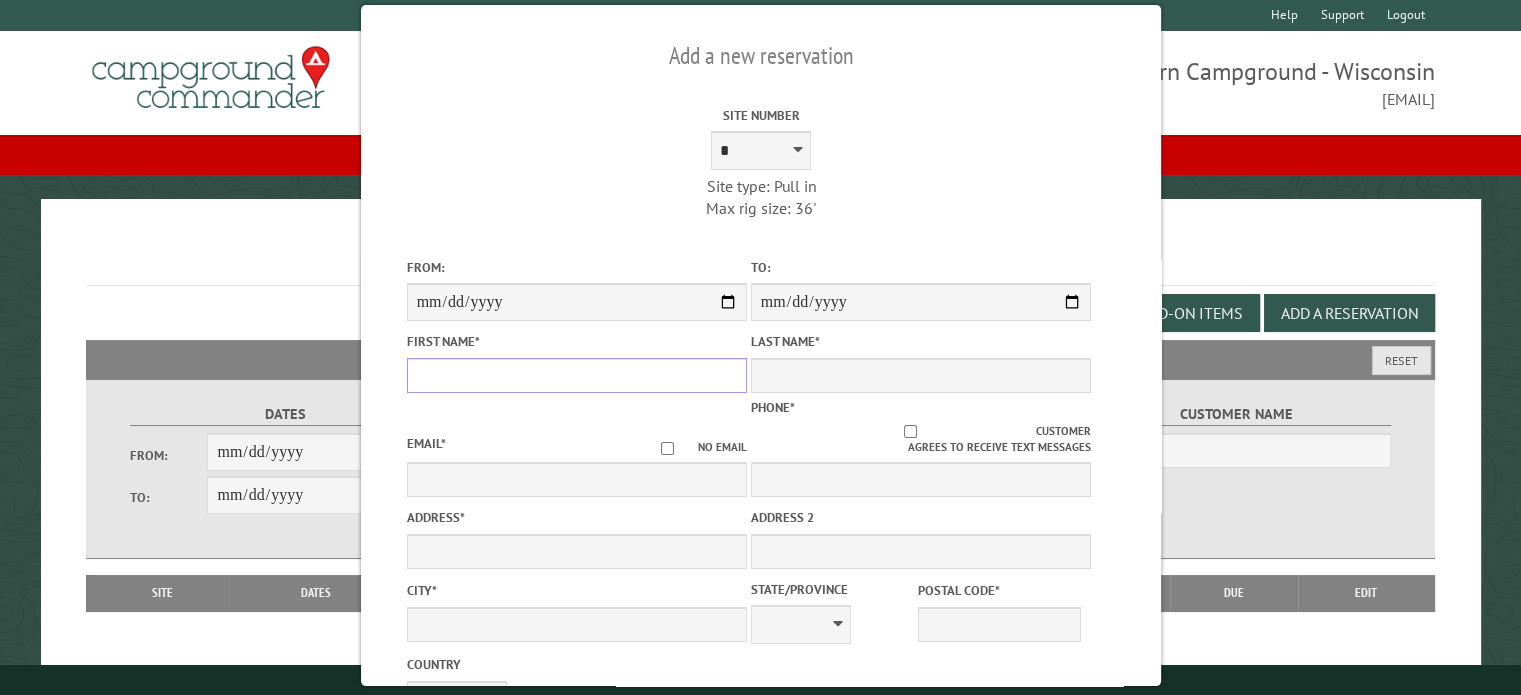 click on "First Name *" at bounding box center [576, 375] 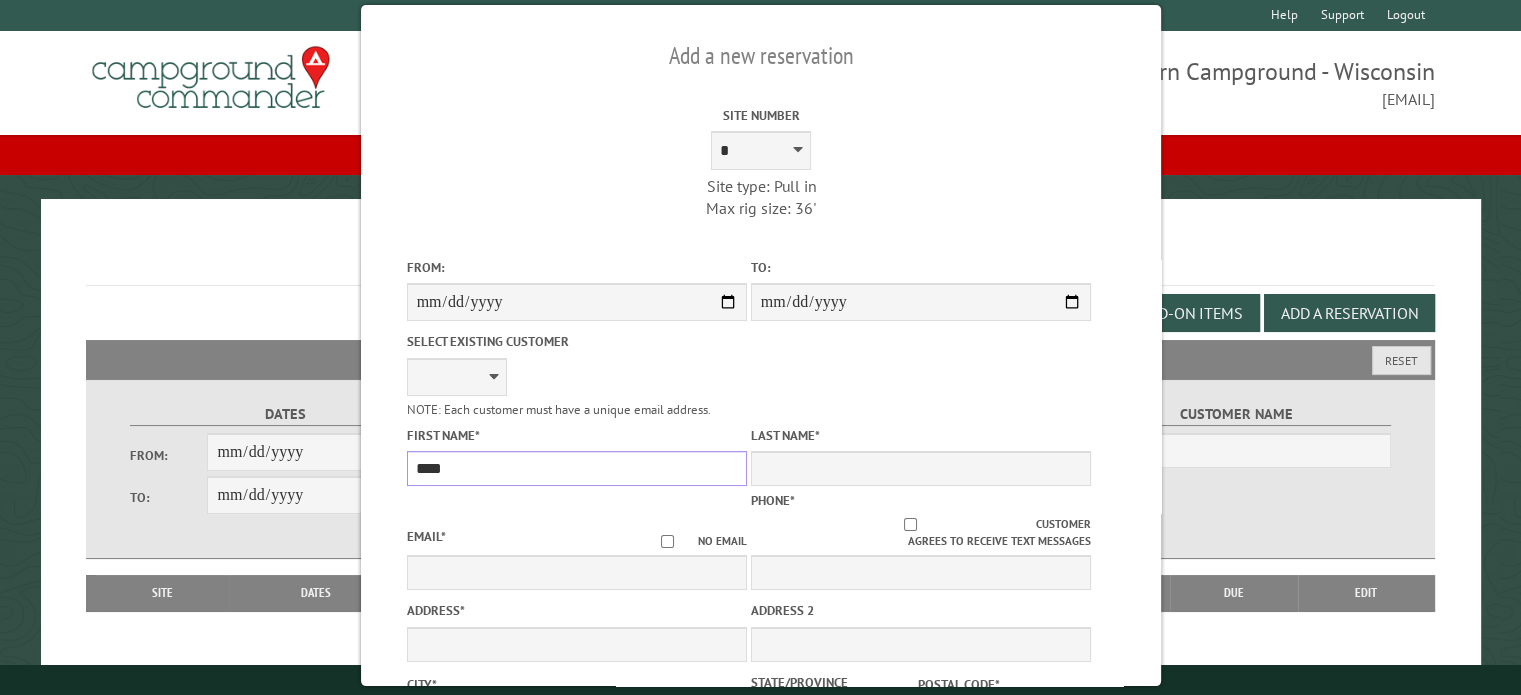 type on "****" 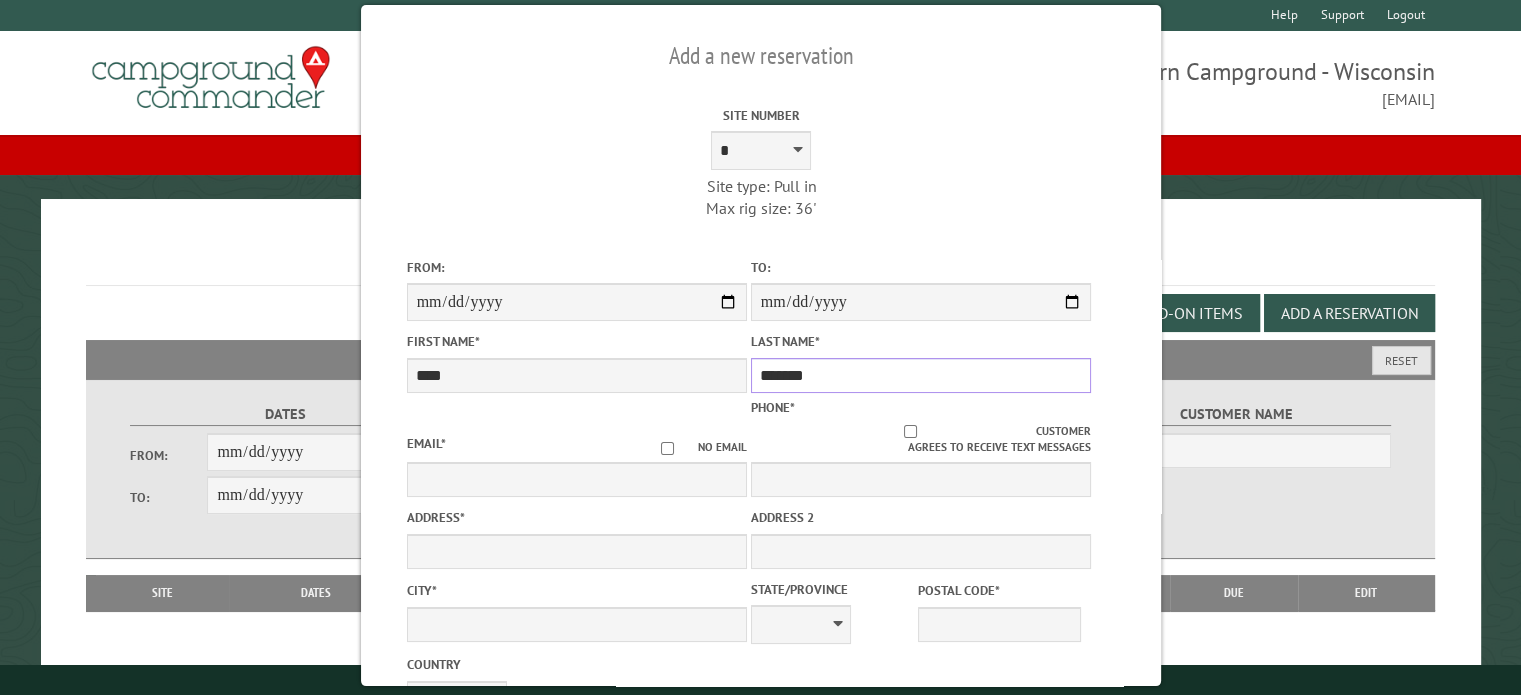type on "*******" 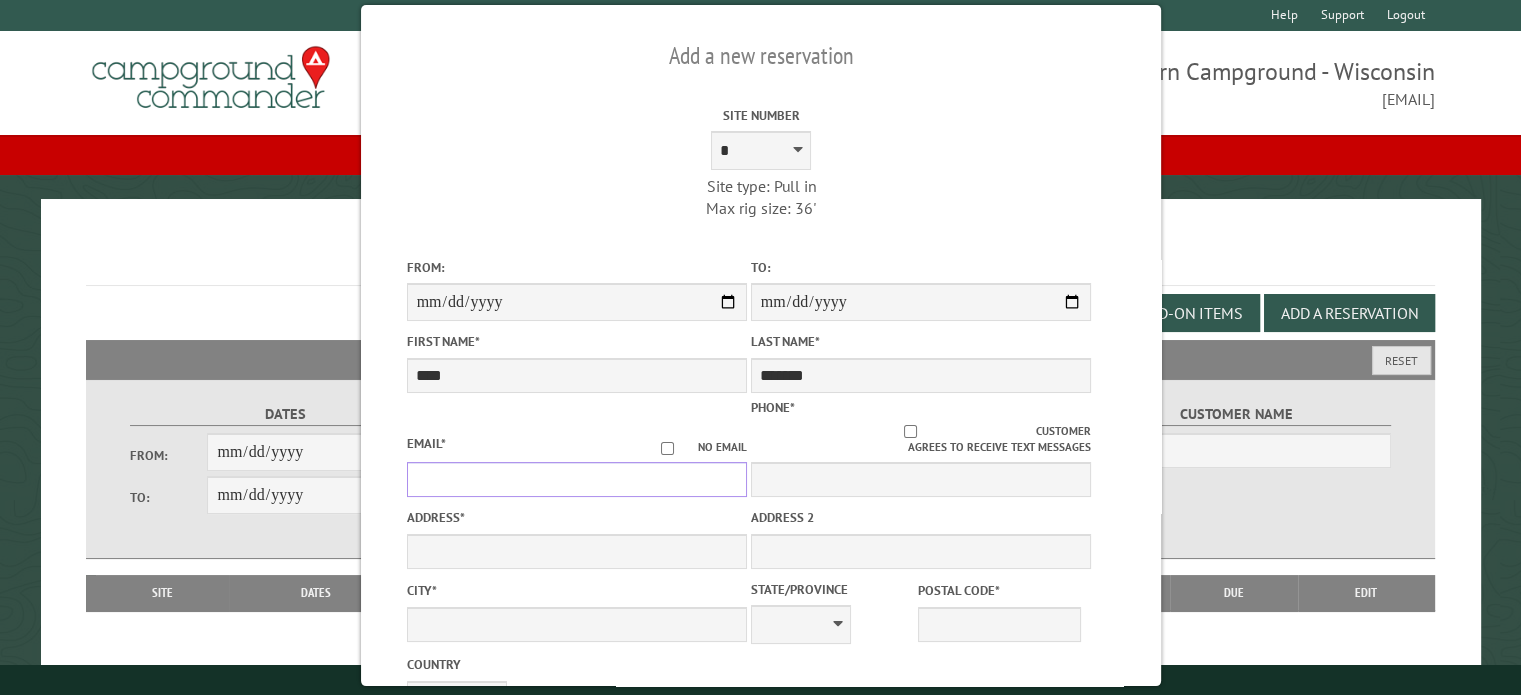 click on "Email *" at bounding box center (576, 479) 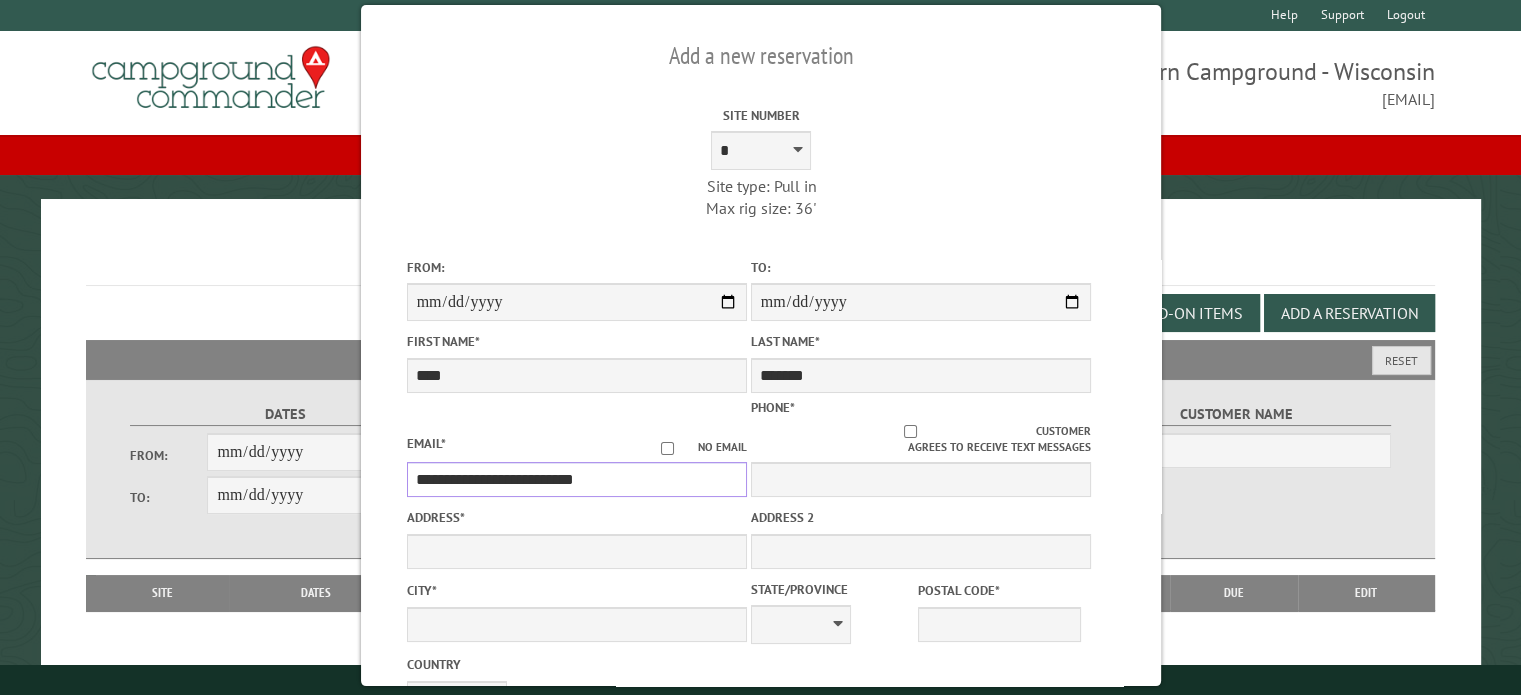 type on "**********" 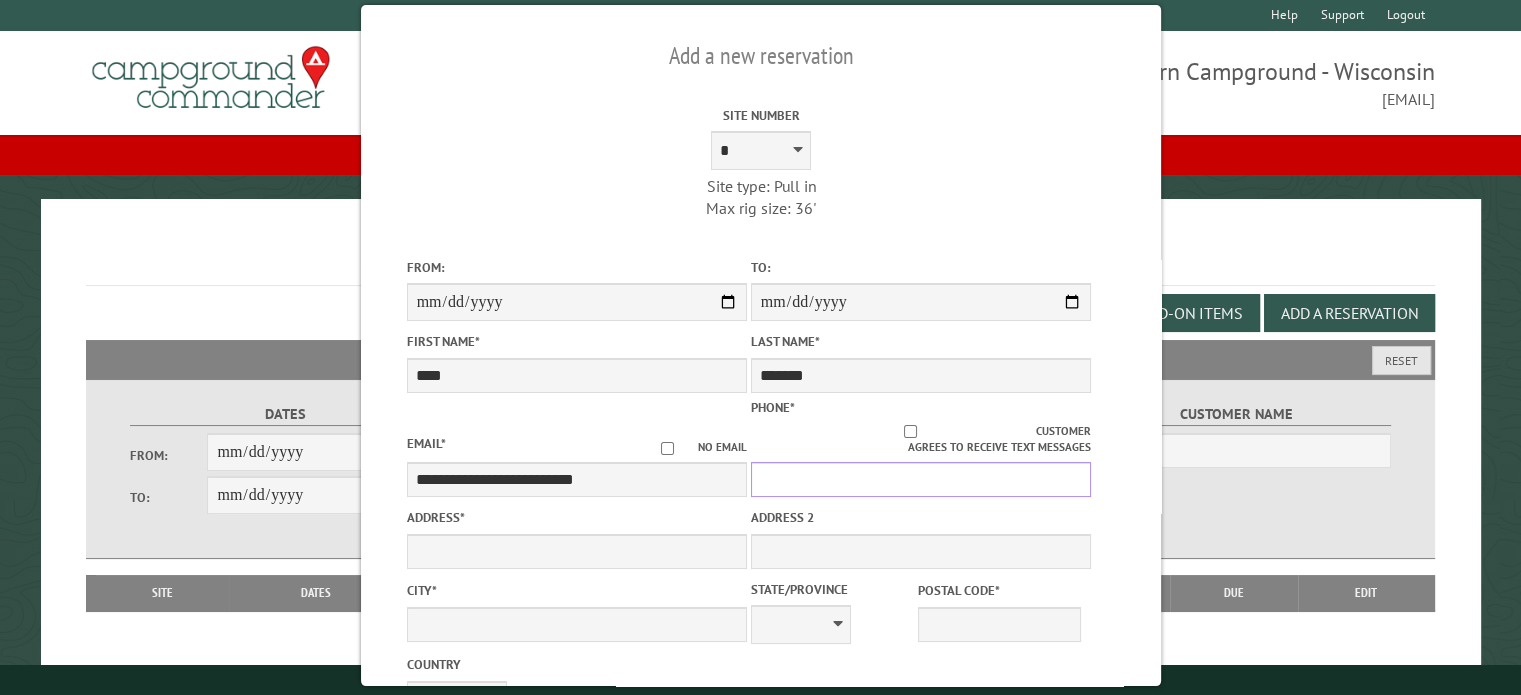 click on "Phone *" at bounding box center (920, 479) 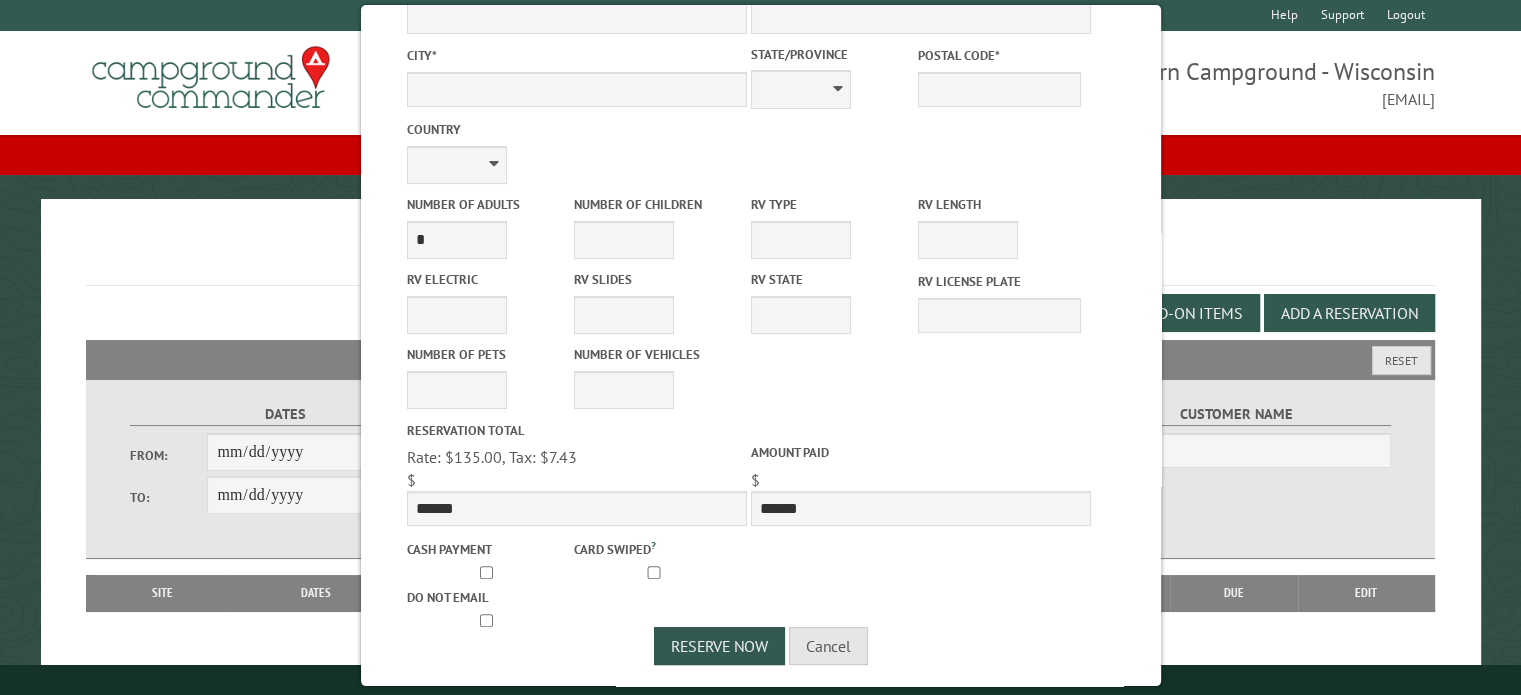 scroll, scrollTop: 537, scrollLeft: 0, axis: vertical 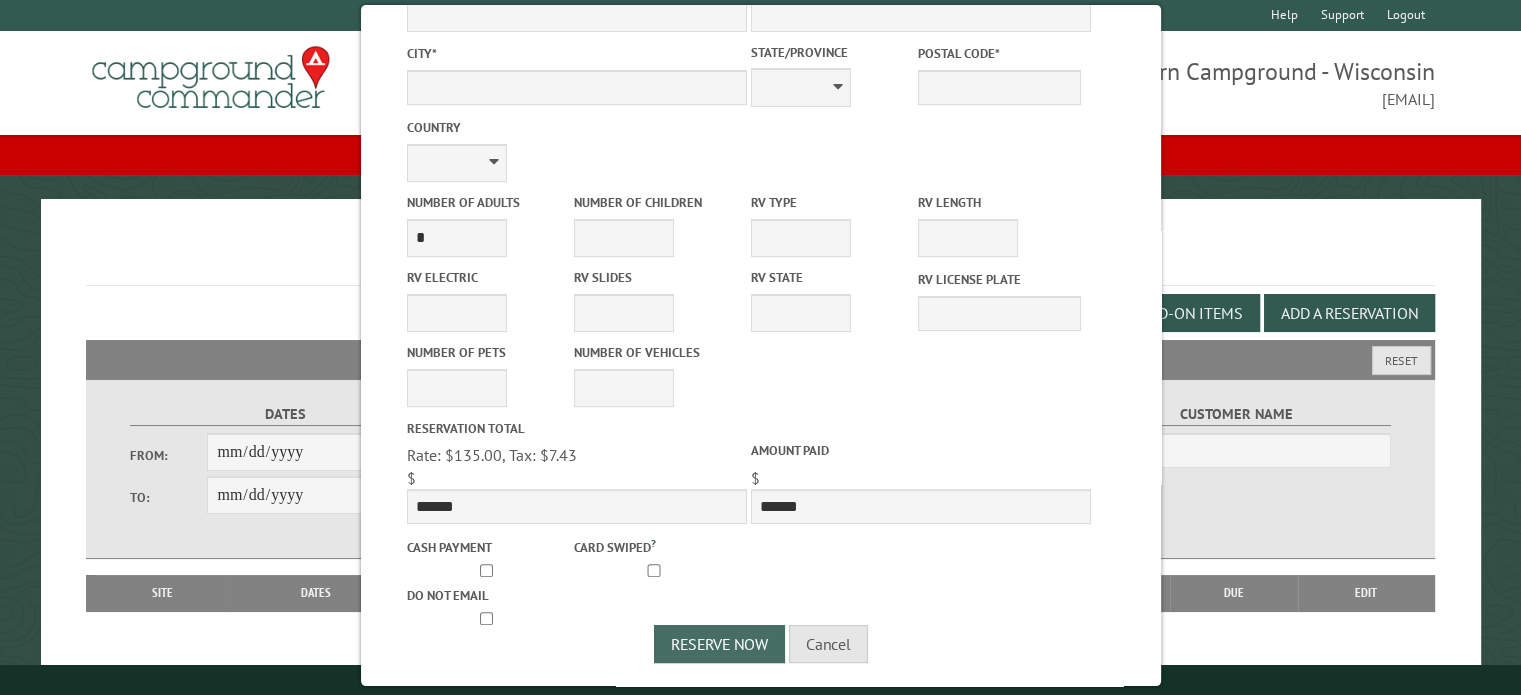 type on "**********" 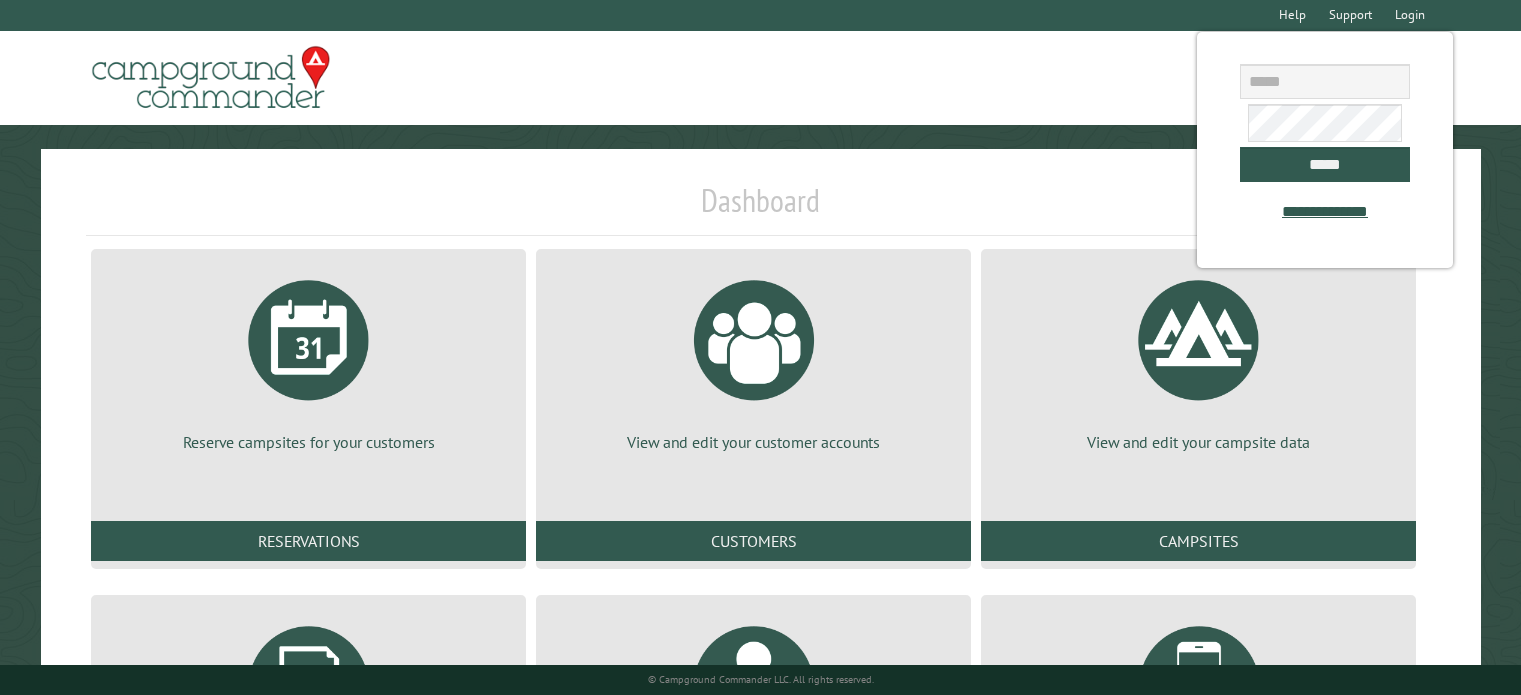 scroll, scrollTop: 0, scrollLeft: 0, axis: both 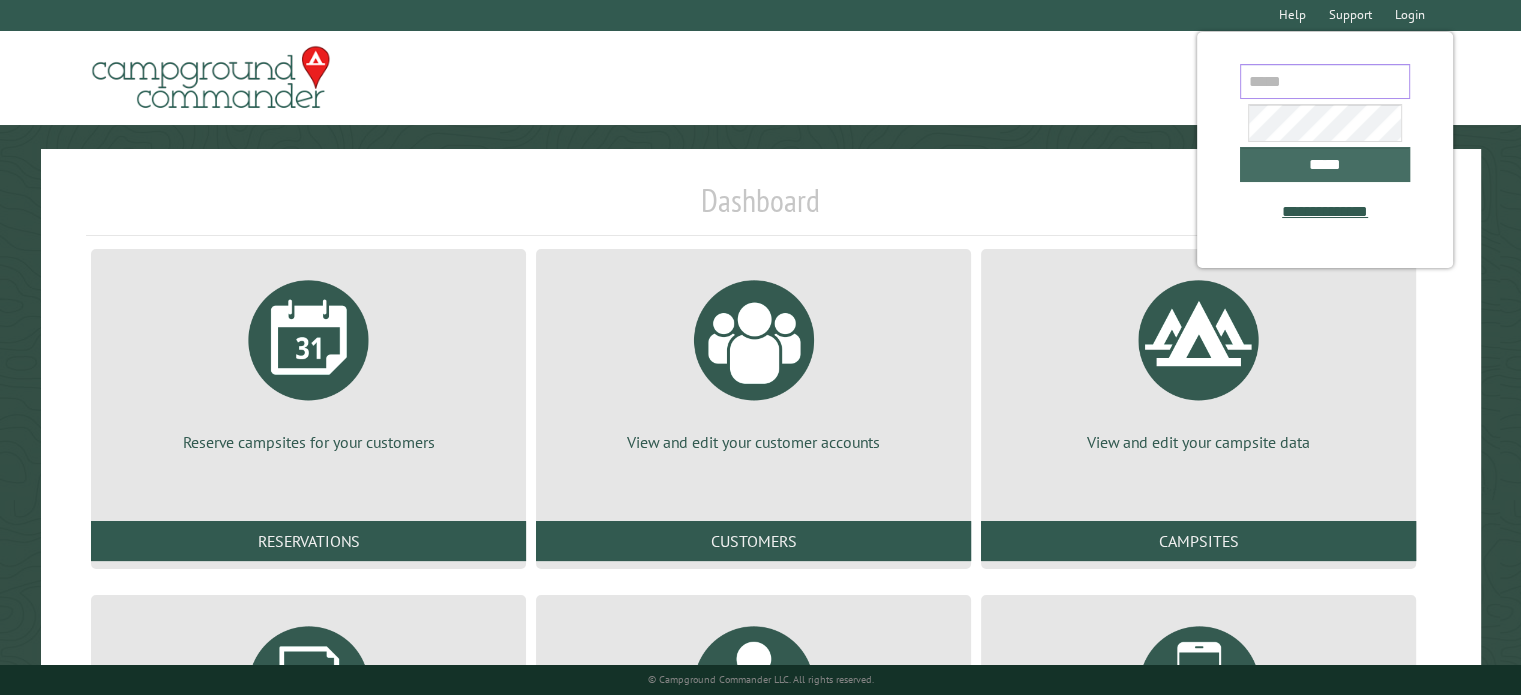 type on "**********" 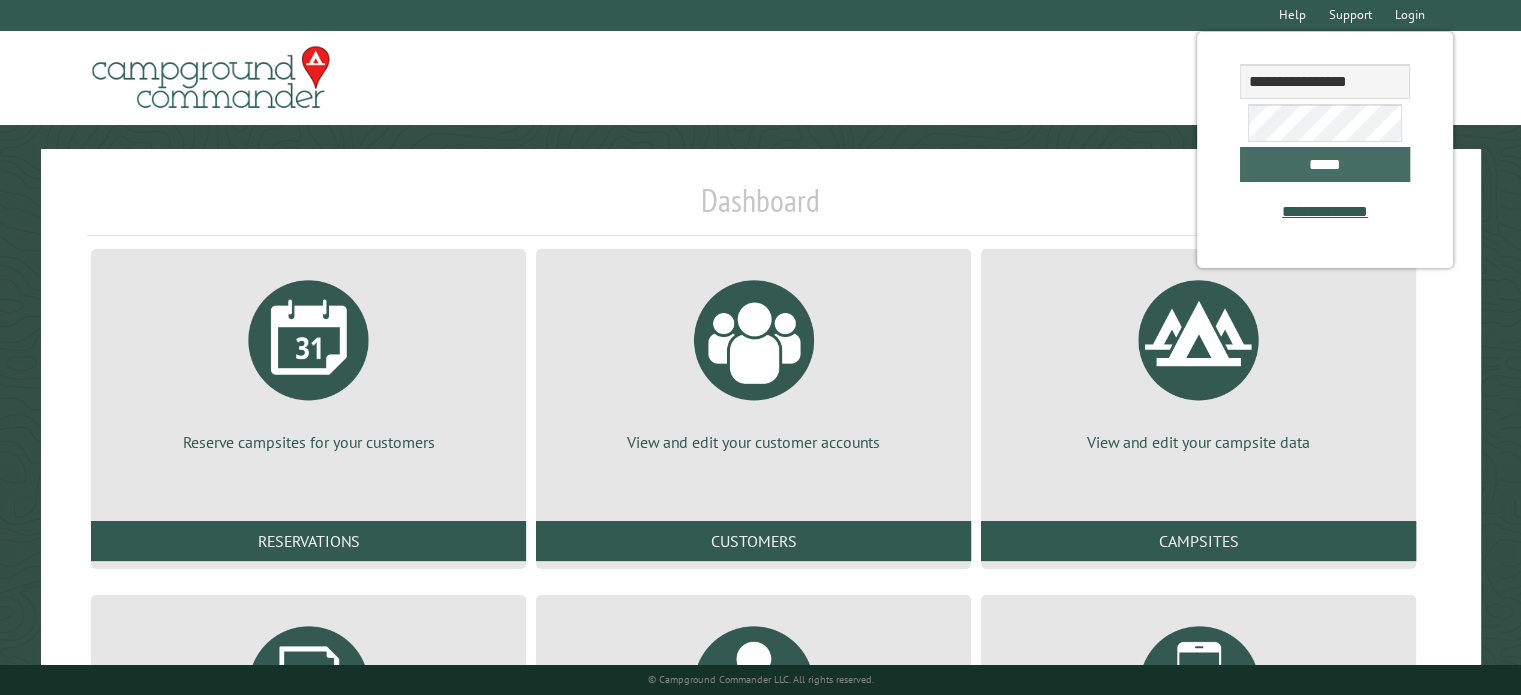 click on "*****" at bounding box center [1325, 164] 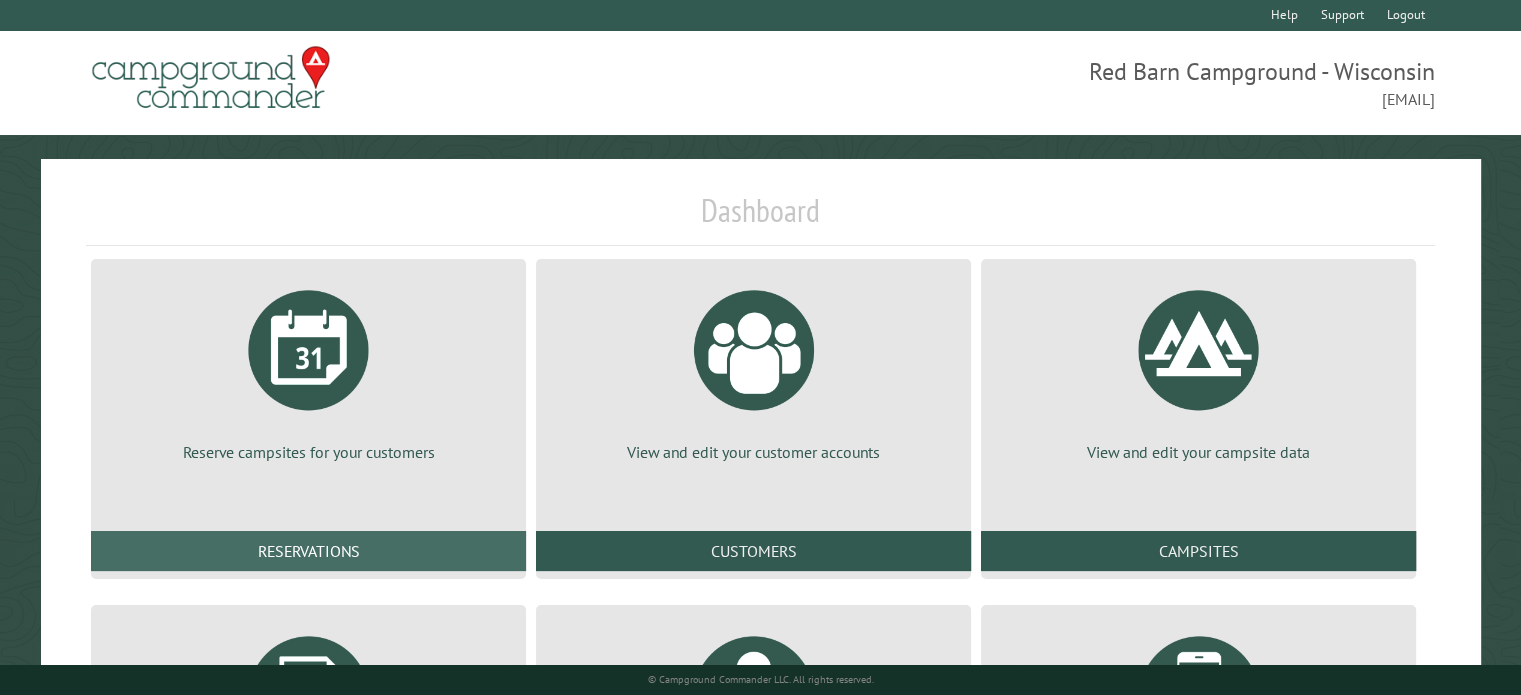 click on "Reservations" at bounding box center [308, 551] 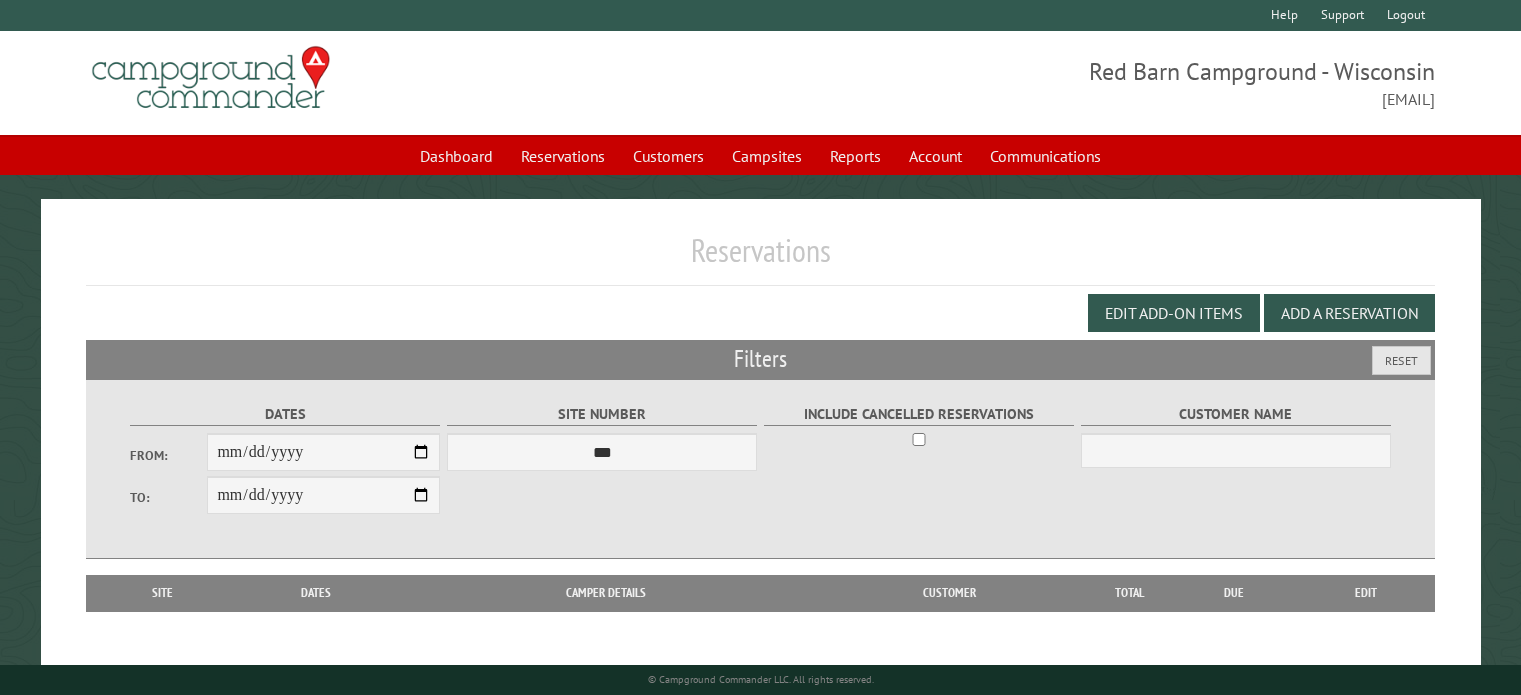 scroll, scrollTop: 0, scrollLeft: 0, axis: both 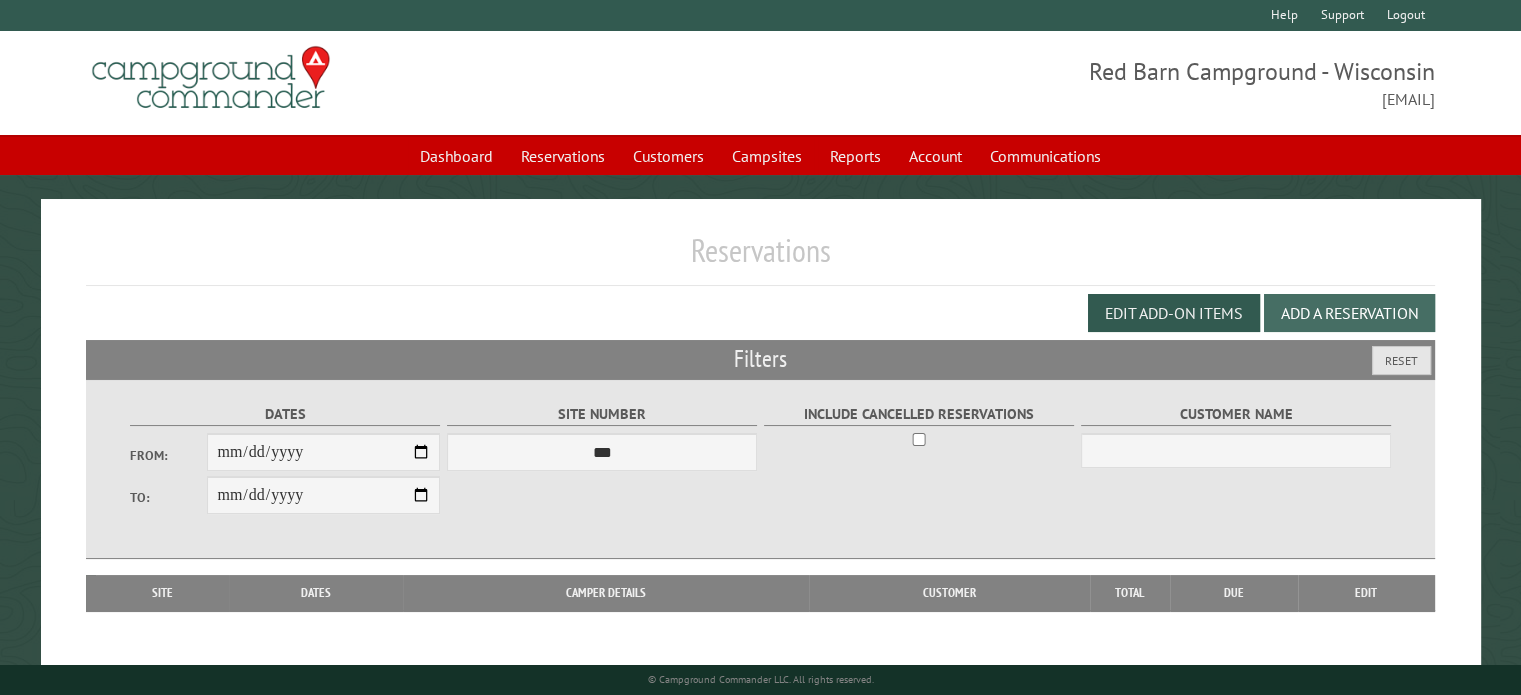 click on "Add a Reservation" at bounding box center [1349, 313] 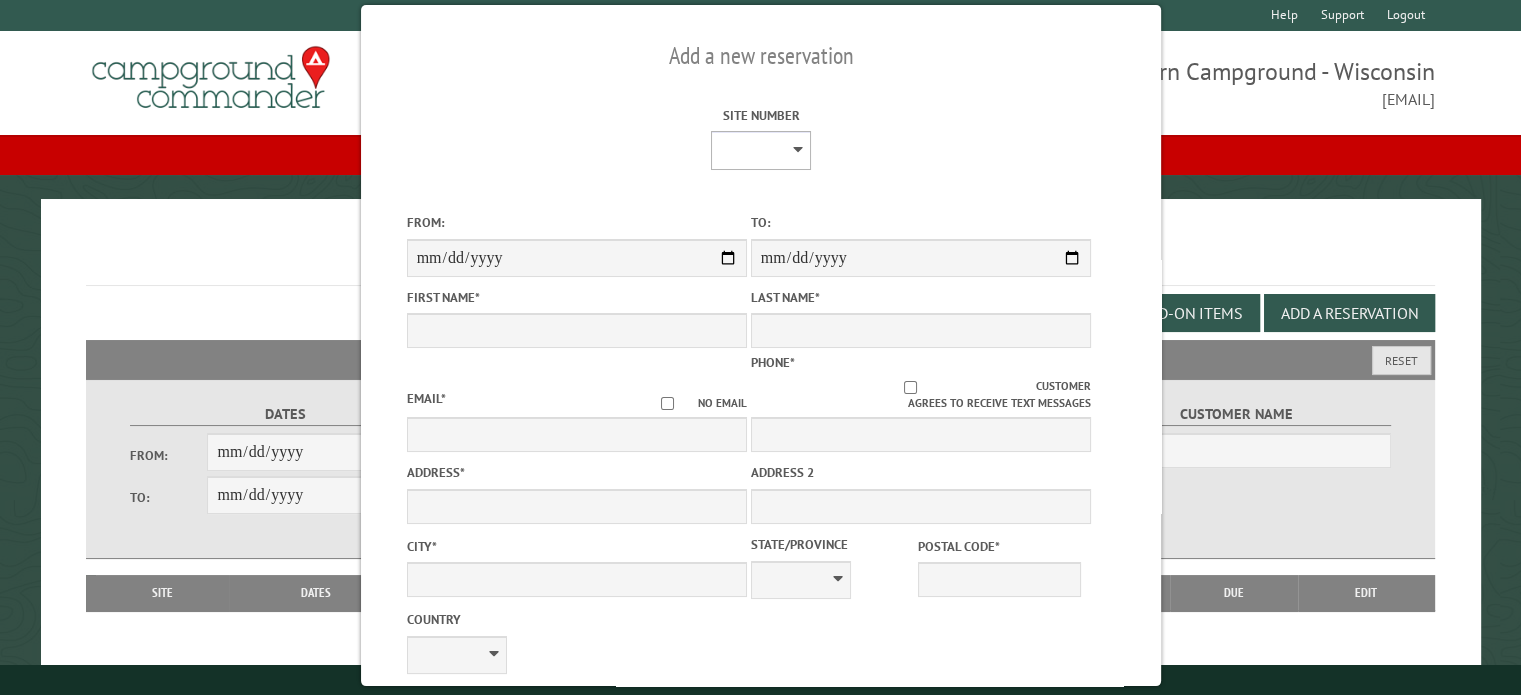 click on "* * * * * * * * ** ** ** ** ** ** ** ** ** ** ** ** ** ** ** ** ** *** *** *** *** *** *** *** *** *** *** *** *** *** *** *** *** *** *** *** *** *** *** *** *** *** *** *** *** *** *** *** *** *** *** *** *** * * * * * * ***** ** ** ** ****" at bounding box center [761, 150] 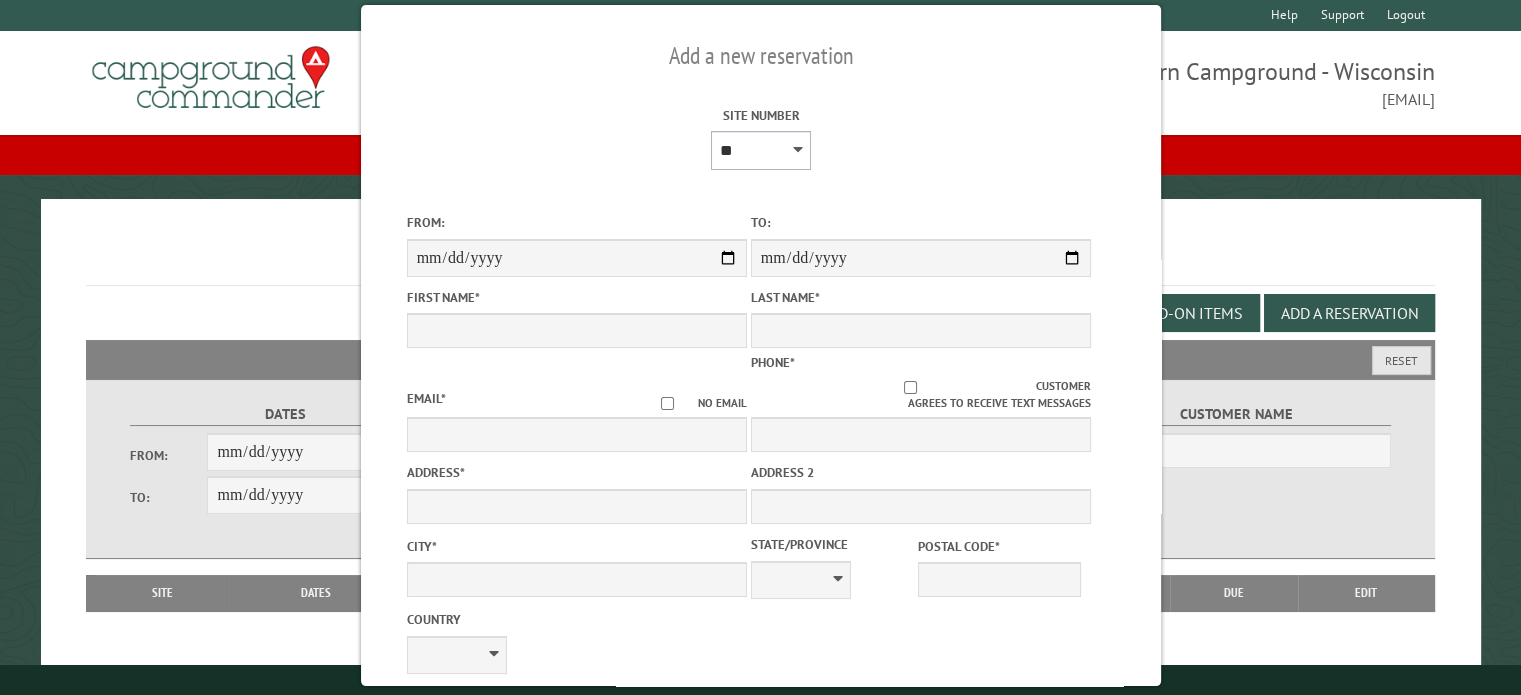 click on "* * * * * * * * ** ** ** ** ** ** ** ** ** ** ** ** ** ** ** ** ** *** *** *** *** *** *** *** *** *** *** *** *** *** *** *** *** *** *** *** *** *** *** *** *** *** *** *** *** *** *** *** *** *** *** *** *** * * * * * * ***** ** ** ** ****" at bounding box center [761, 150] 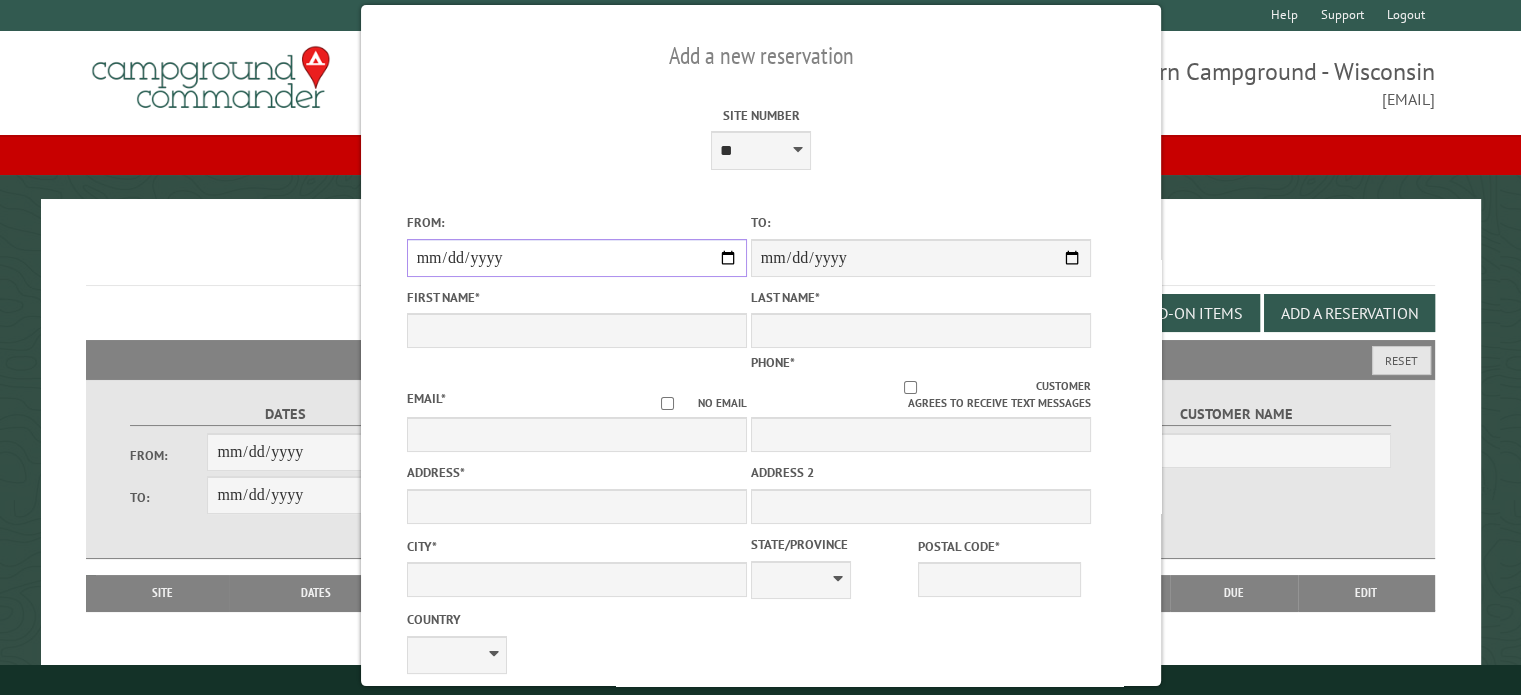 click on "From:" at bounding box center [576, 258] 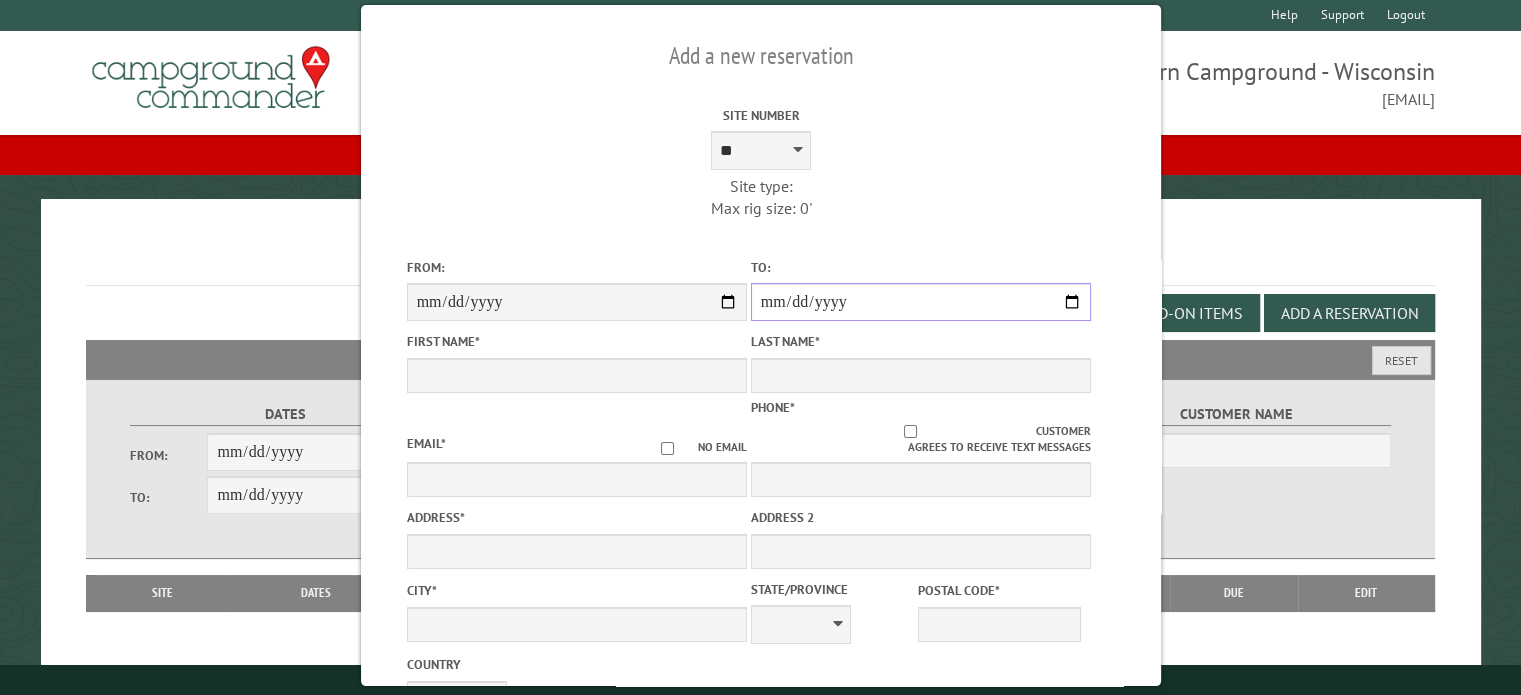click on "**********" at bounding box center (920, 302) 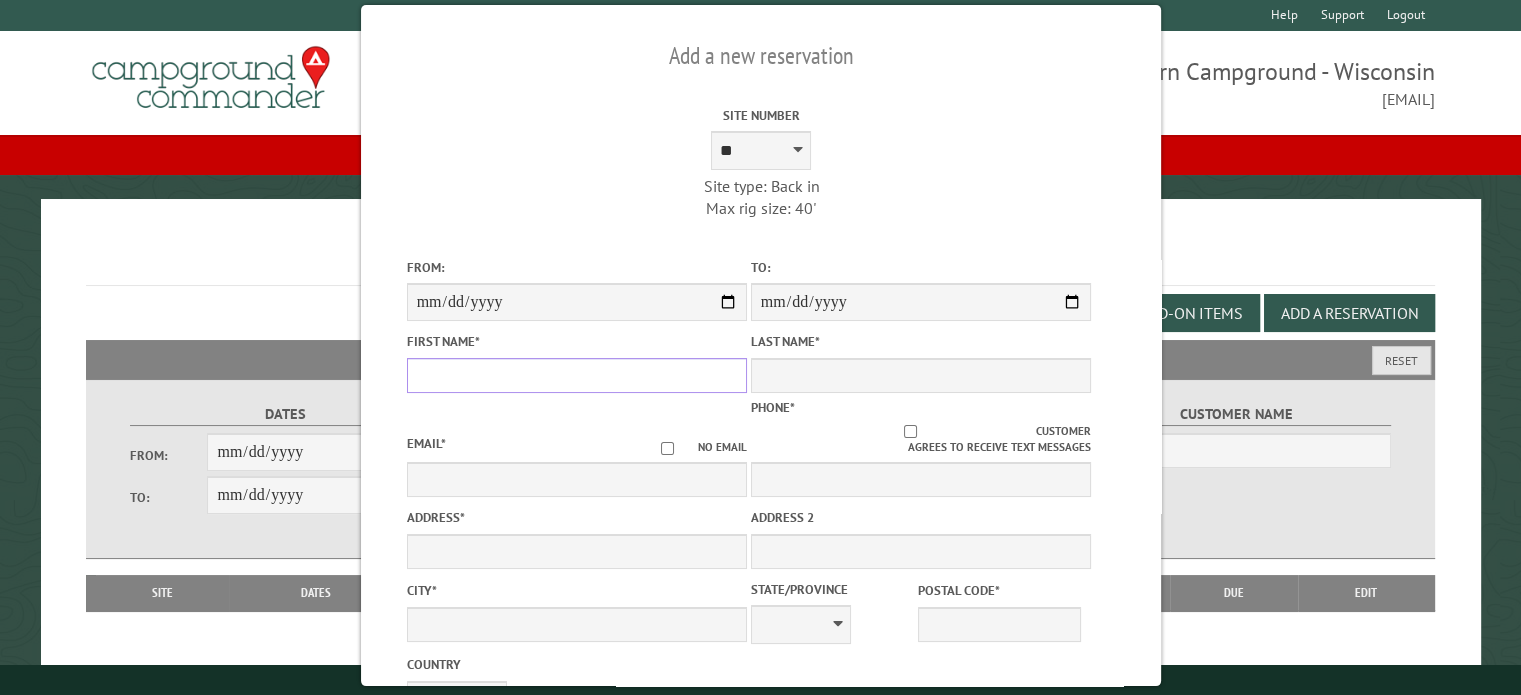 click on "First Name *" at bounding box center (576, 375) 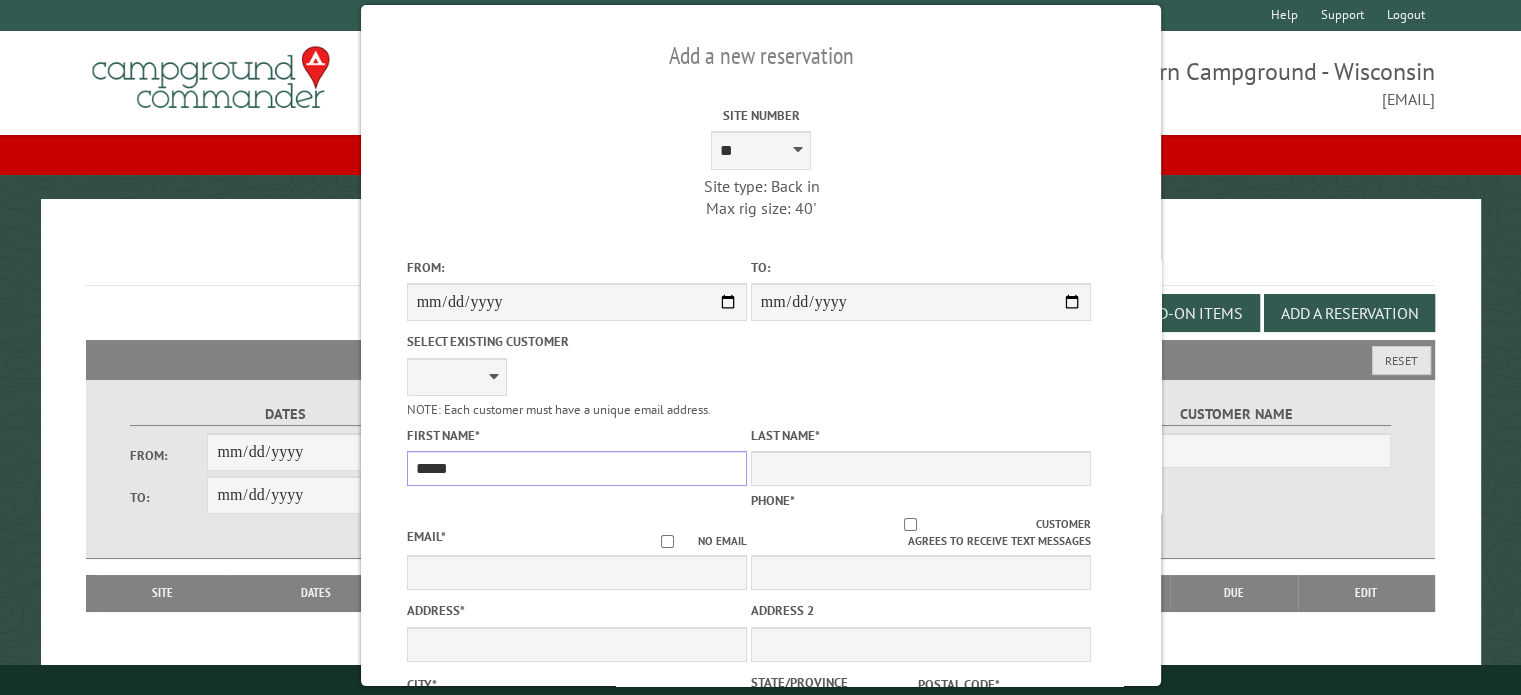 type on "****" 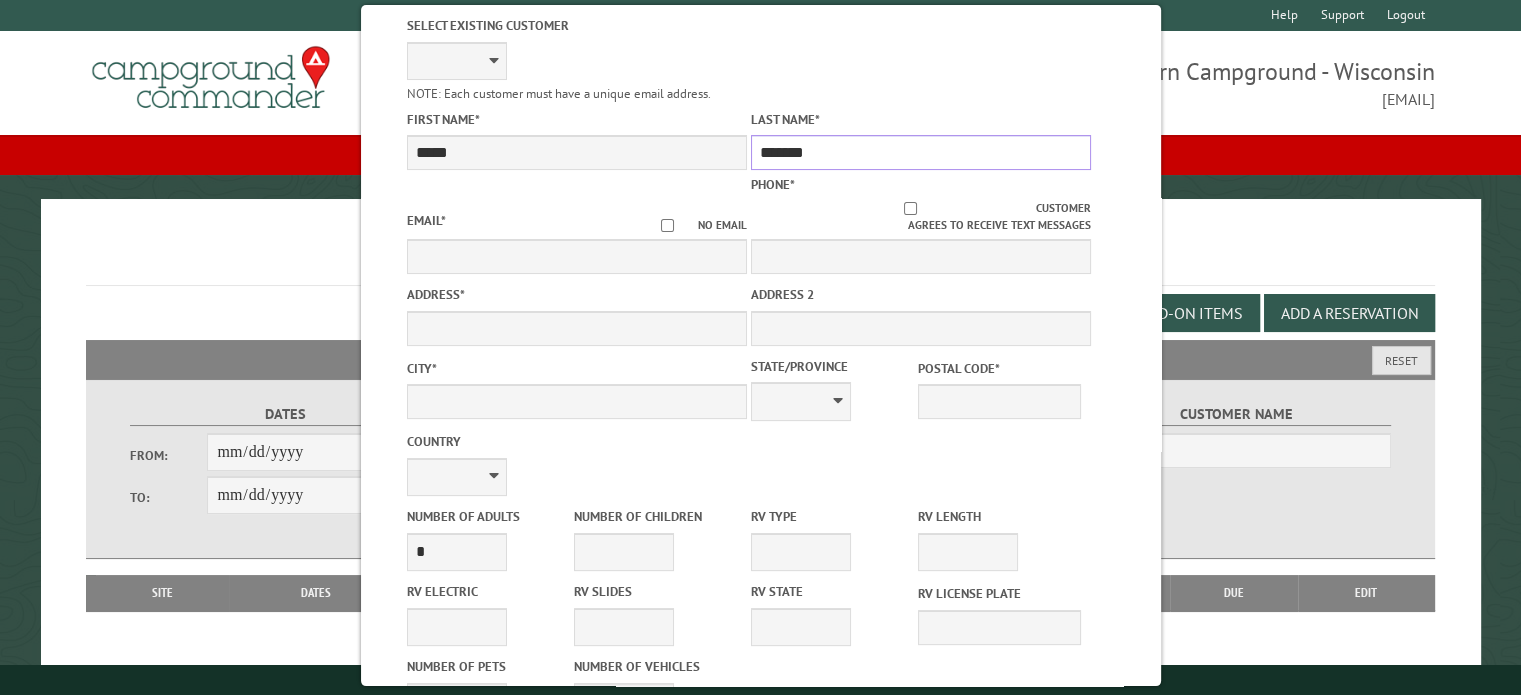 scroll, scrollTop: 318, scrollLeft: 0, axis: vertical 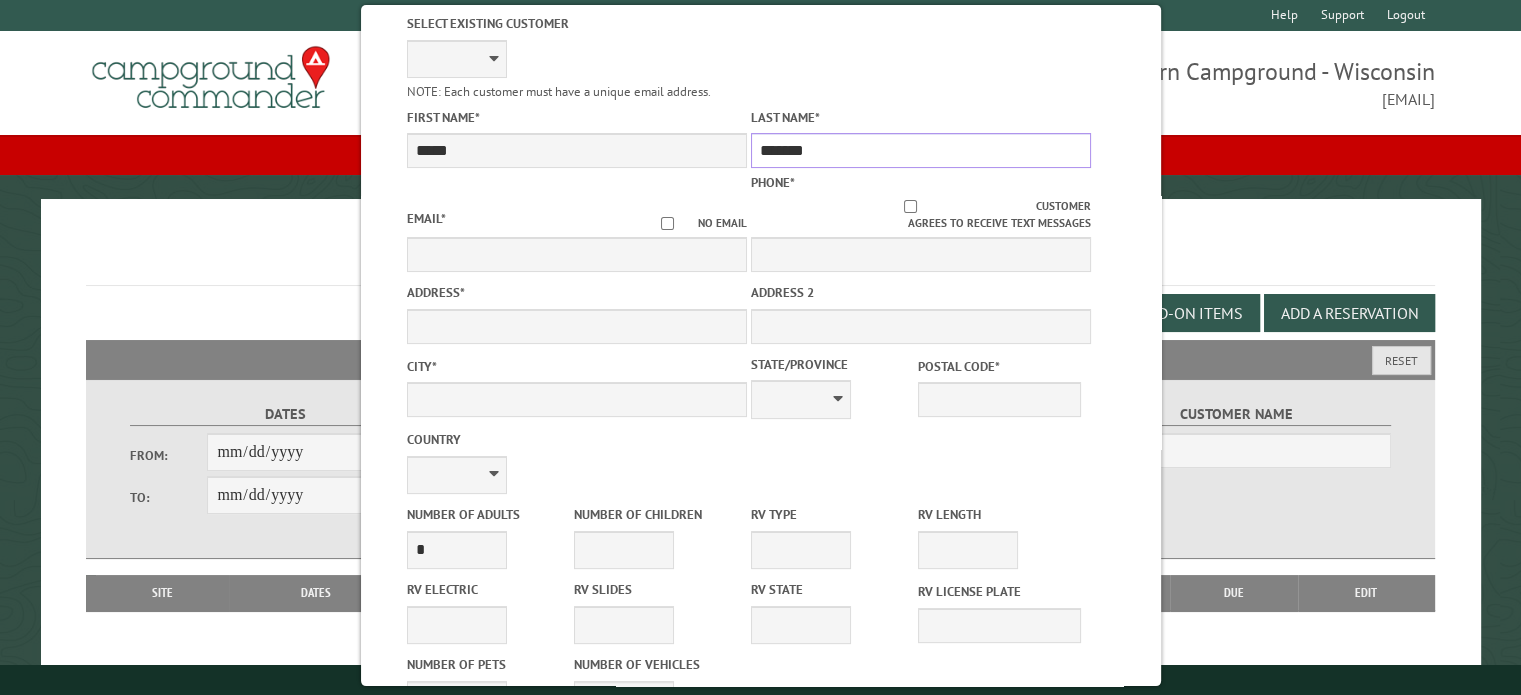 type on "*******" 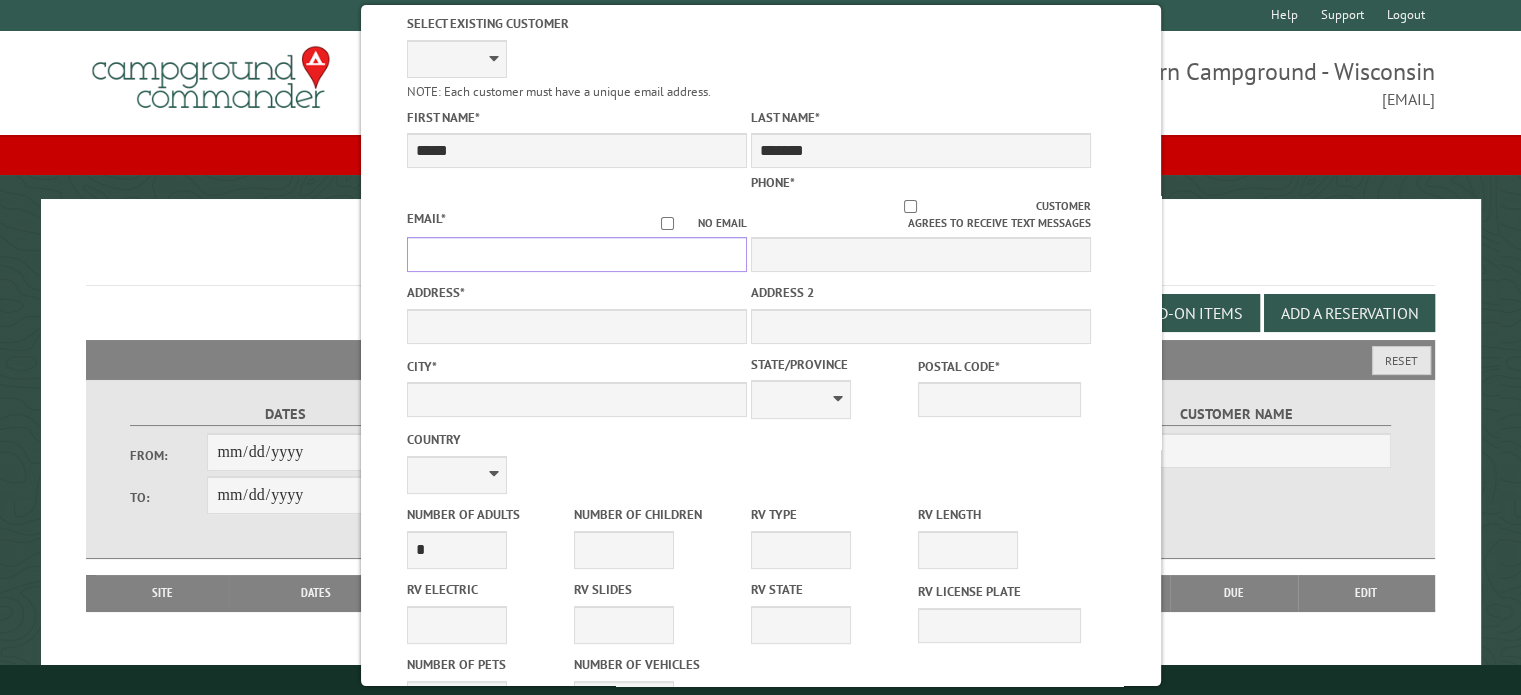 click on "Email *" at bounding box center (576, 254) 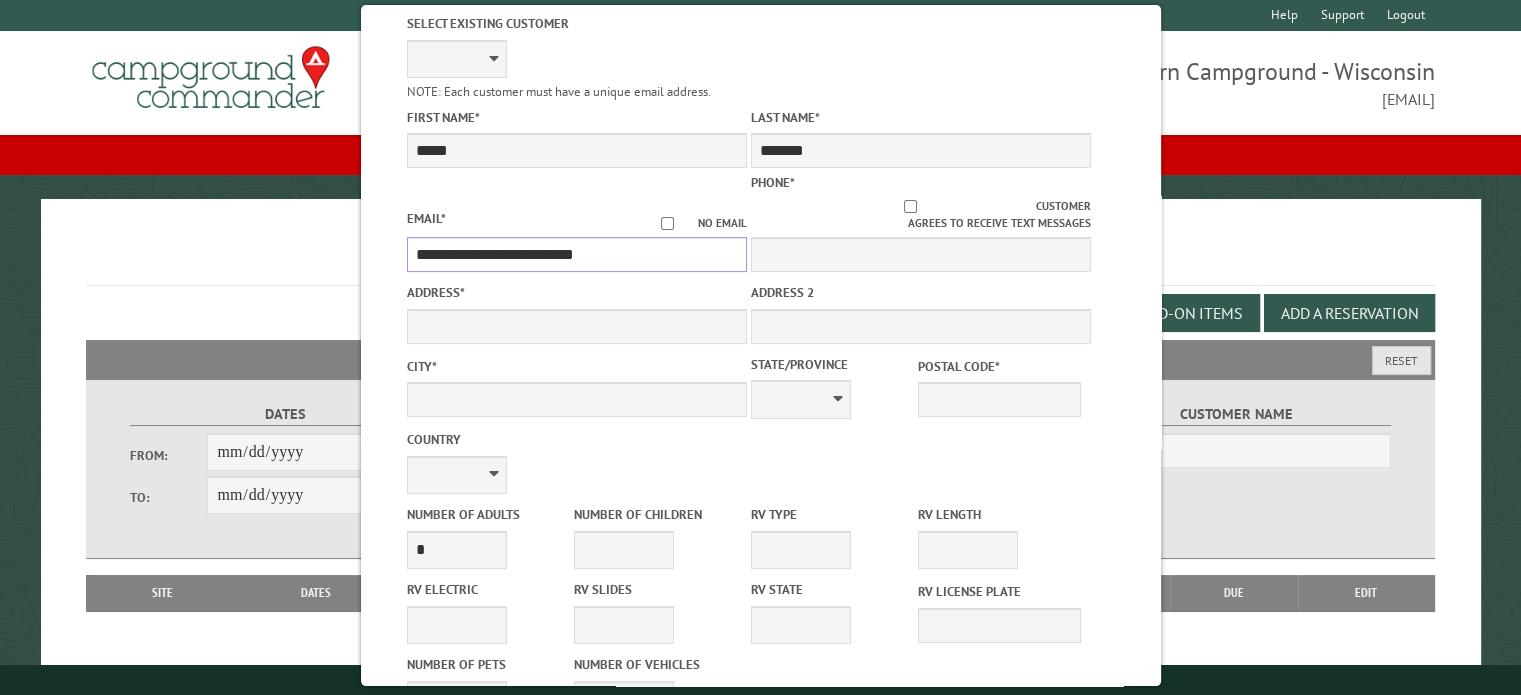 type on "**********" 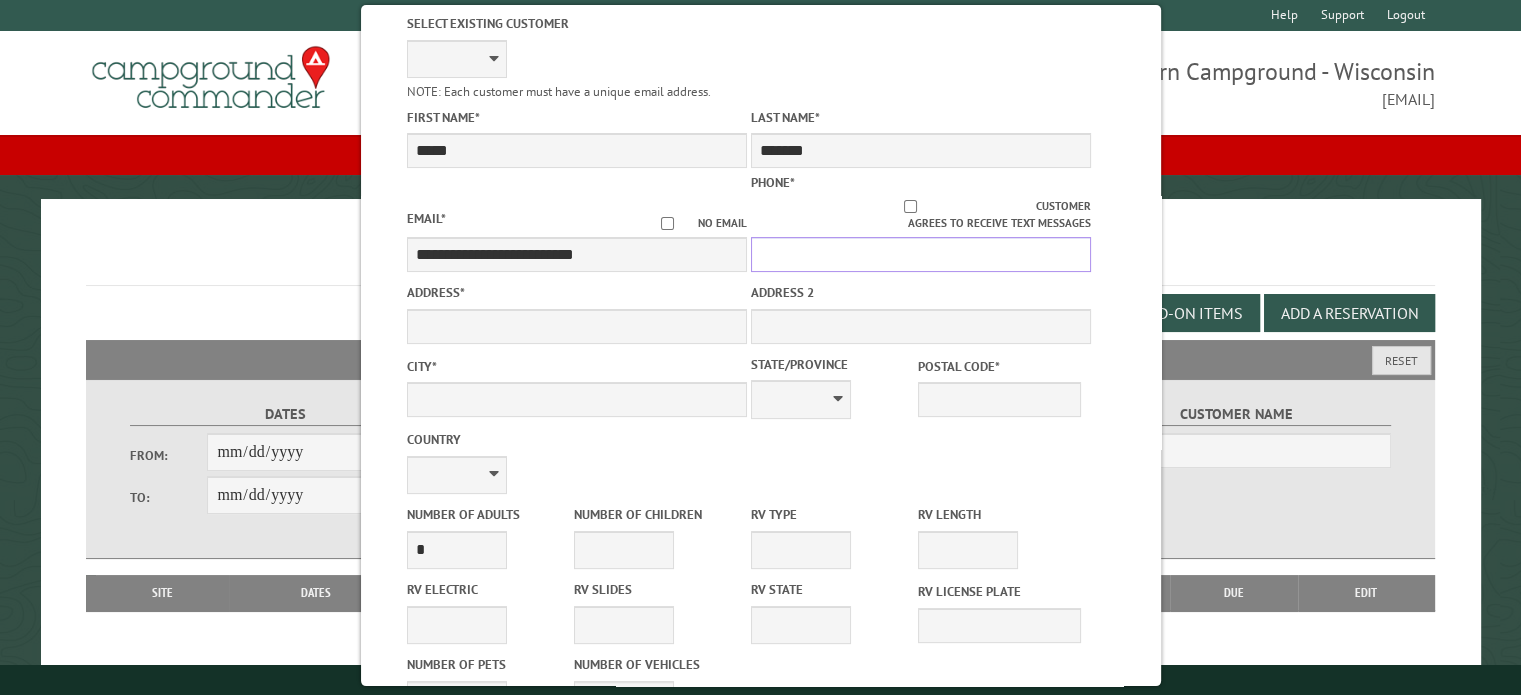 click on "Phone *" at bounding box center [920, 254] 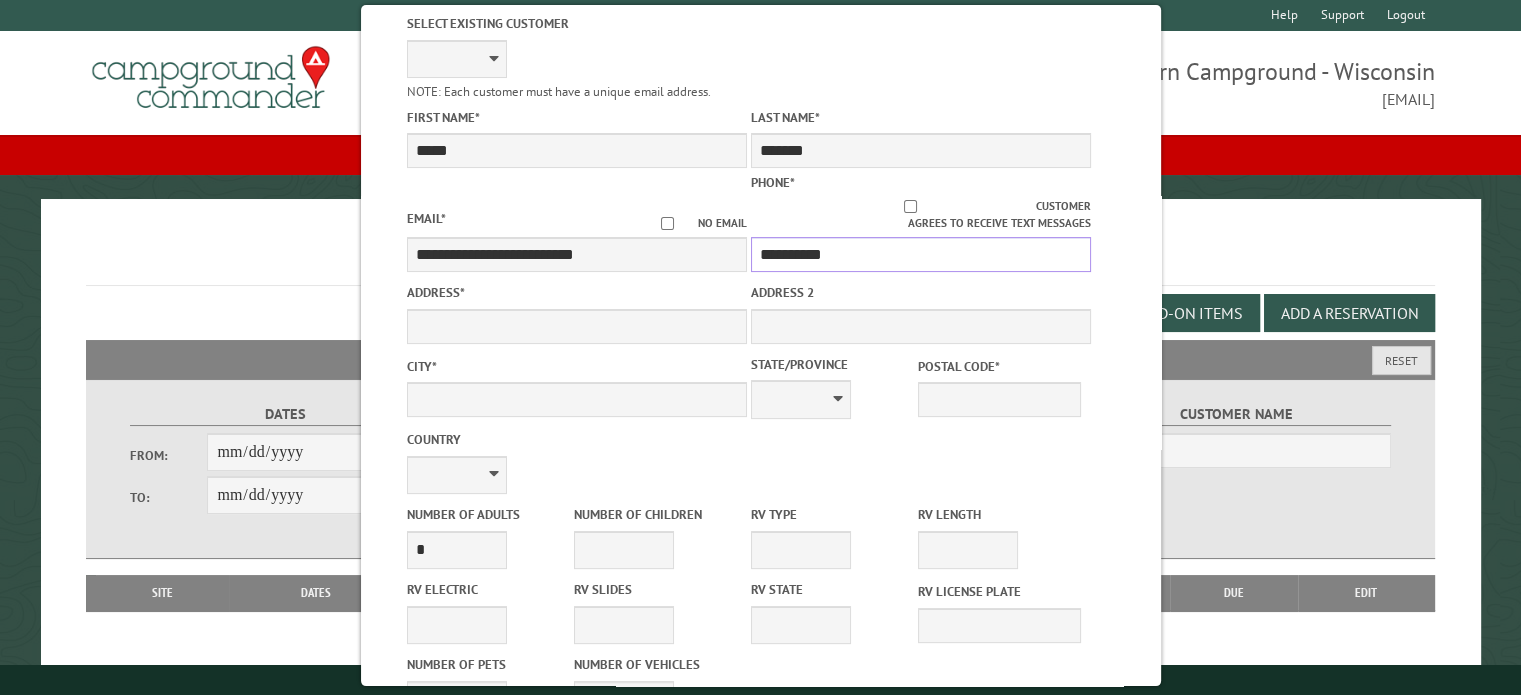 scroll, scrollTop: 631, scrollLeft: 0, axis: vertical 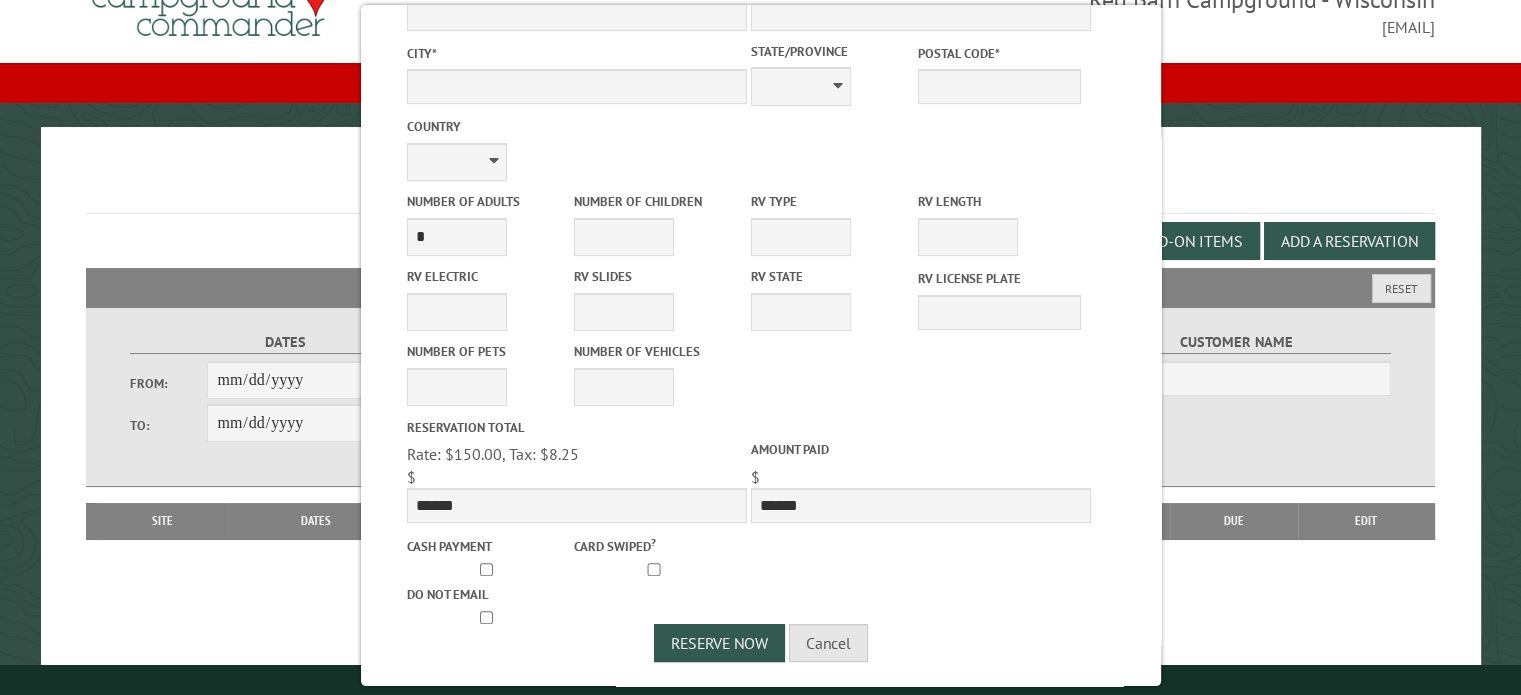 type on "**********" 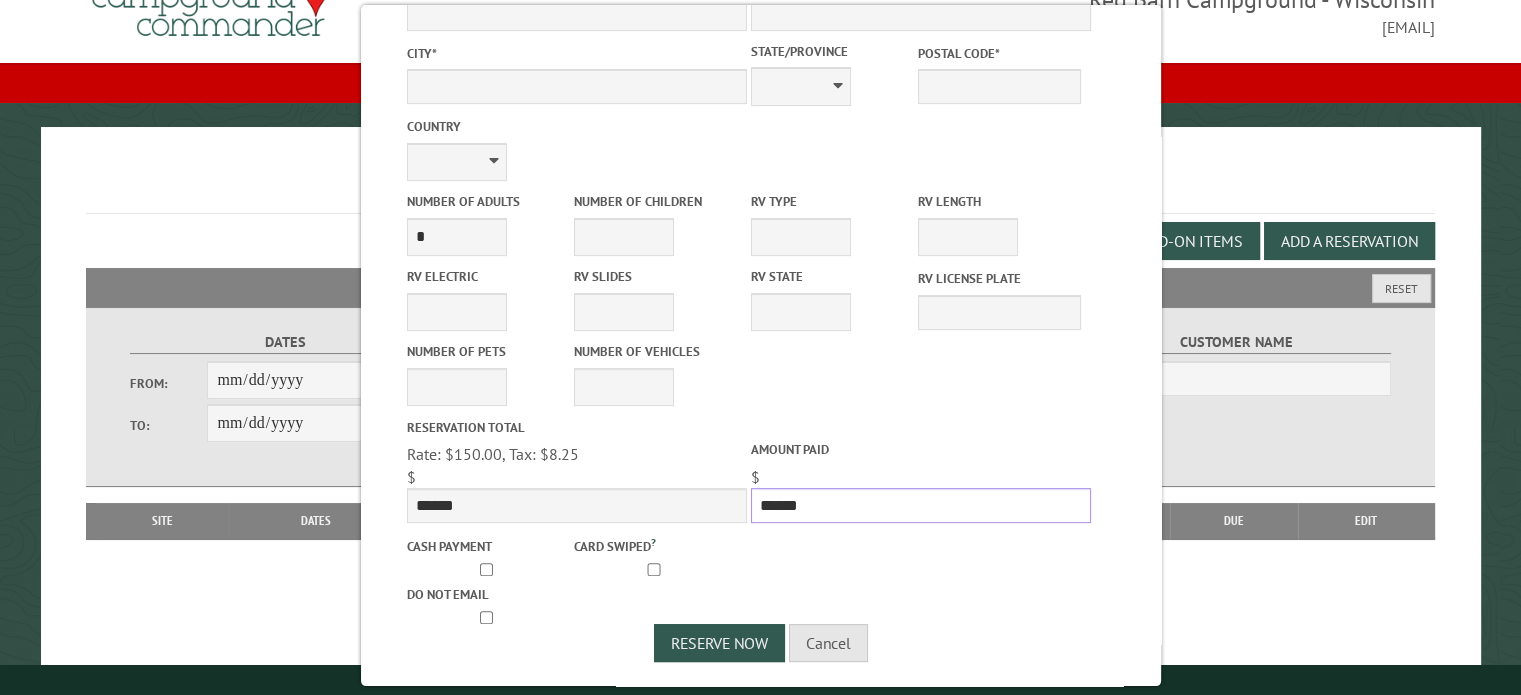 drag, startPoint x: 848, startPoint y: 504, endPoint x: 432, endPoint y: 511, distance: 416.0589 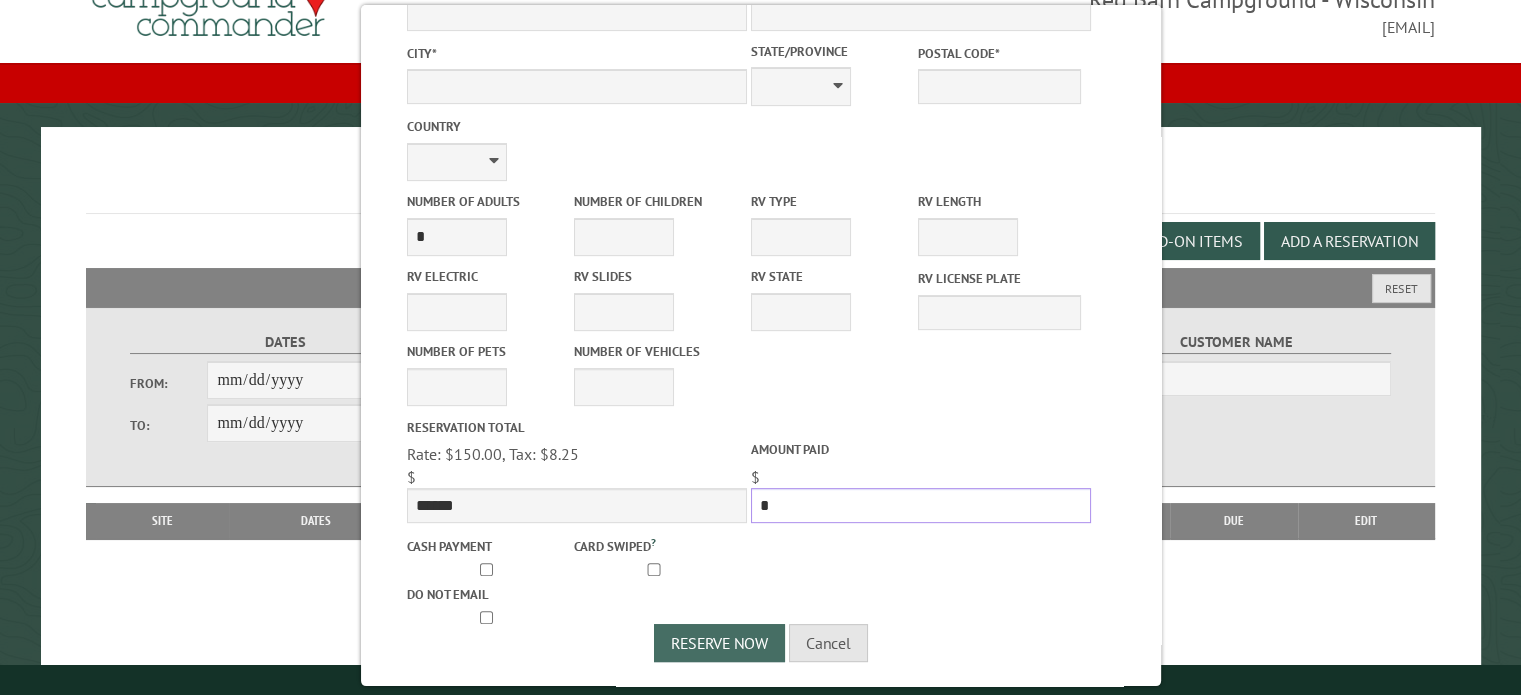 type on "*" 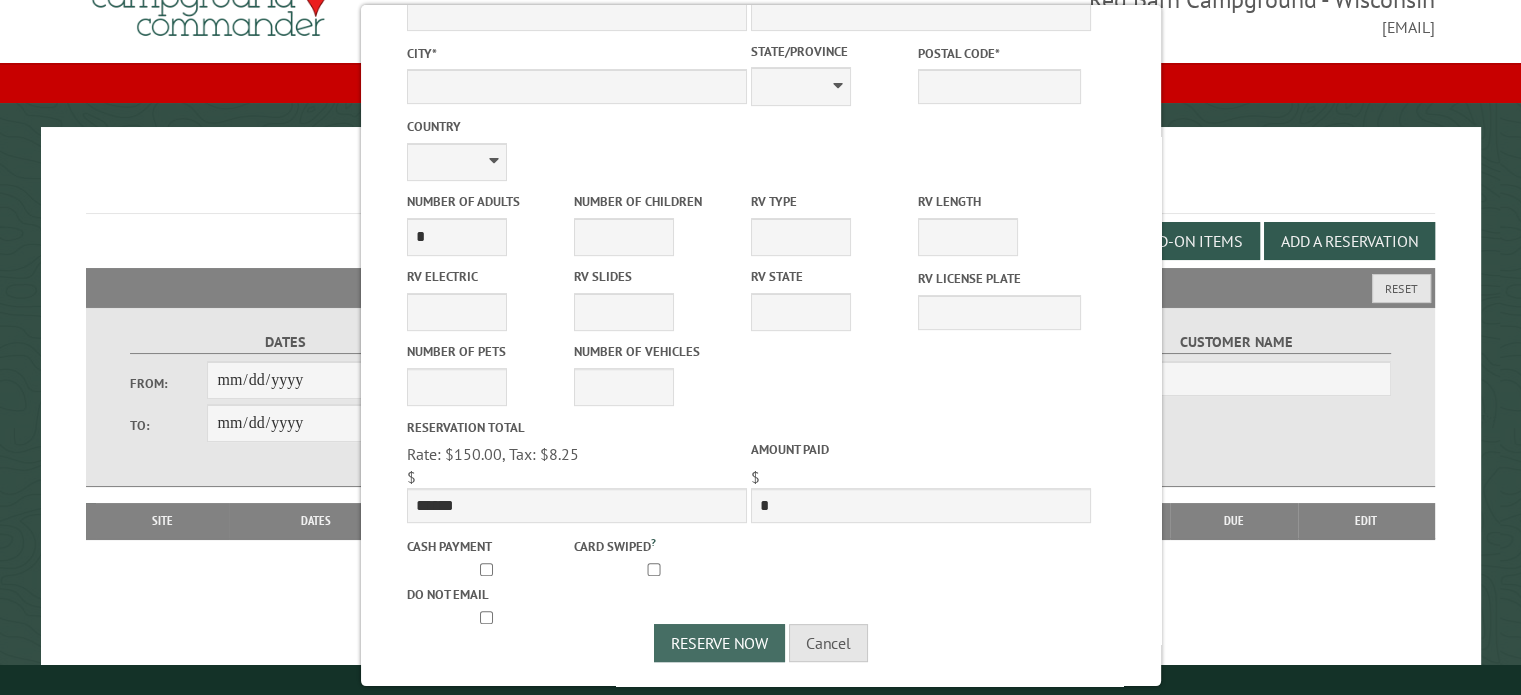 click on "Reserve Now" at bounding box center [719, 643] 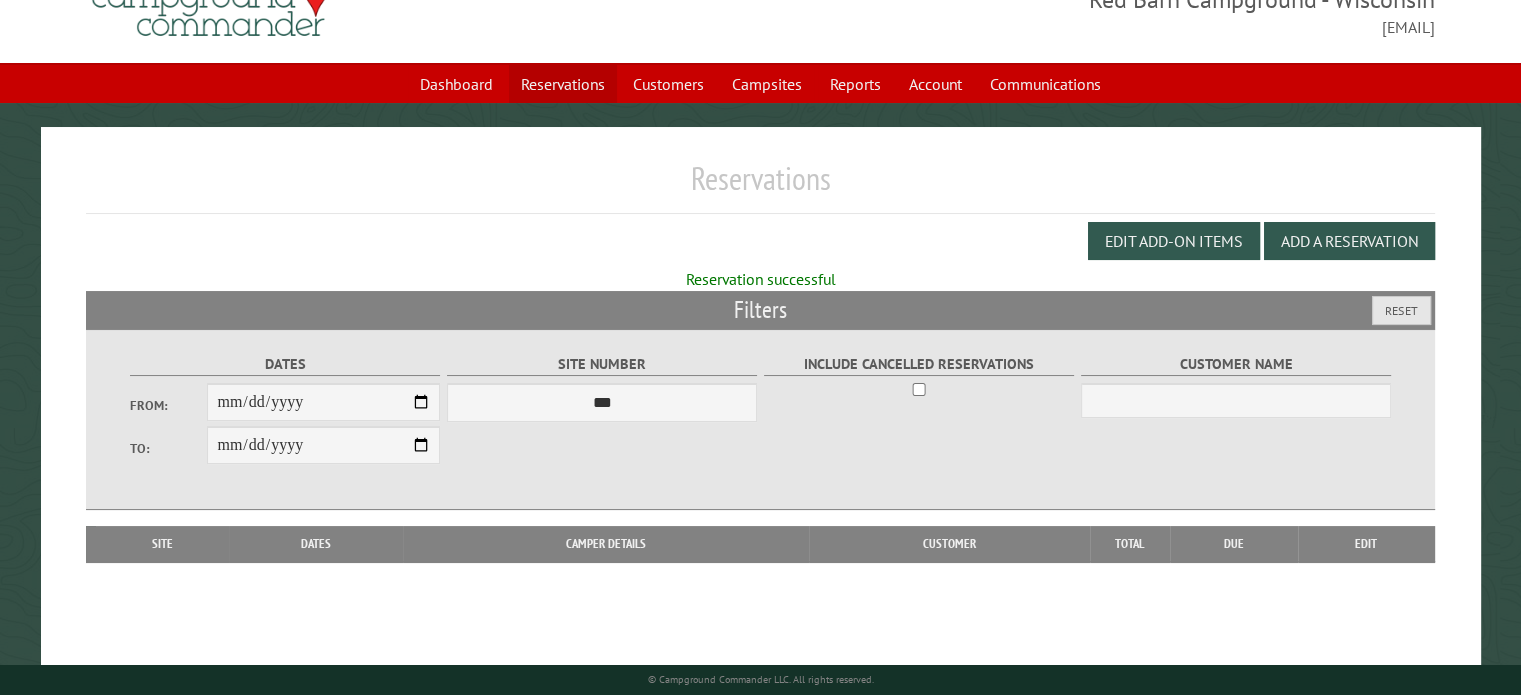 click on "Reservations" at bounding box center [563, 84] 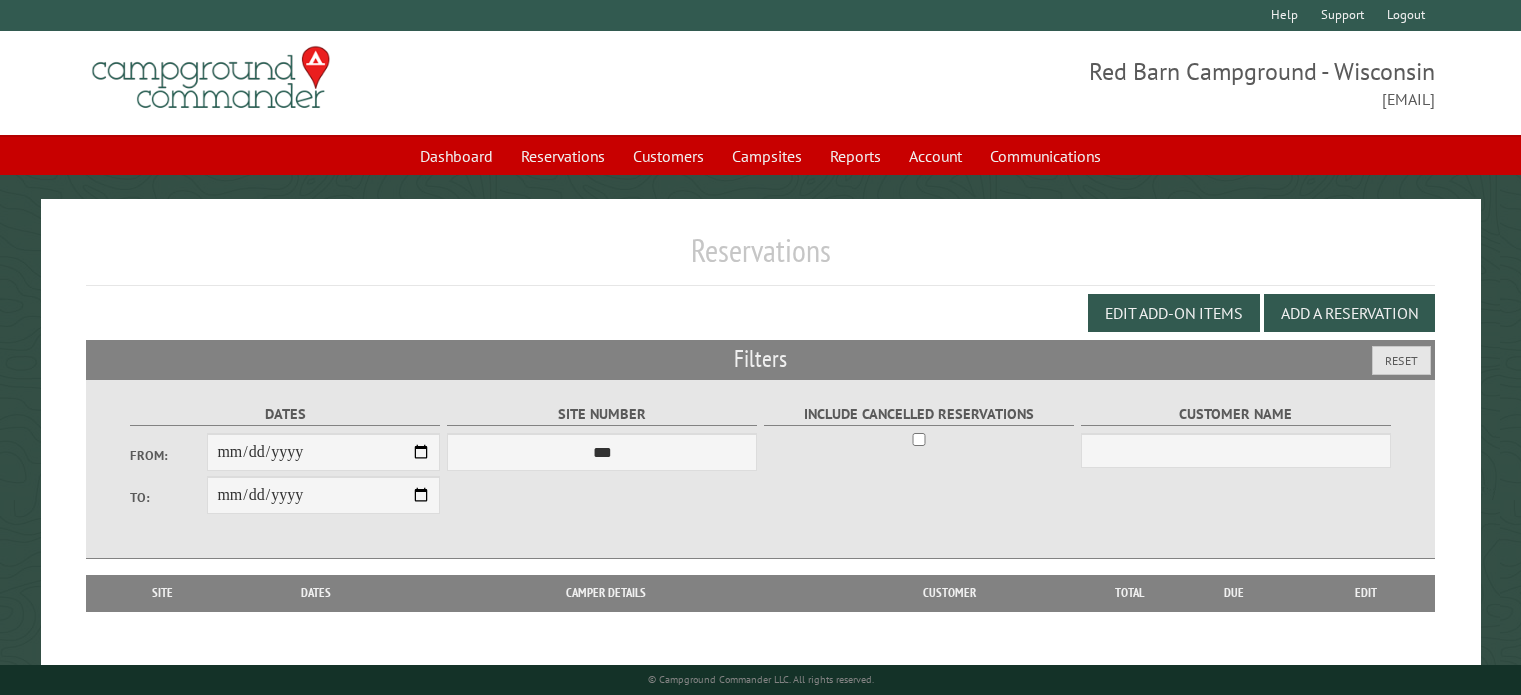 scroll, scrollTop: 0, scrollLeft: 0, axis: both 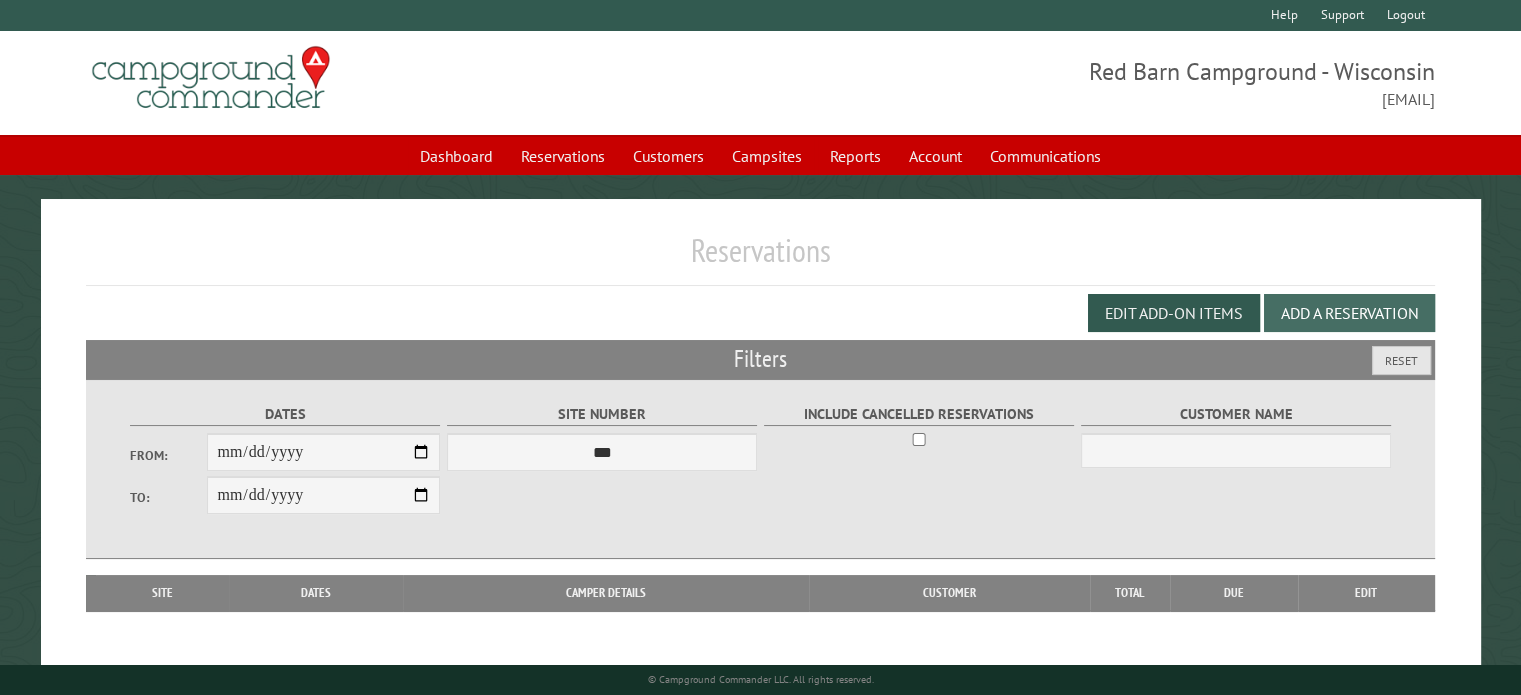 click on "Add a Reservation" at bounding box center (1349, 313) 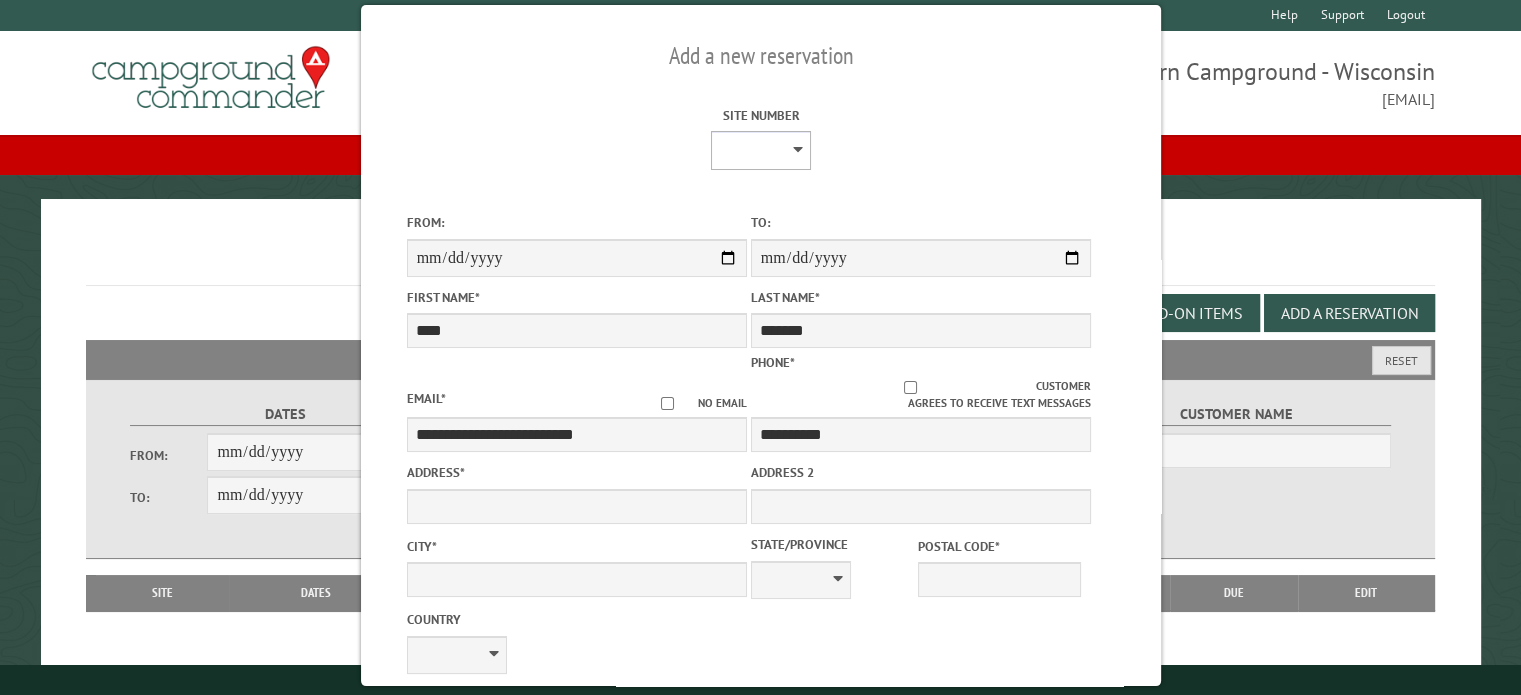 click on "* * * * * * * * ** ** ** ** ** ** ** ** ** ** ** ** ** ** ** ** ** *** *** *** *** *** *** *** *** *** *** *** *** *** *** *** *** *** *** *** *** *** *** *** *** *** *** *** *** *** *** *** *** *** *** *** *** * * * * * * ***** ** ** ** ****" at bounding box center (761, 150) 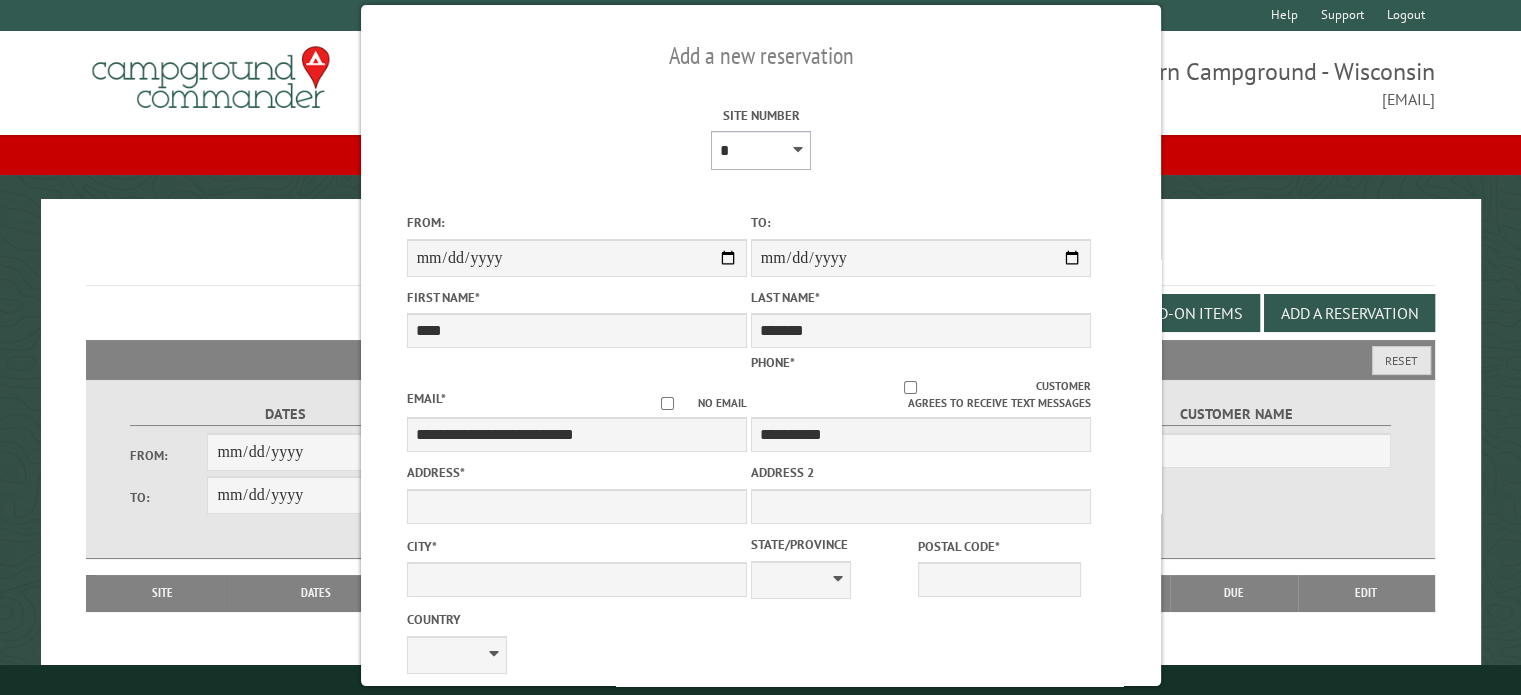 click on "* * * * * * * * ** ** ** ** ** ** ** ** ** ** ** ** ** ** ** ** ** *** *** *** *** *** *** *** *** *** *** *** *** *** *** *** *** *** *** *** *** *** *** *** *** *** *** *** *** *** *** *** *** *** *** *** *** * * * * * * ***** ** ** ** ****" at bounding box center (761, 150) 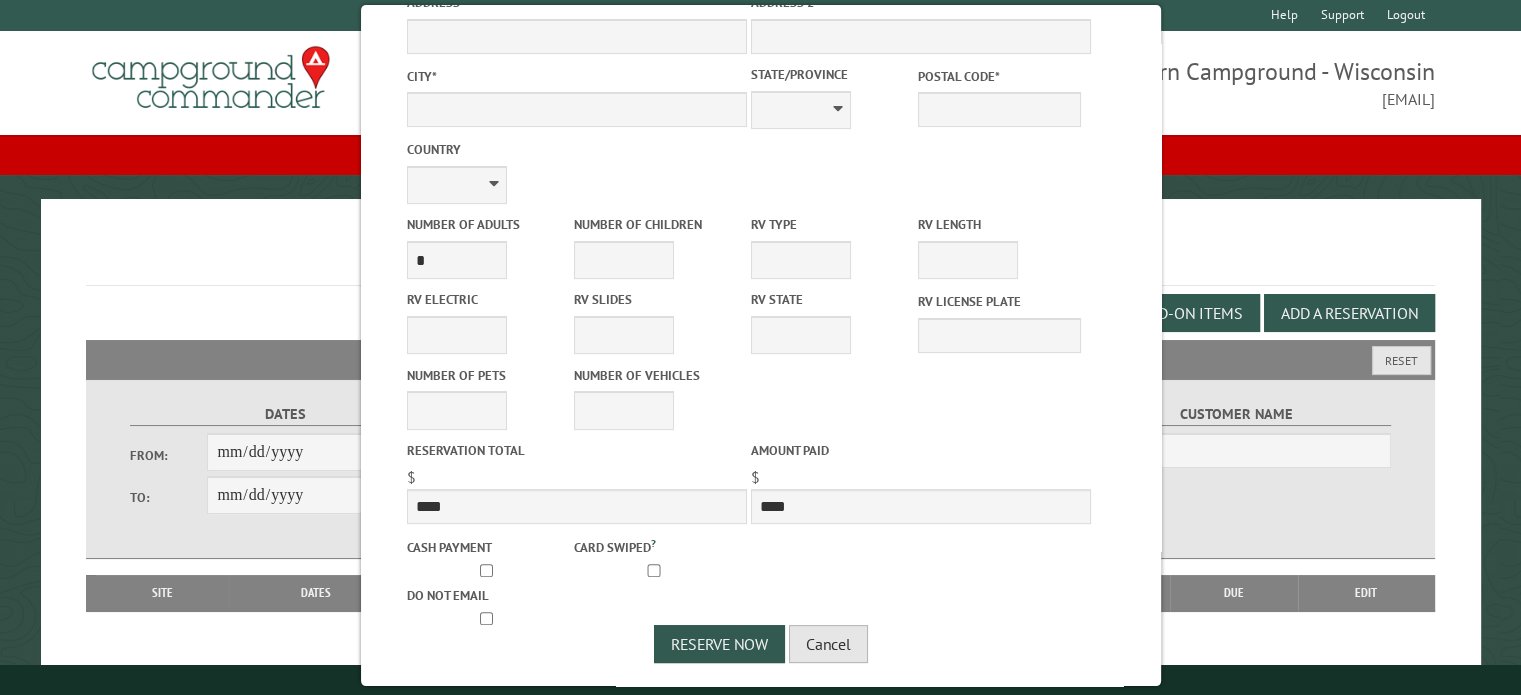 click on "Cancel" at bounding box center (828, 644) 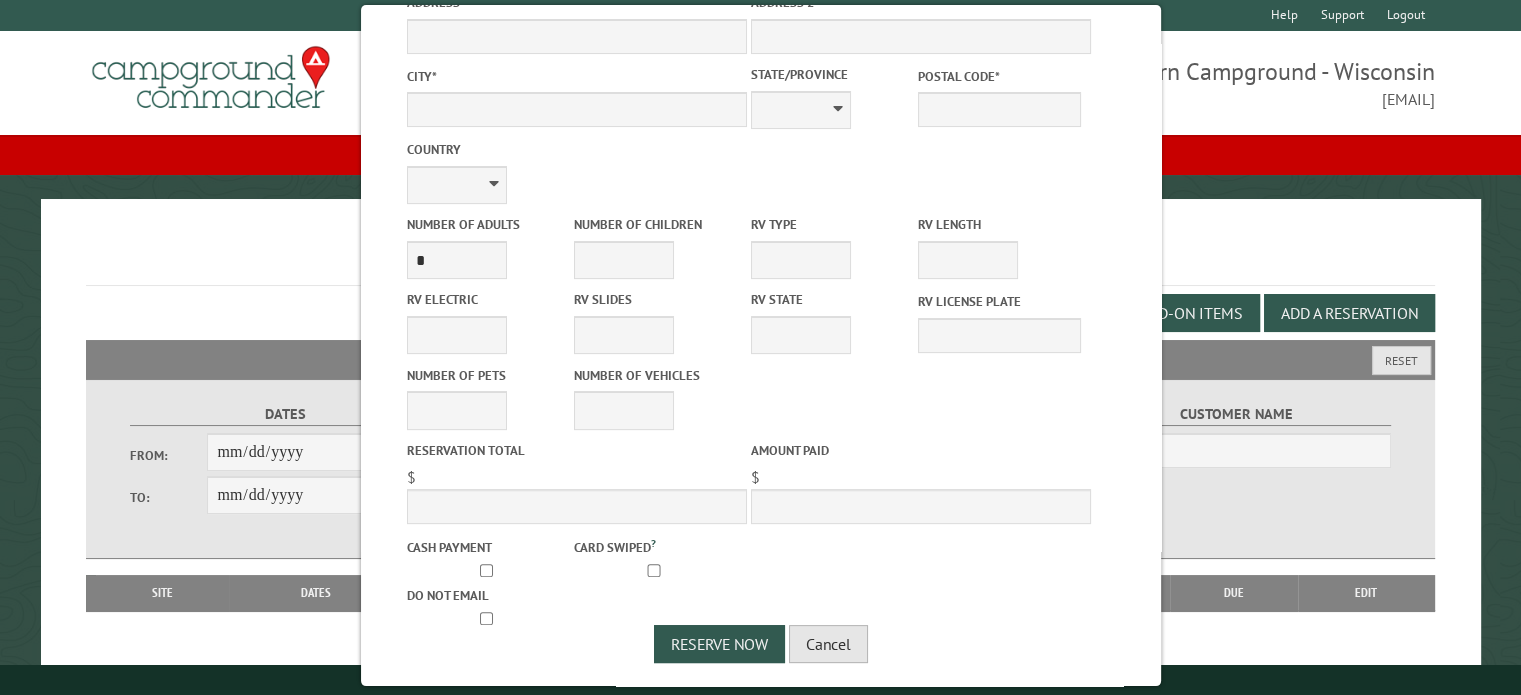 select on "**********" 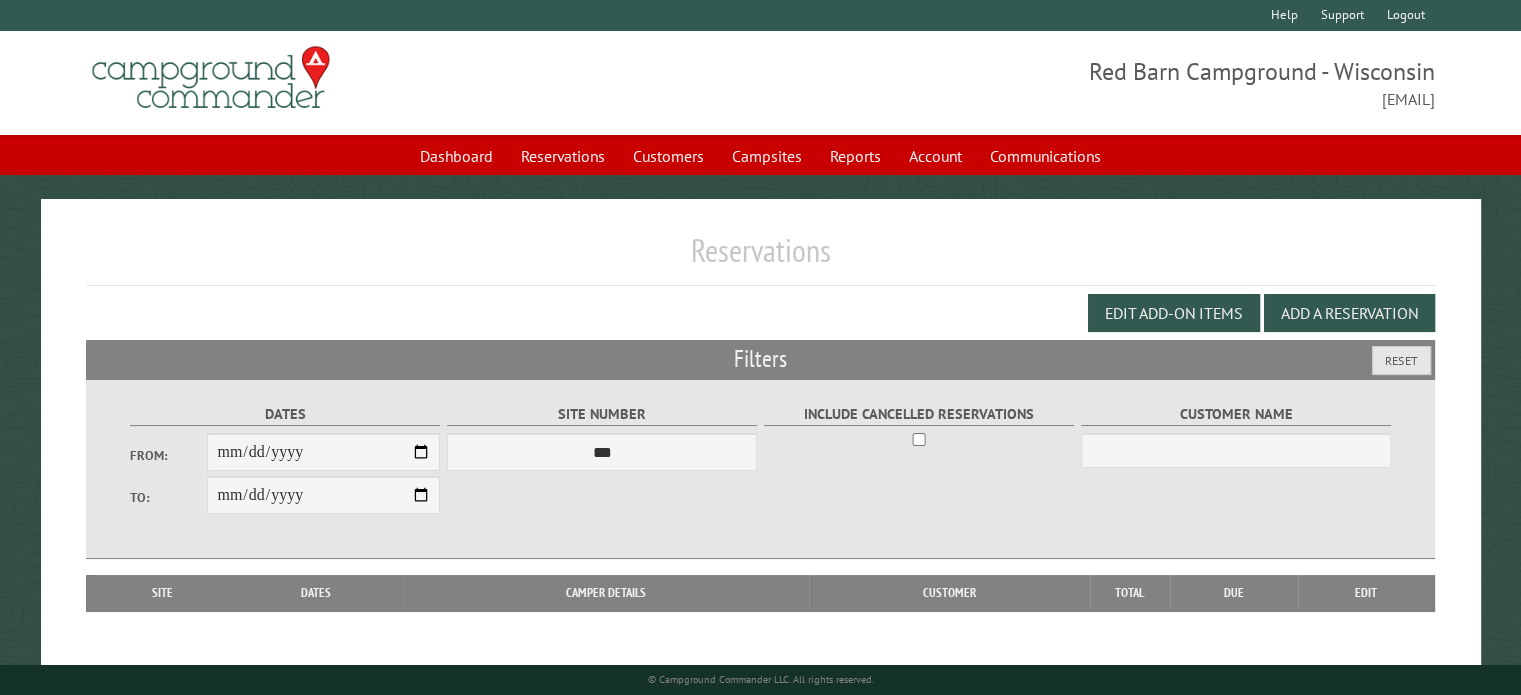 click on "<- 0
1
2 ->" at bounding box center (760, 639) 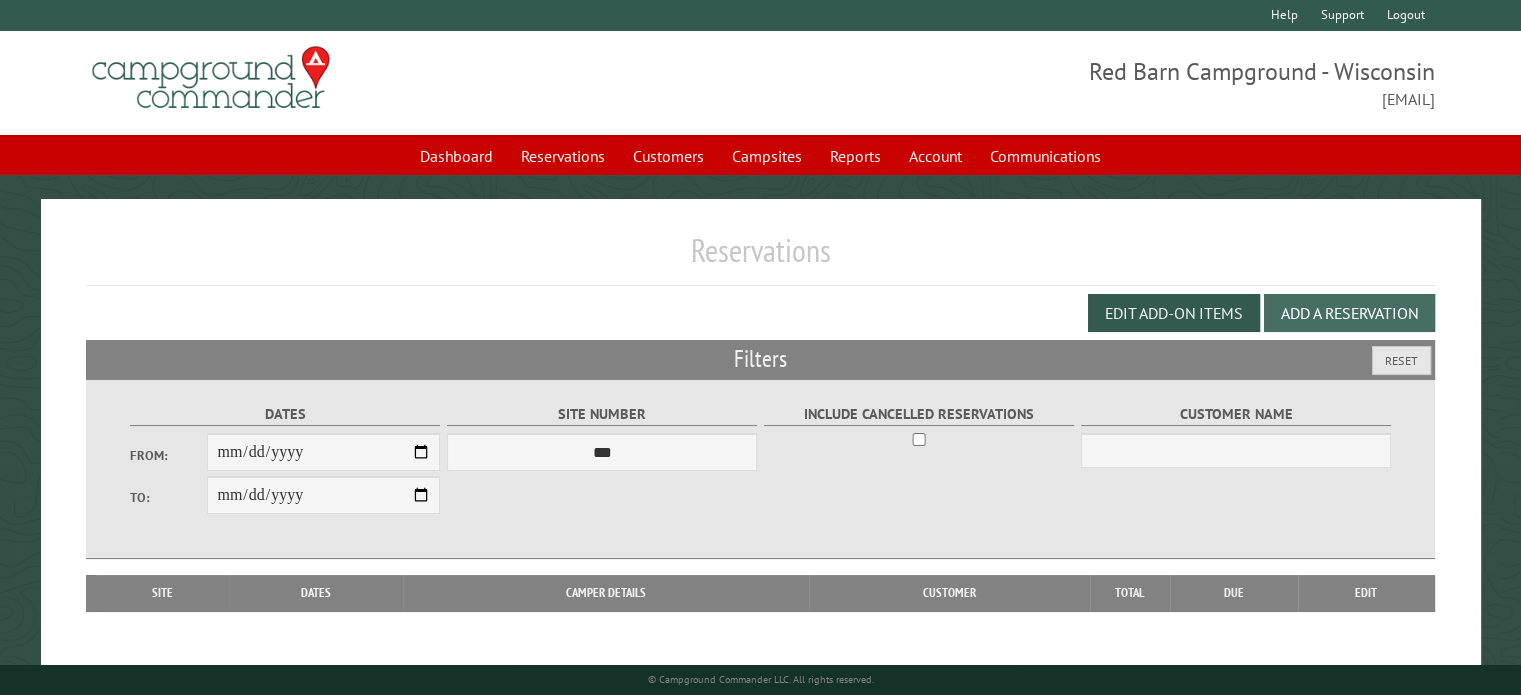 click on "Add a Reservation" at bounding box center [1349, 313] 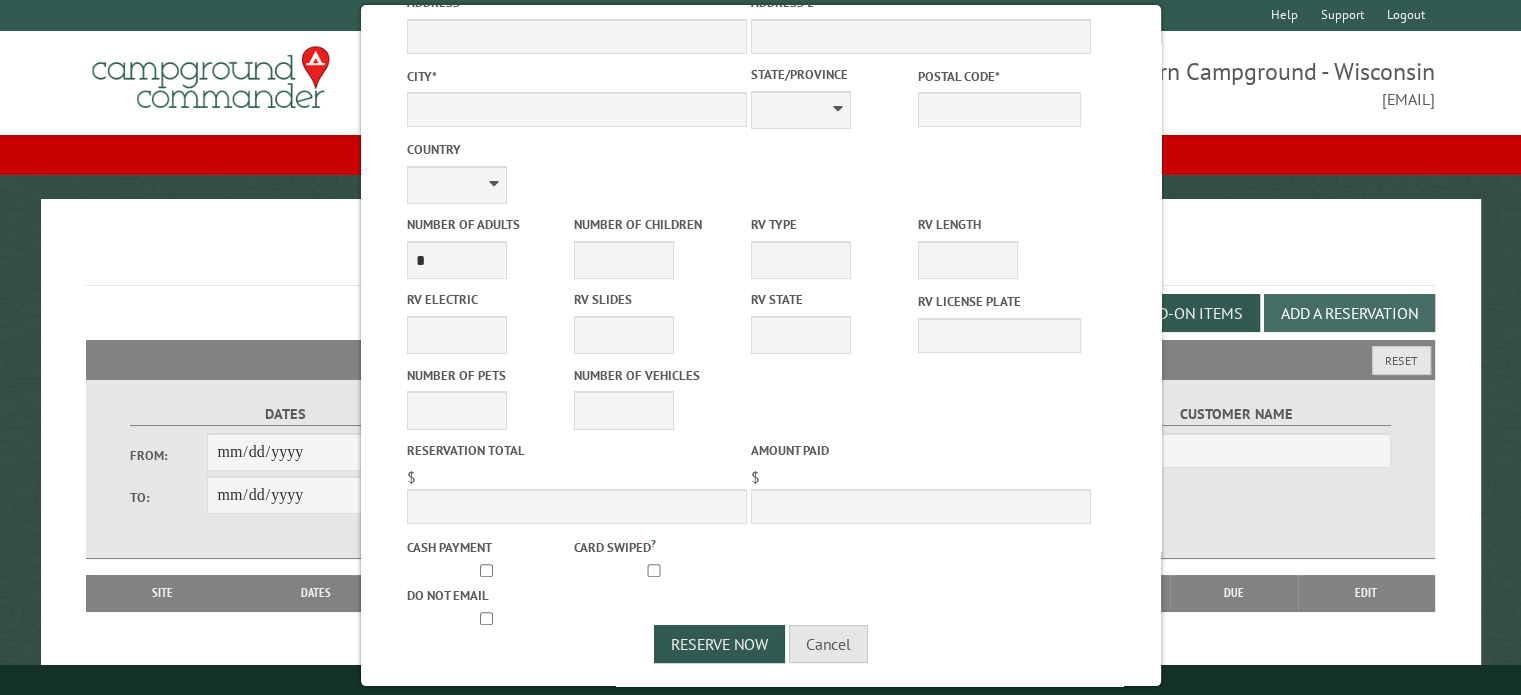 scroll, scrollTop: 0, scrollLeft: 0, axis: both 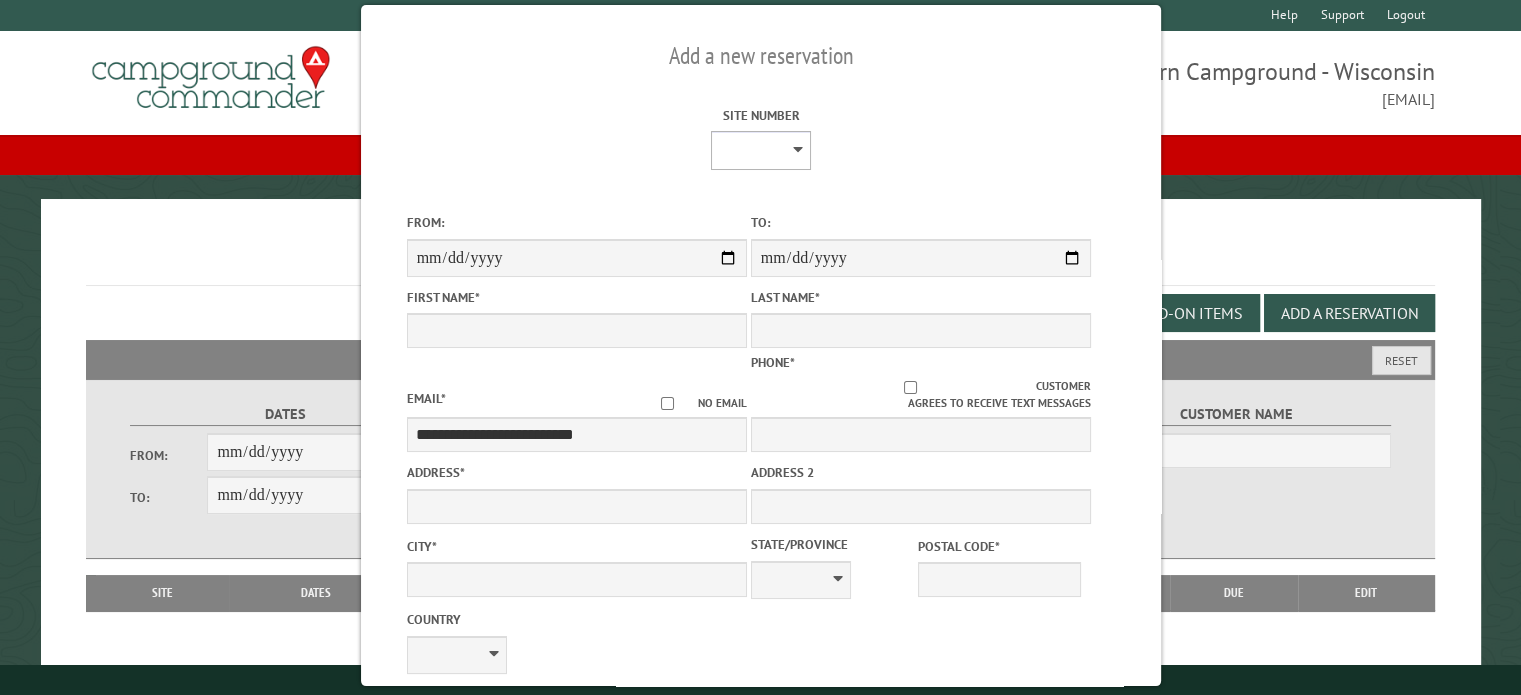 click on "* * * * * * * * ** ** ** ** ** ** ** ** ** ** ** ** ** ** ** ** ** *** *** *** *** *** *** *** *** *** *** *** *** *** *** *** *** *** *** *** *** *** *** *** *** *** *** *** *** *** *** *** *** *** *** *** *** * * * * * * ***** ** ** ** ****" at bounding box center [761, 150] 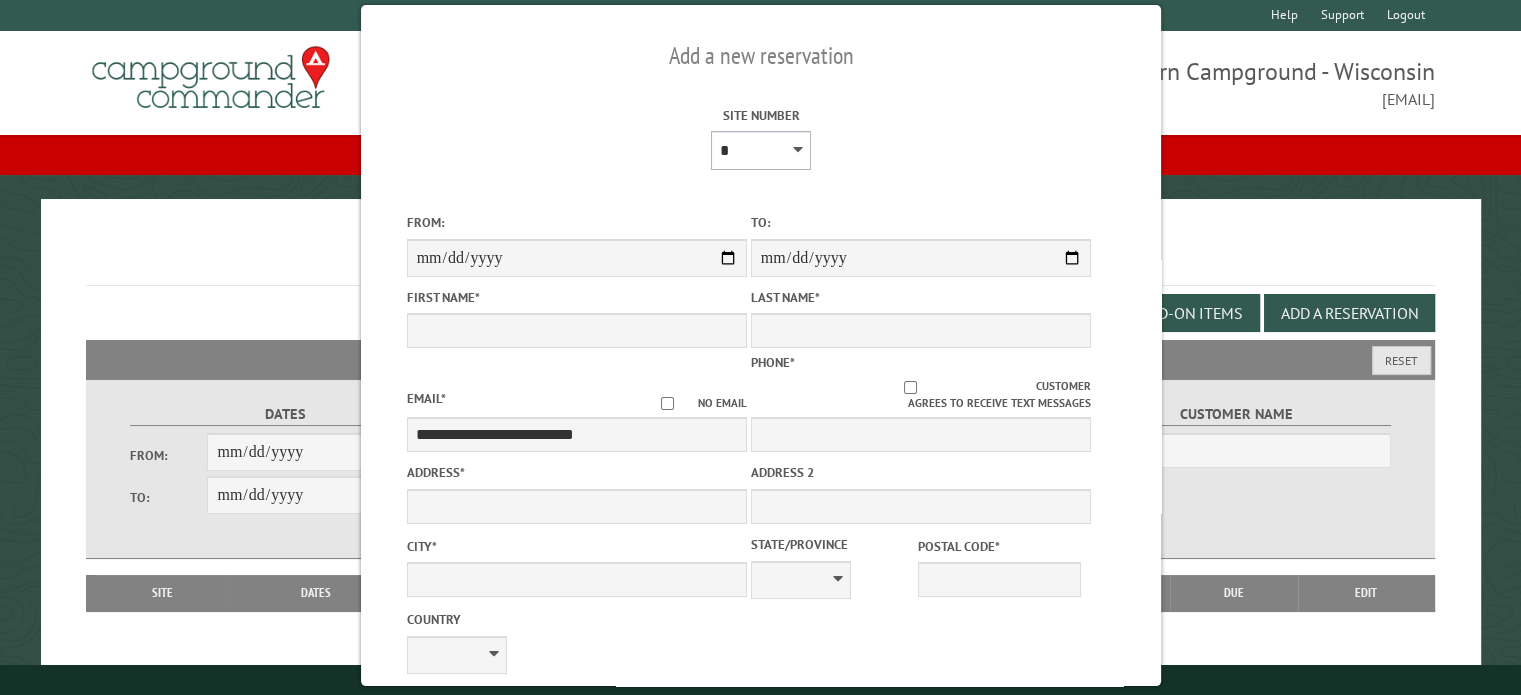 click on "* * * * * * * * ** ** ** ** ** ** ** ** ** ** ** ** ** ** ** ** ** *** *** *** *** *** *** *** *** *** *** *** *** *** *** *** *** *** *** *** *** *** *** *** *** *** *** *** *** *** *** *** *** *** *** *** *** * * * * * * ***** ** ** ** ****" at bounding box center (761, 150) 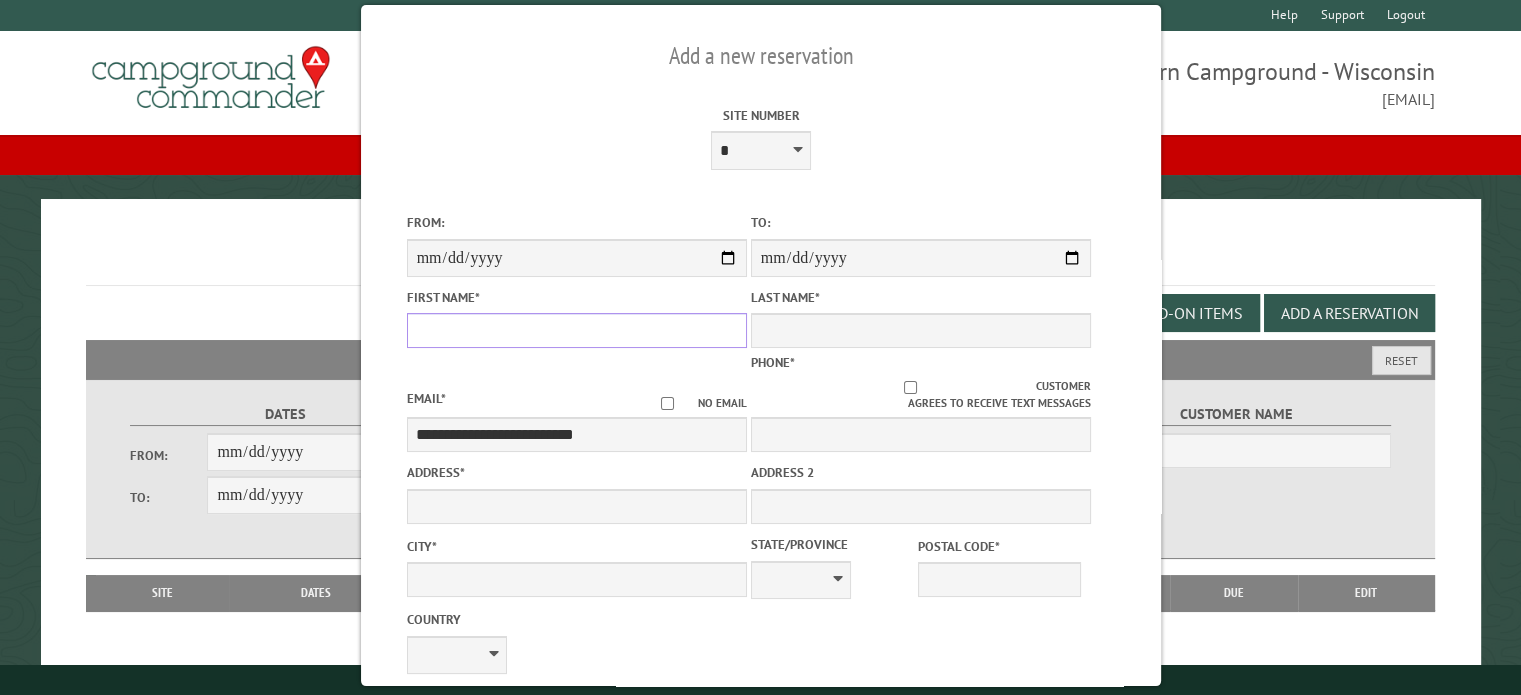 click on "First Name *" at bounding box center [576, 330] 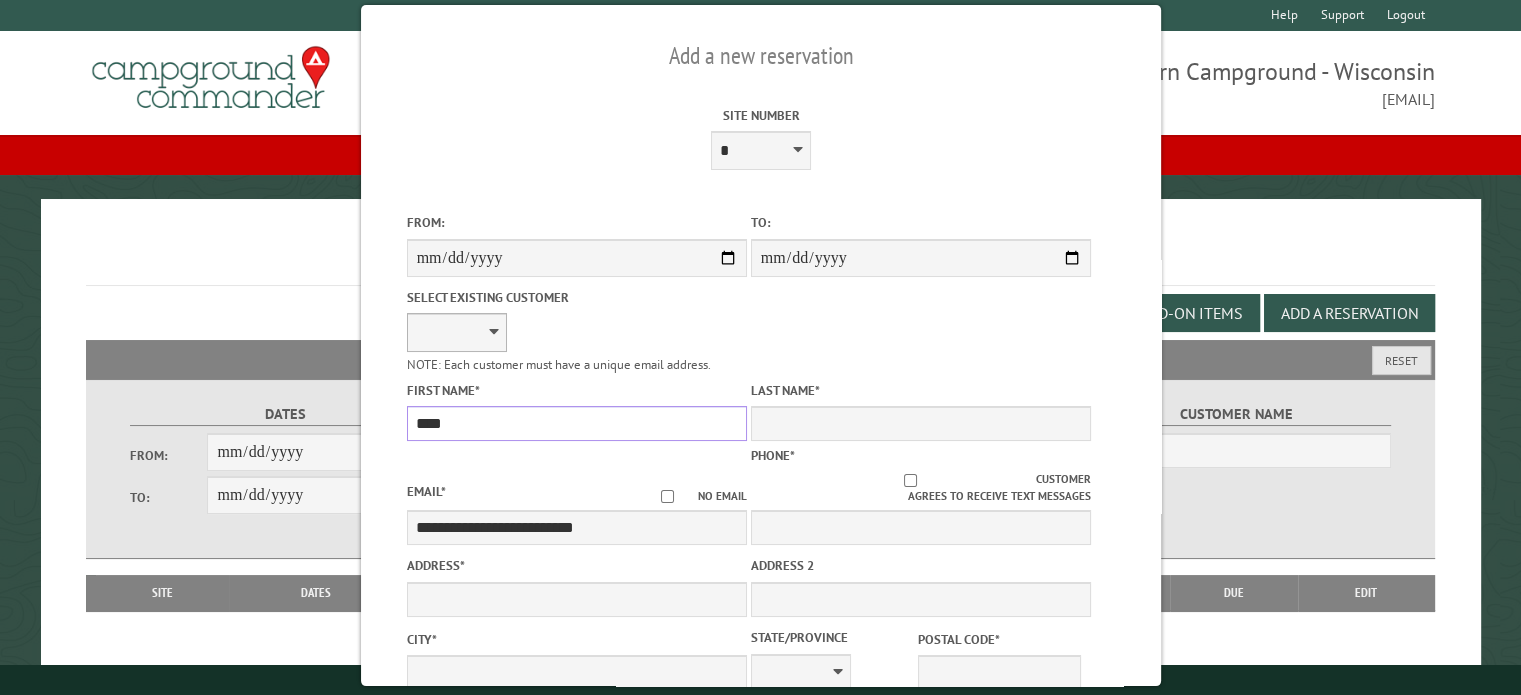 type on "****" 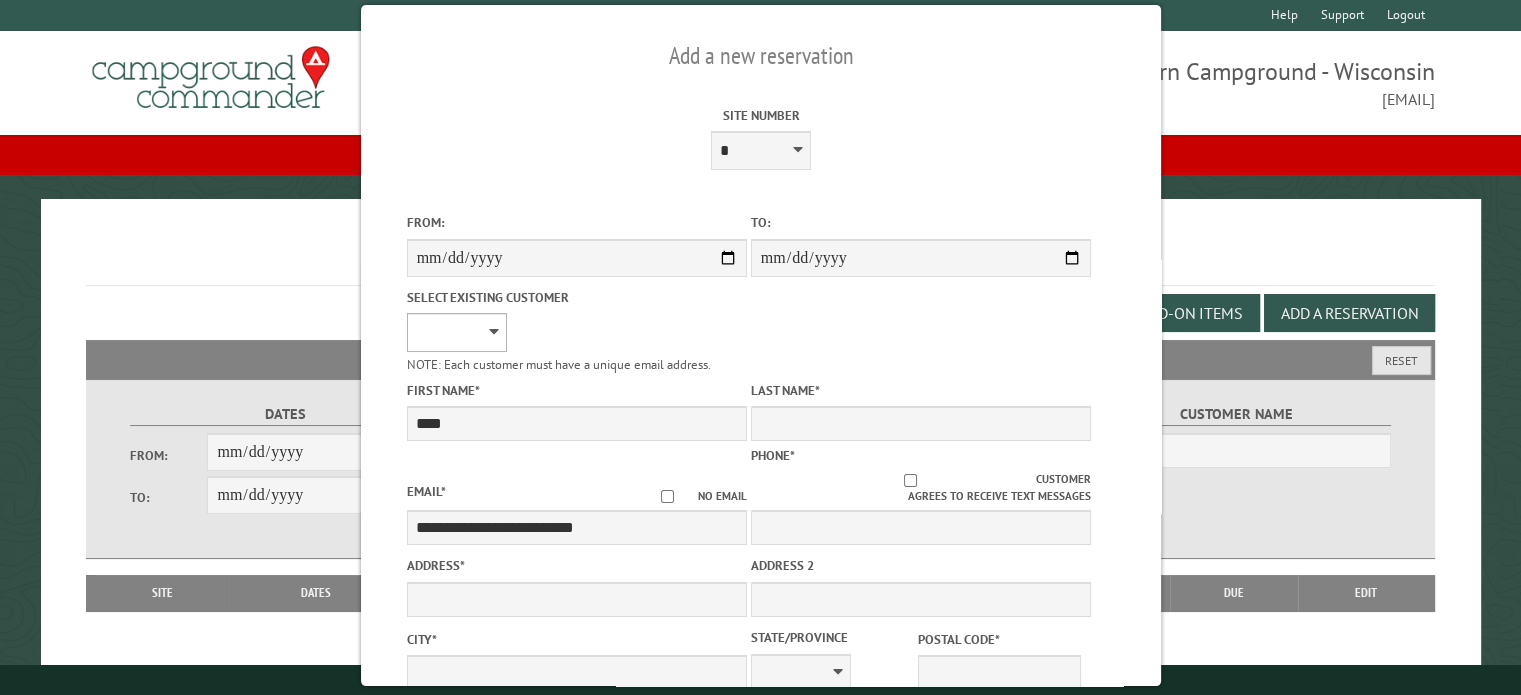 click on "**********" at bounding box center (456, 332) 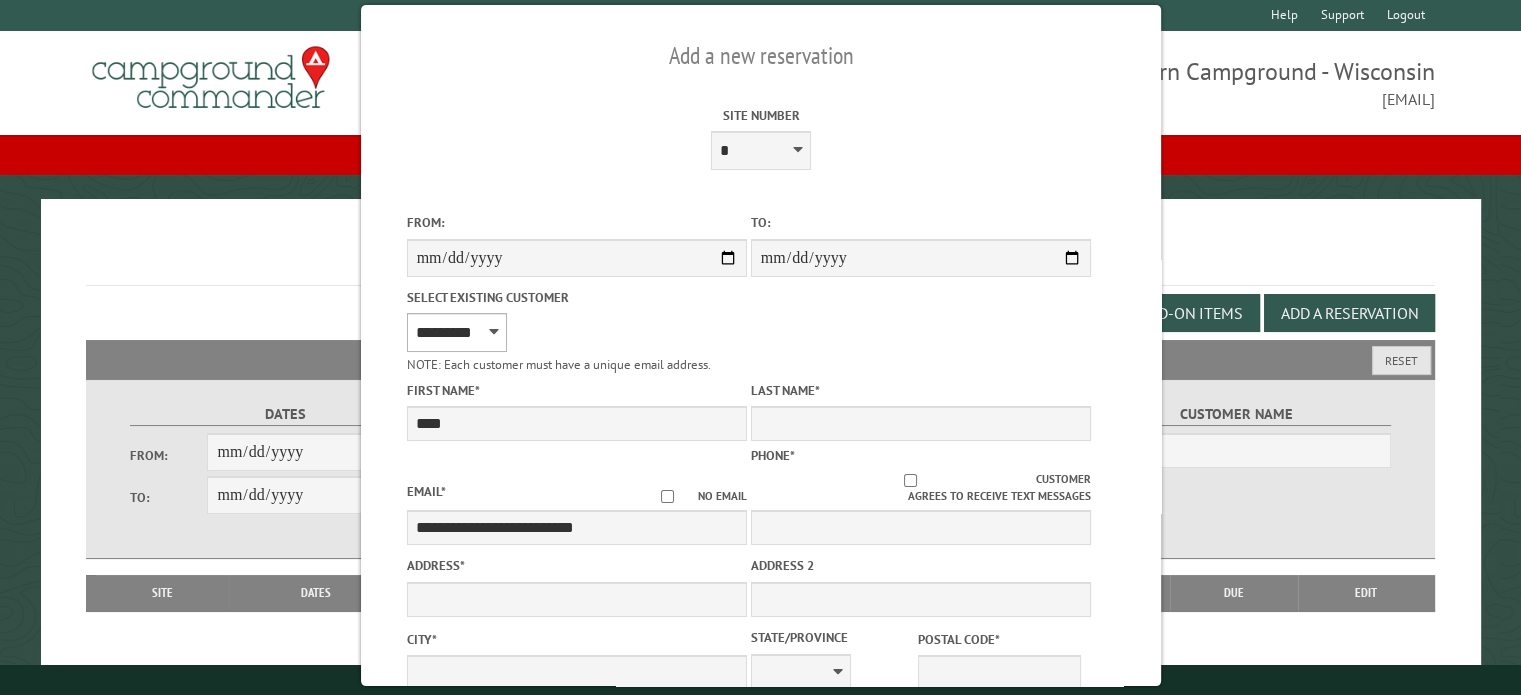 click on "**********" at bounding box center [456, 332] 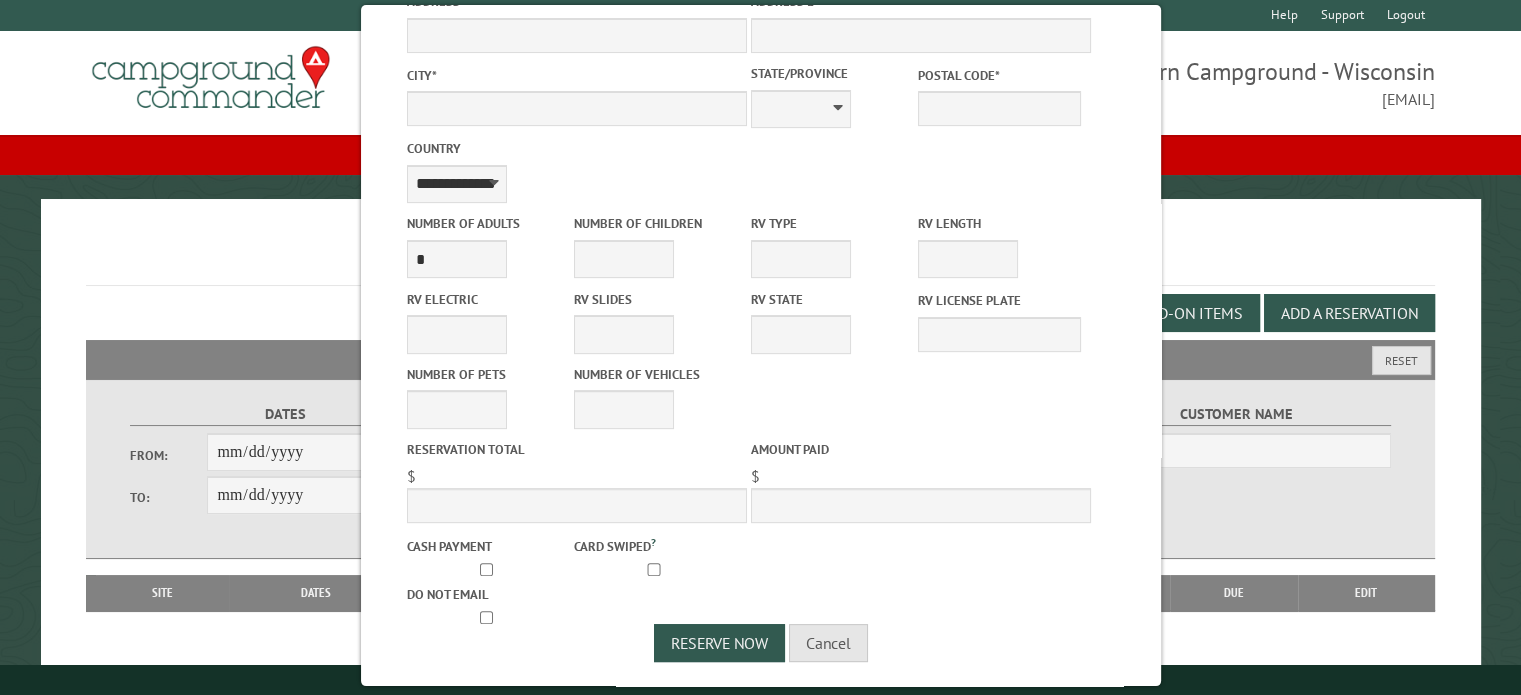 scroll, scrollTop: 0, scrollLeft: 0, axis: both 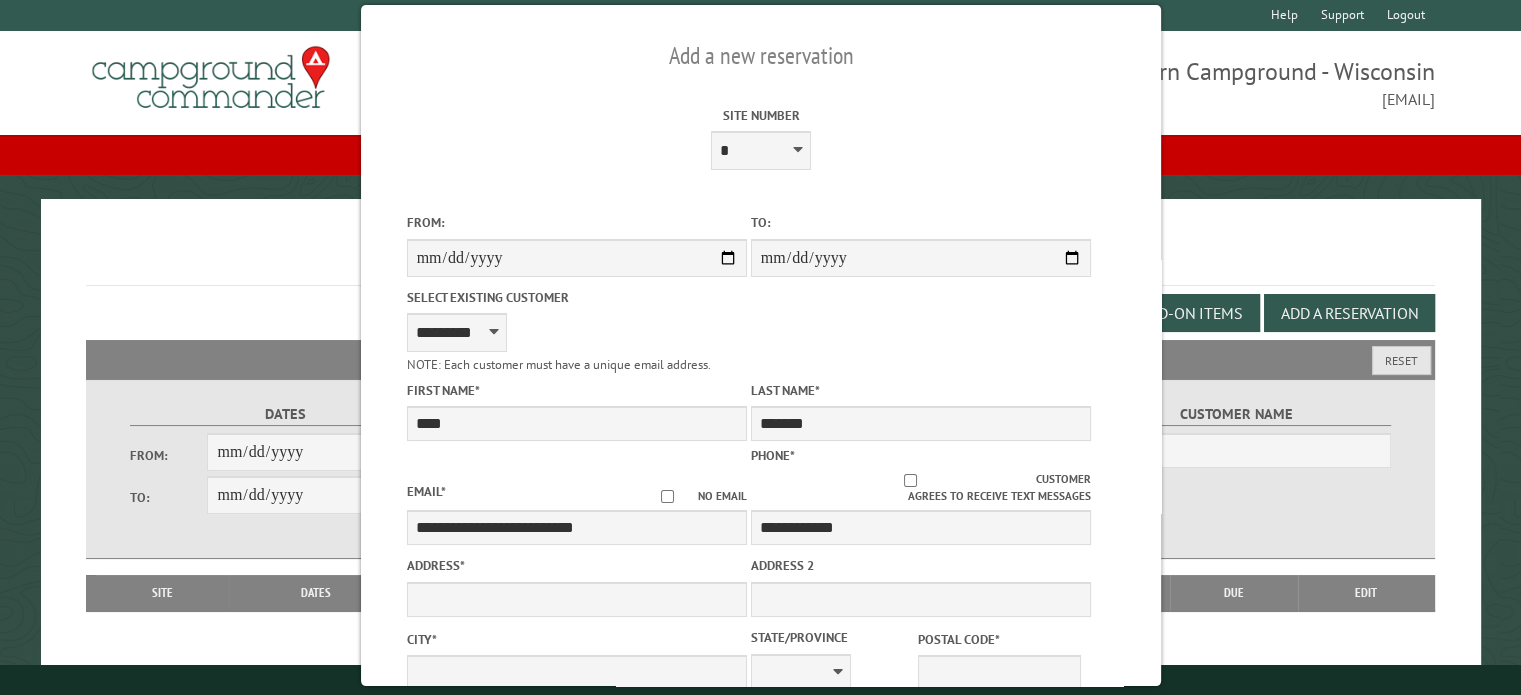 click on "**********" at bounding box center (760, 657) 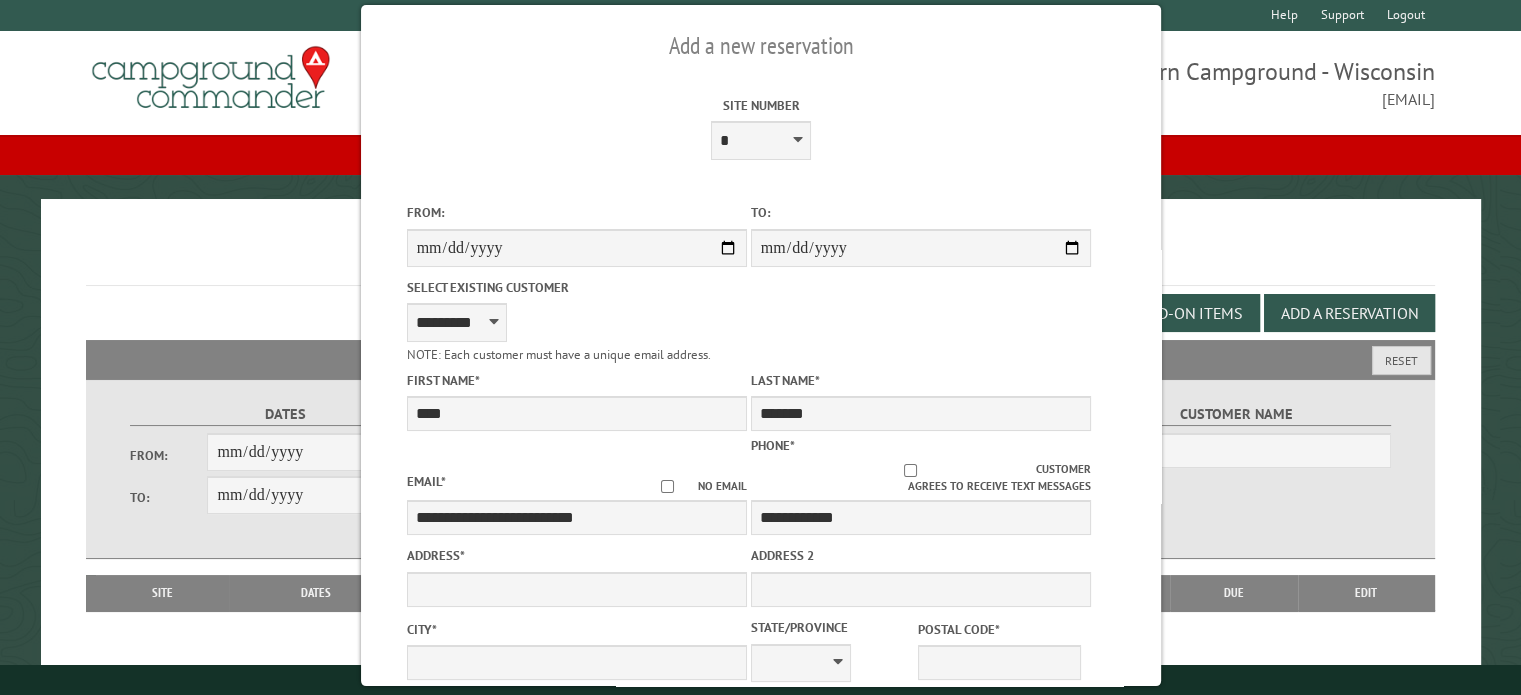 scroll, scrollTop: 564, scrollLeft: 0, axis: vertical 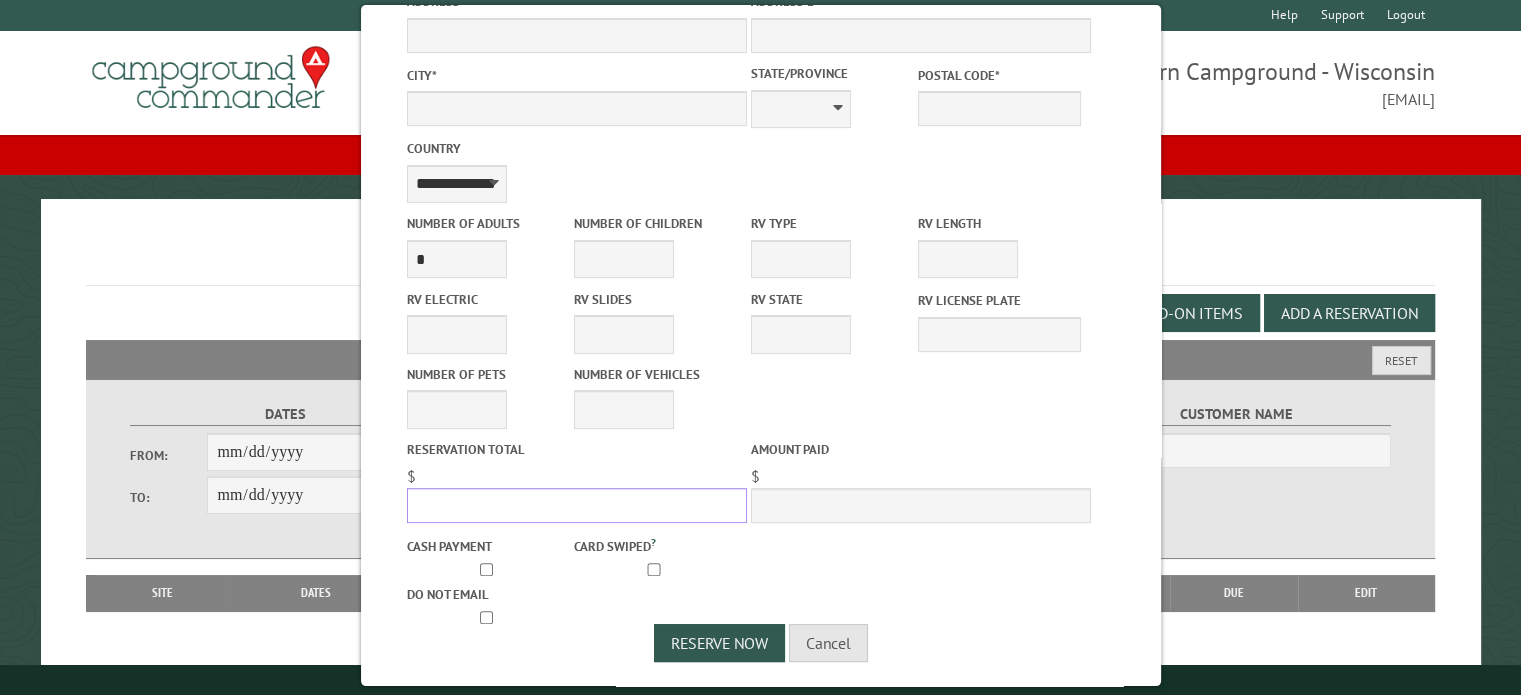 click on "Reservation Total" at bounding box center (576, 505) 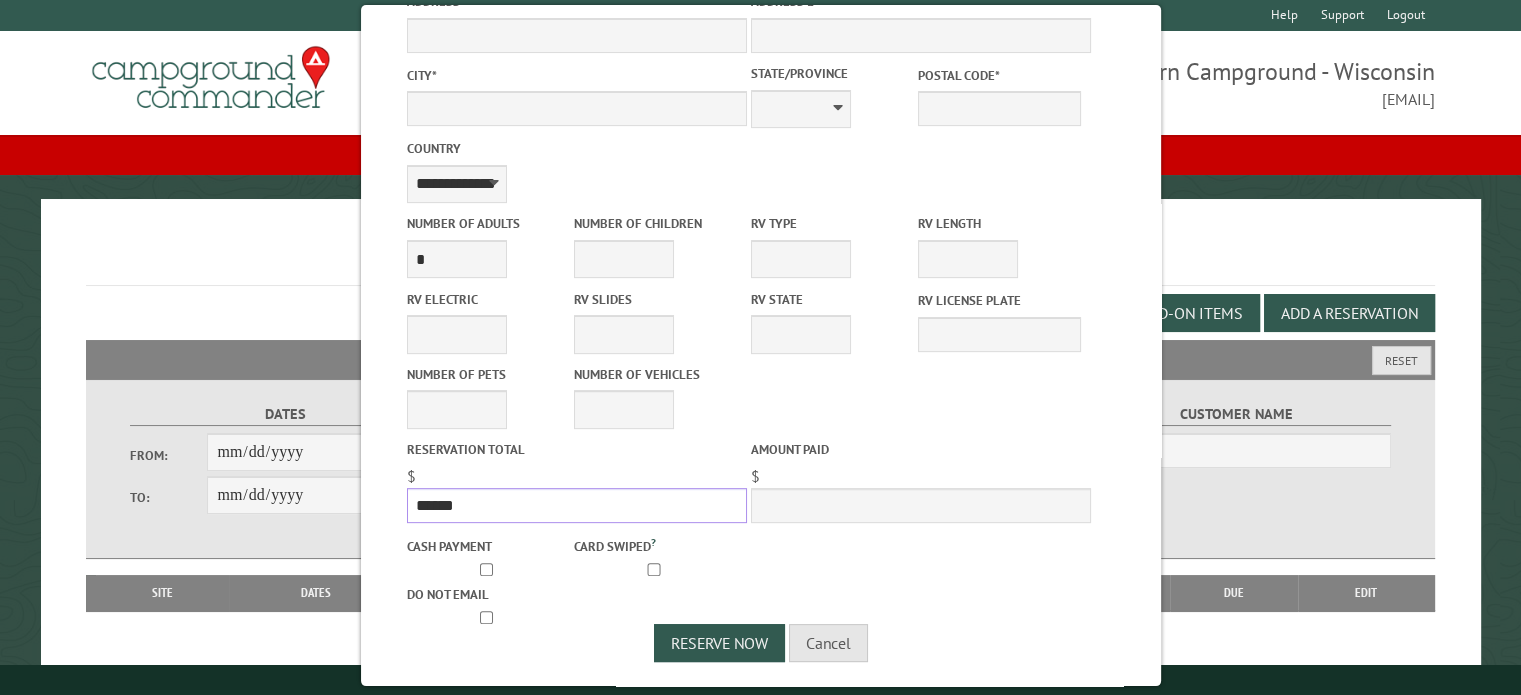 type on "******" 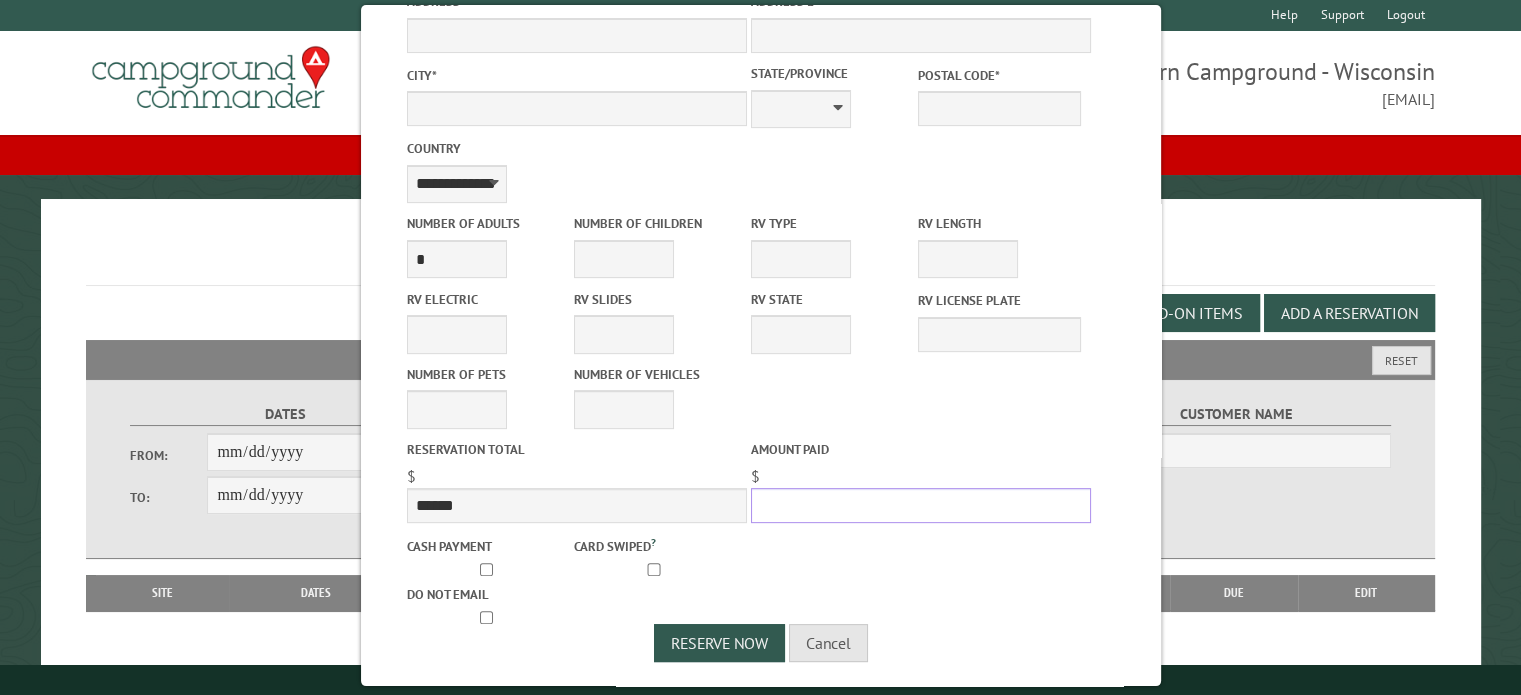 click on "Amount paid" at bounding box center (920, 505) 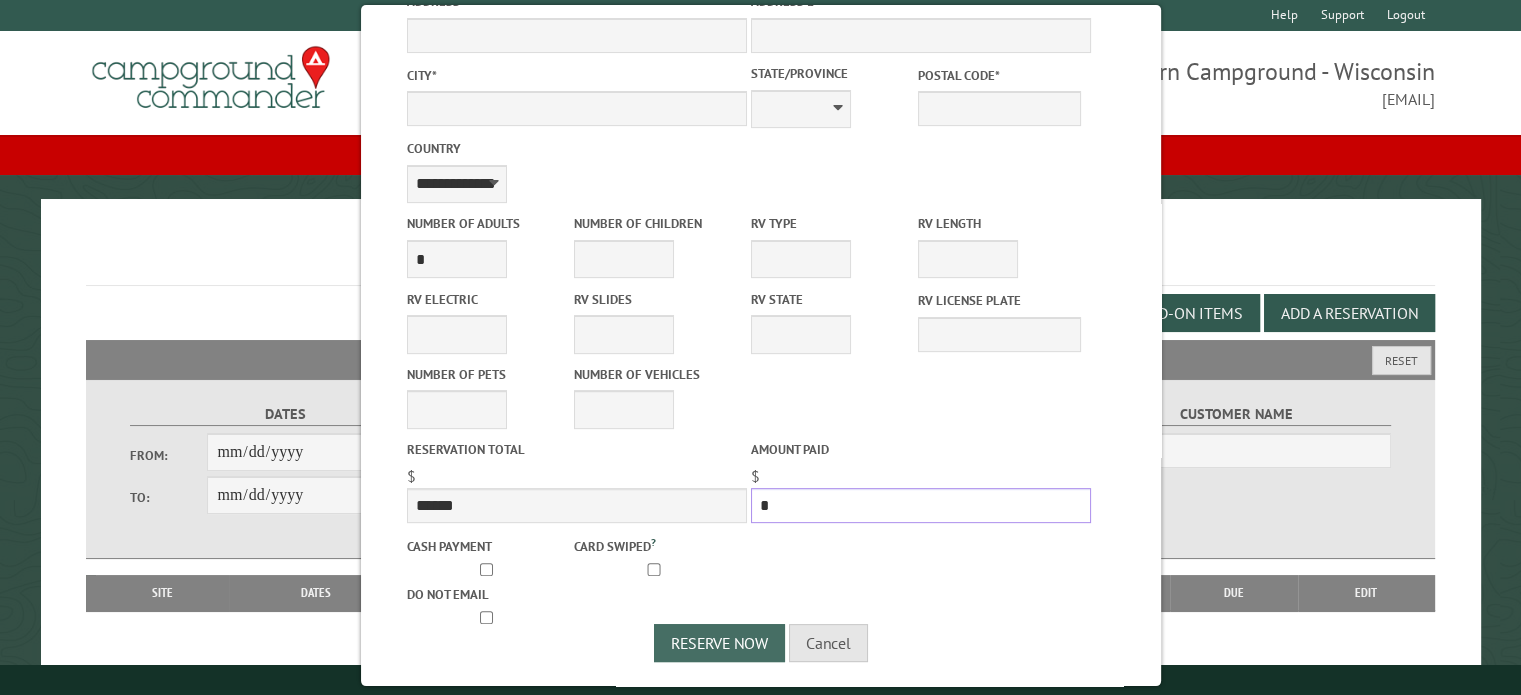 type on "*" 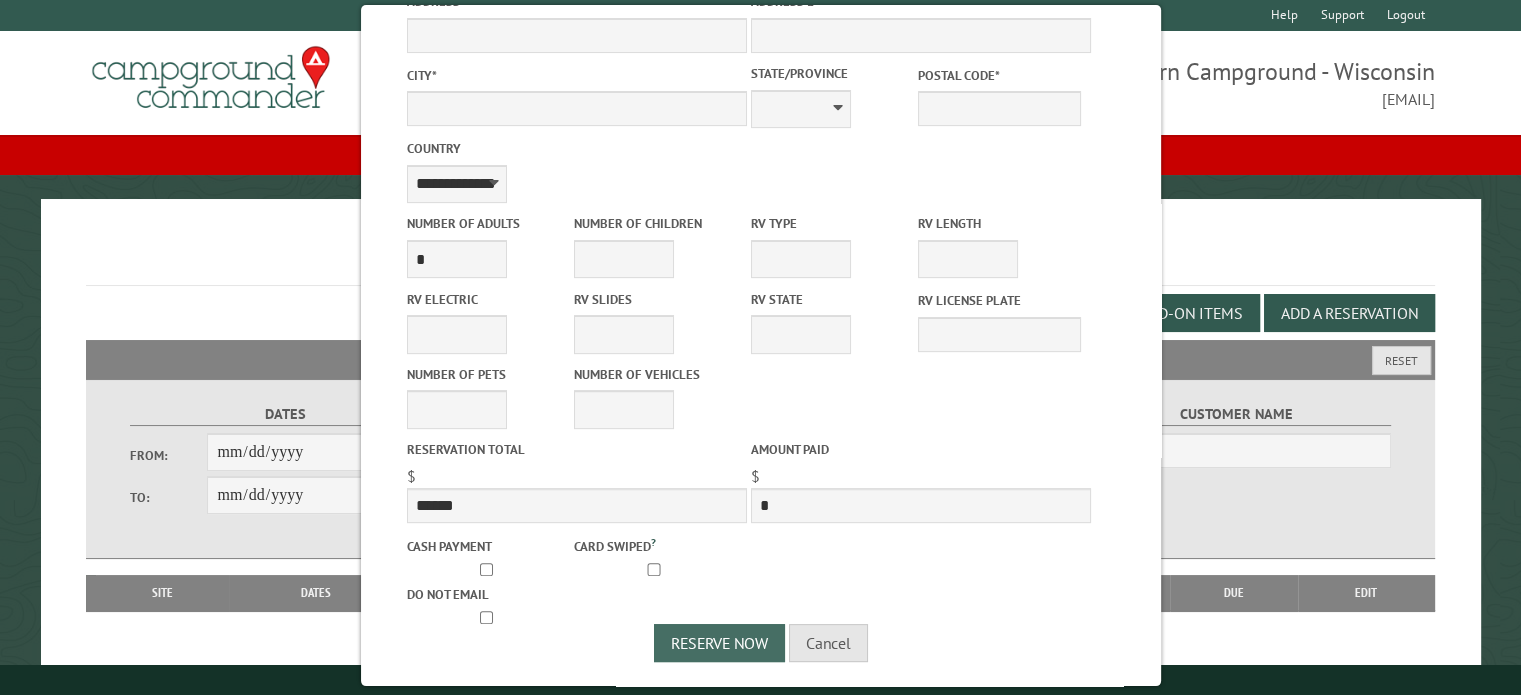 click on "Reserve Now" at bounding box center (719, 643) 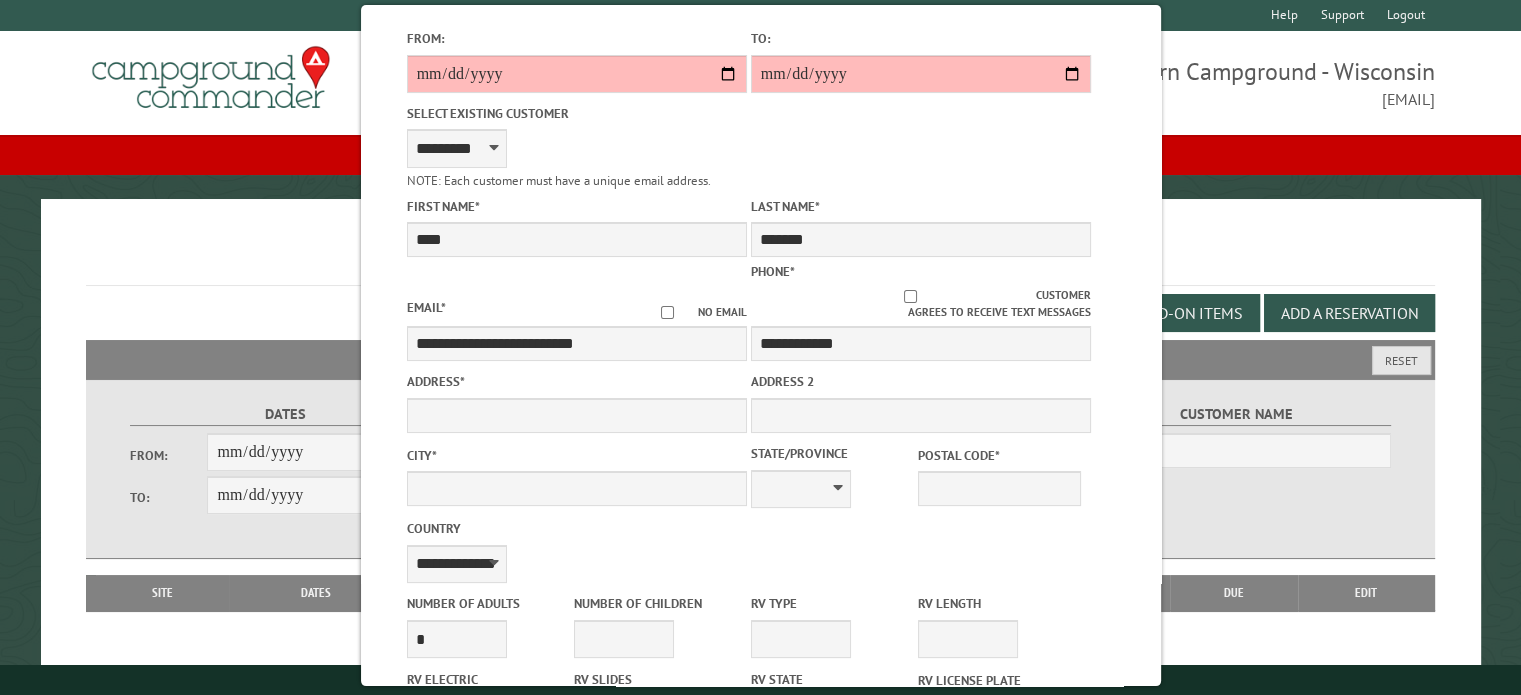 scroll, scrollTop: 0, scrollLeft: 0, axis: both 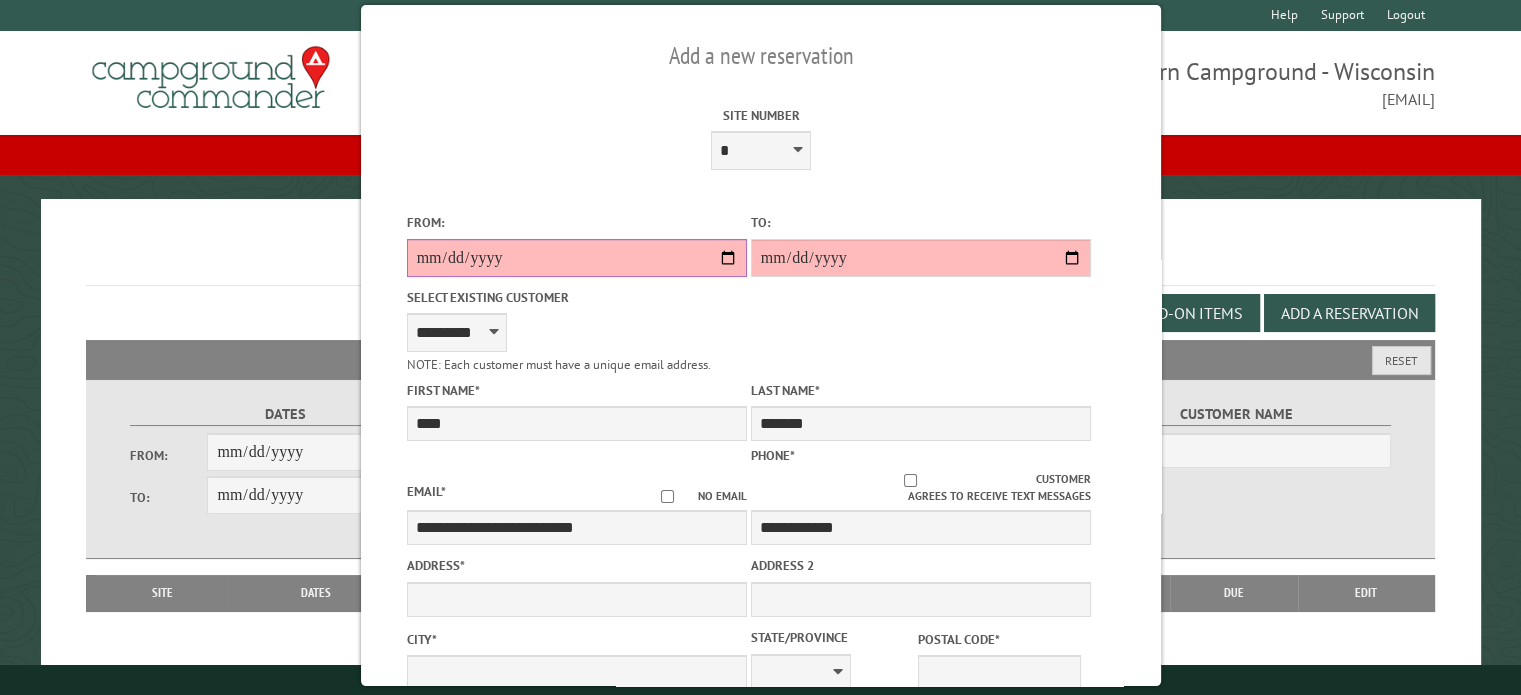 click on "**********" at bounding box center [576, 258] 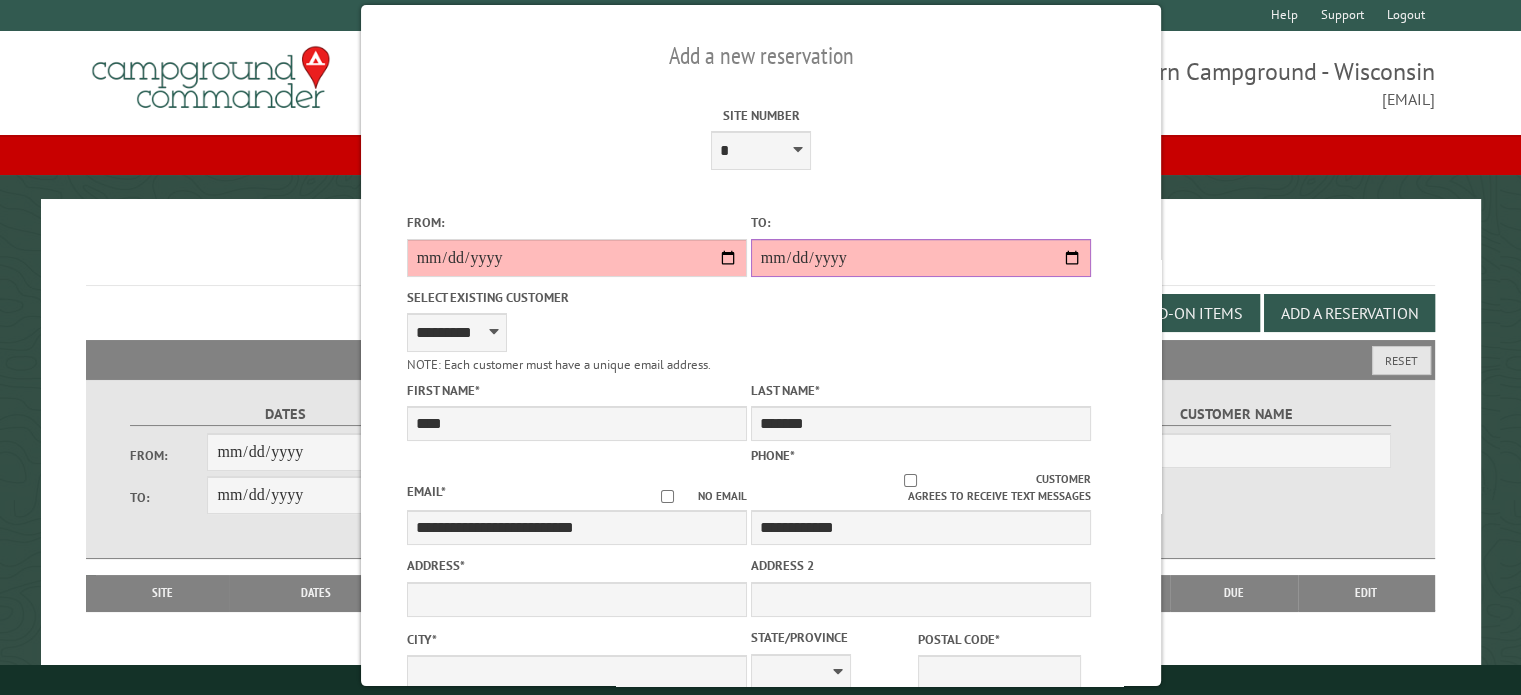 click on "**********" at bounding box center [920, 258] 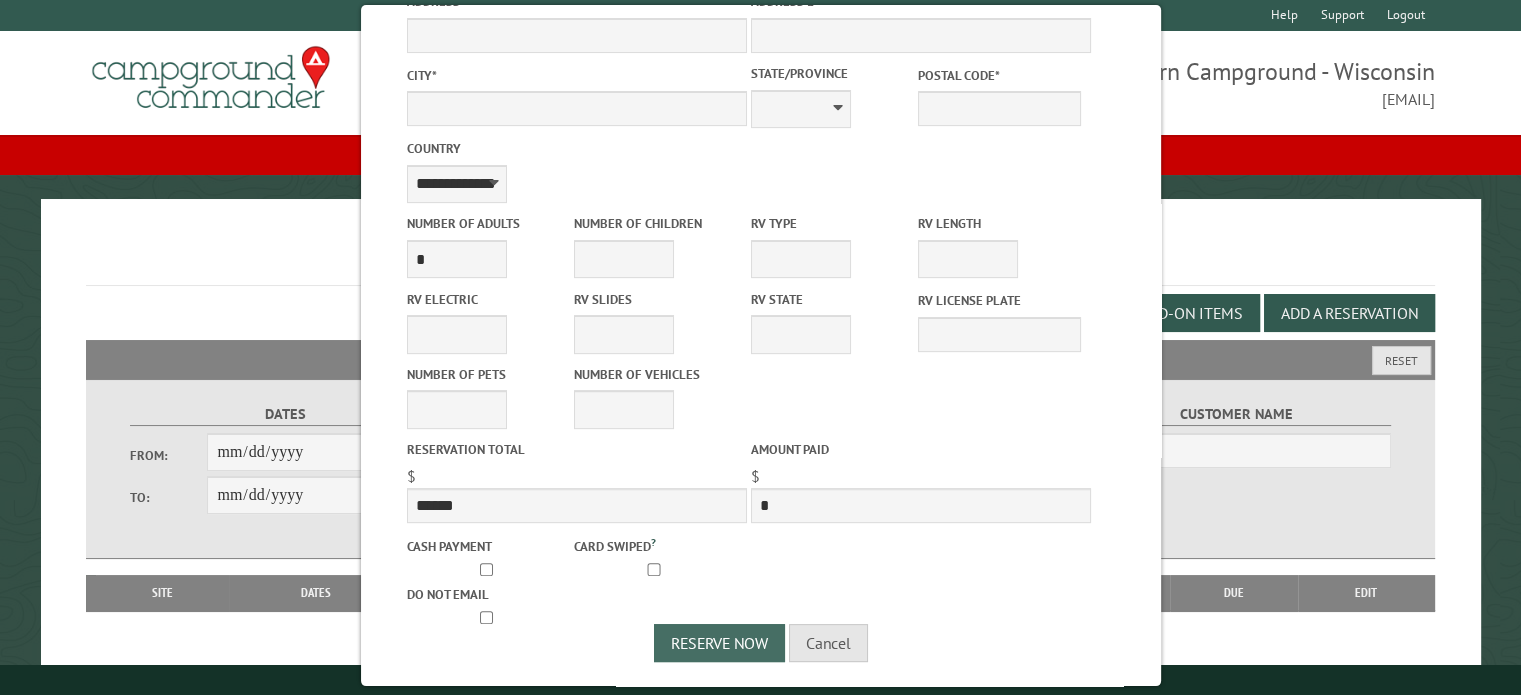 click on "Reserve Now" at bounding box center [719, 643] 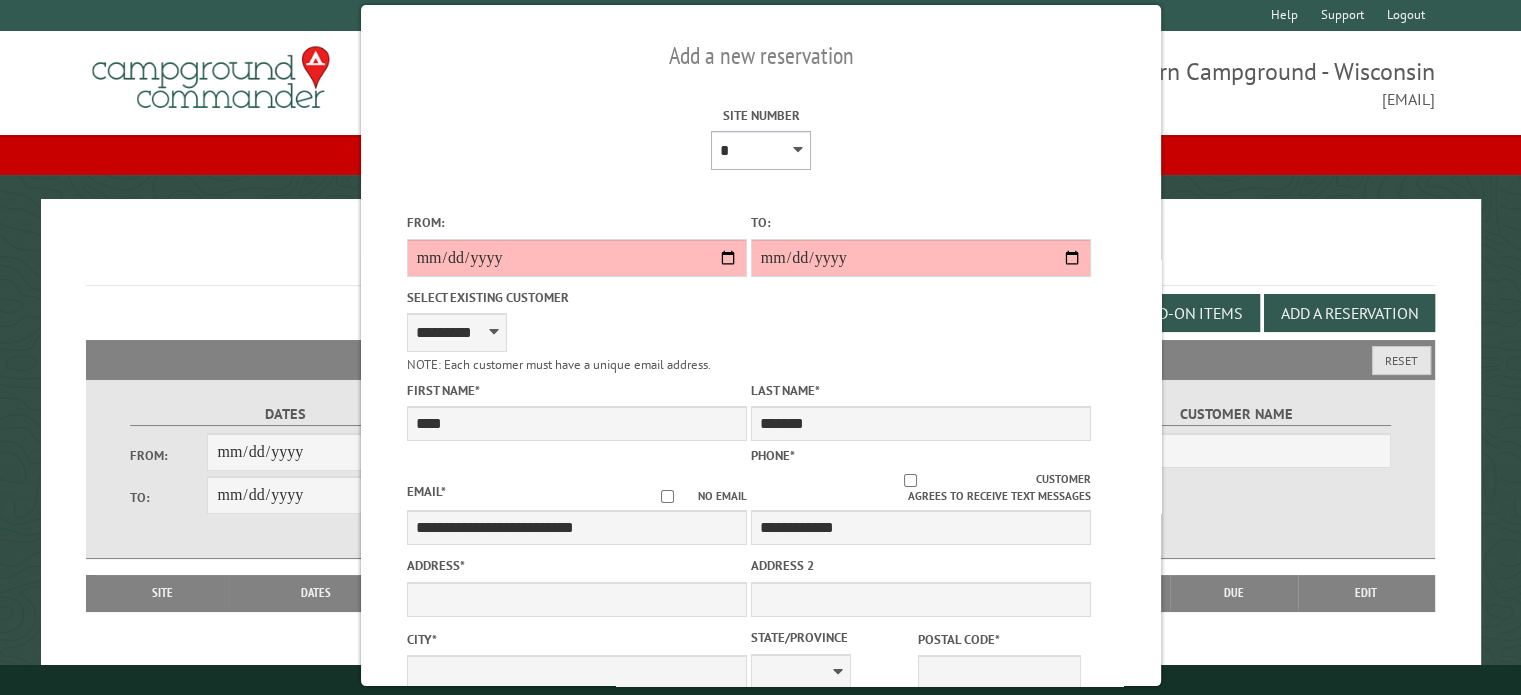 click on "* * * * * * * * ** ** ** ** ** ** ** ** ** ** ** ** ** ** ** ** ** *** *** *** *** *** *** *** *** *** *** *** *** *** *** *** *** *** *** *** *** *** *** *** *** *** *** *** *** *** *** *** *** *** *** *** *** * * * * * * ***** ** ** ** ****" at bounding box center [761, 150] 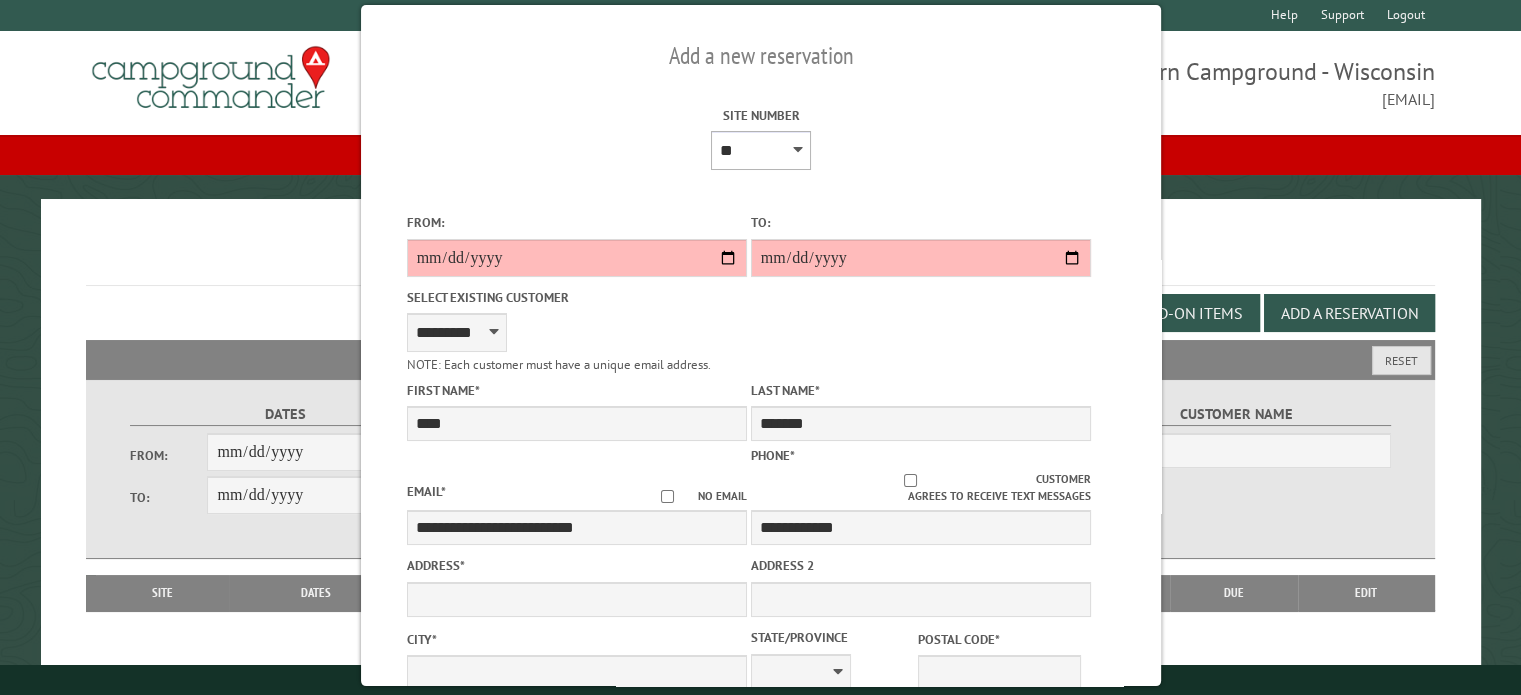 click on "* * * * * * * * ** ** ** ** ** ** ** ** ** ** ** ** ** ** ** ** ** *** *** *** *** *** *** *** *** *** *** *** *** *** *** *** *** *** *** *** *** *** *** *** *** *** *** *** *** *** *** *** *** *** *** *** *** * * * * * * ***** ** ** ** ****" at bounding box center (761, 150) 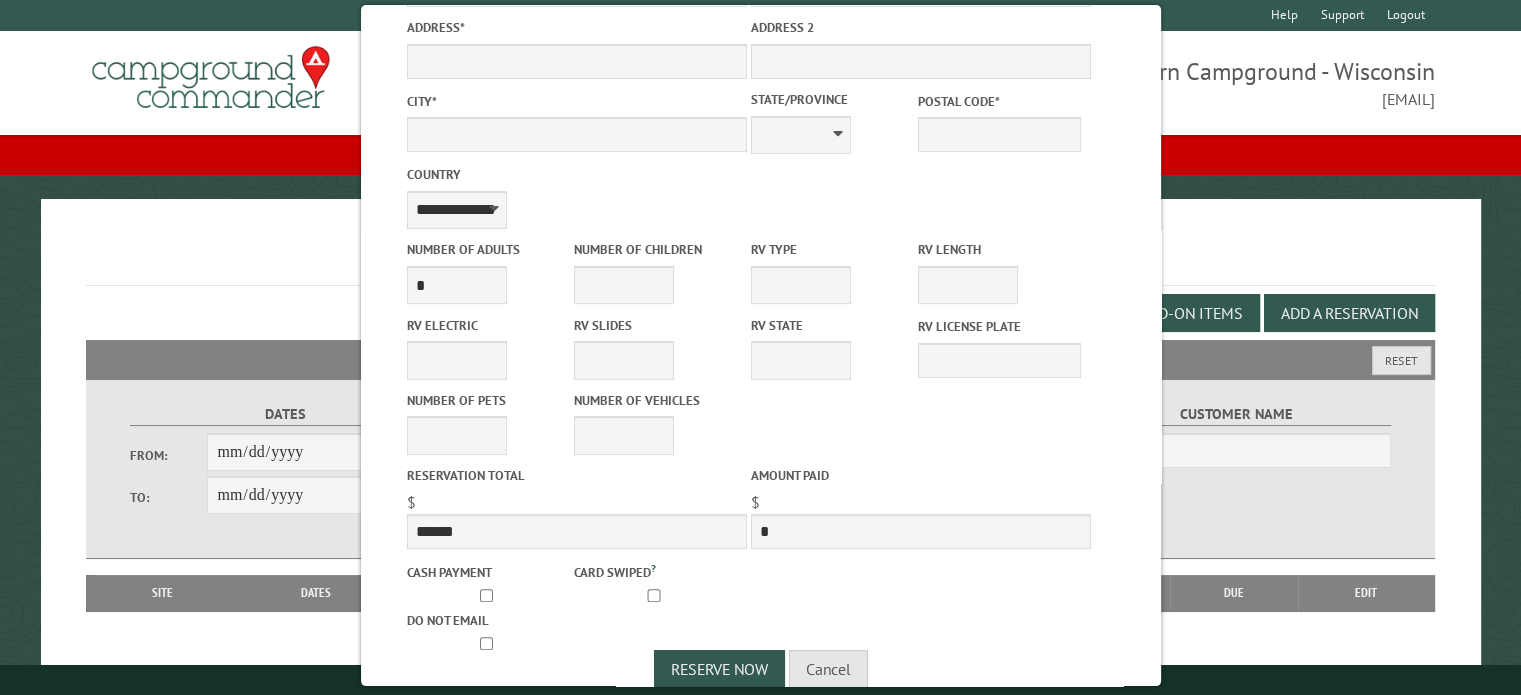 scroll, scrollTop: 540, scrollLeft: 0, axis: vertical 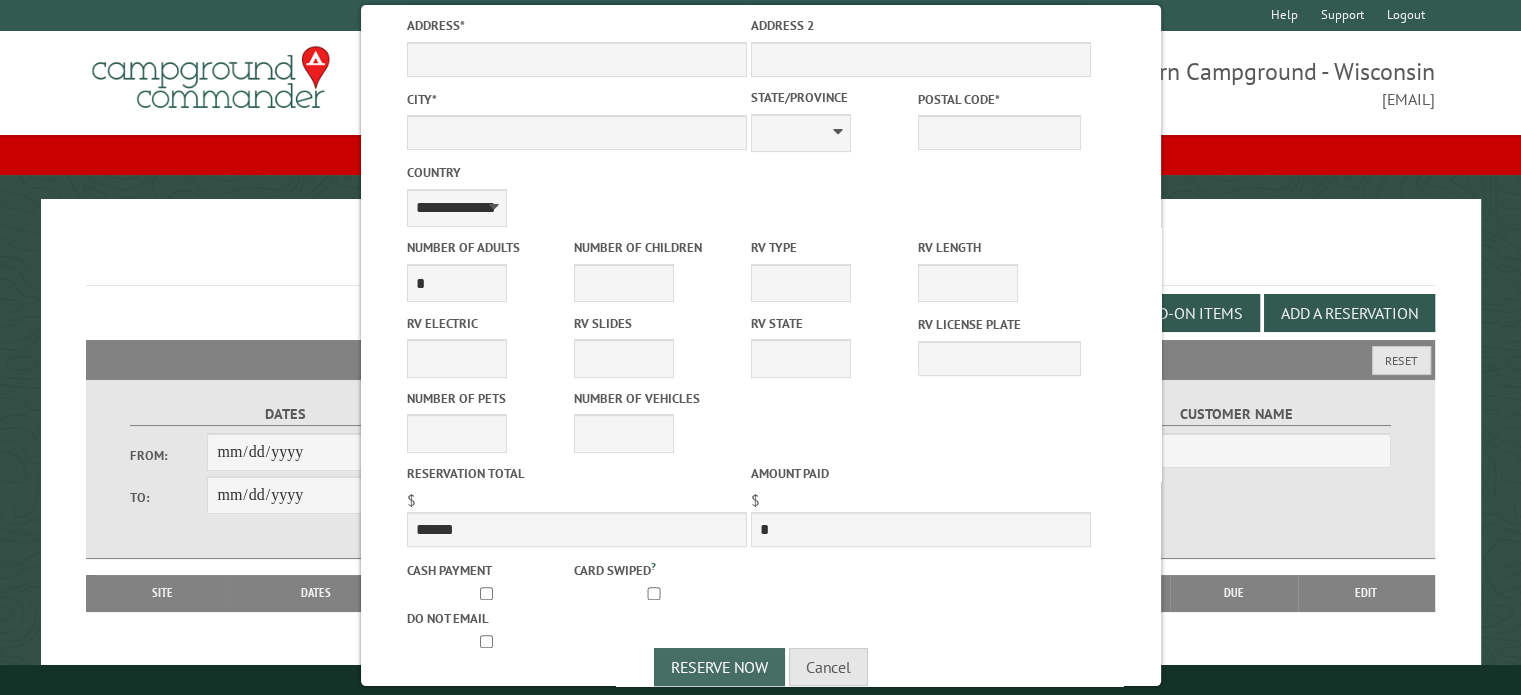 click on "Reserve Now" at bounding box center [719, 667] 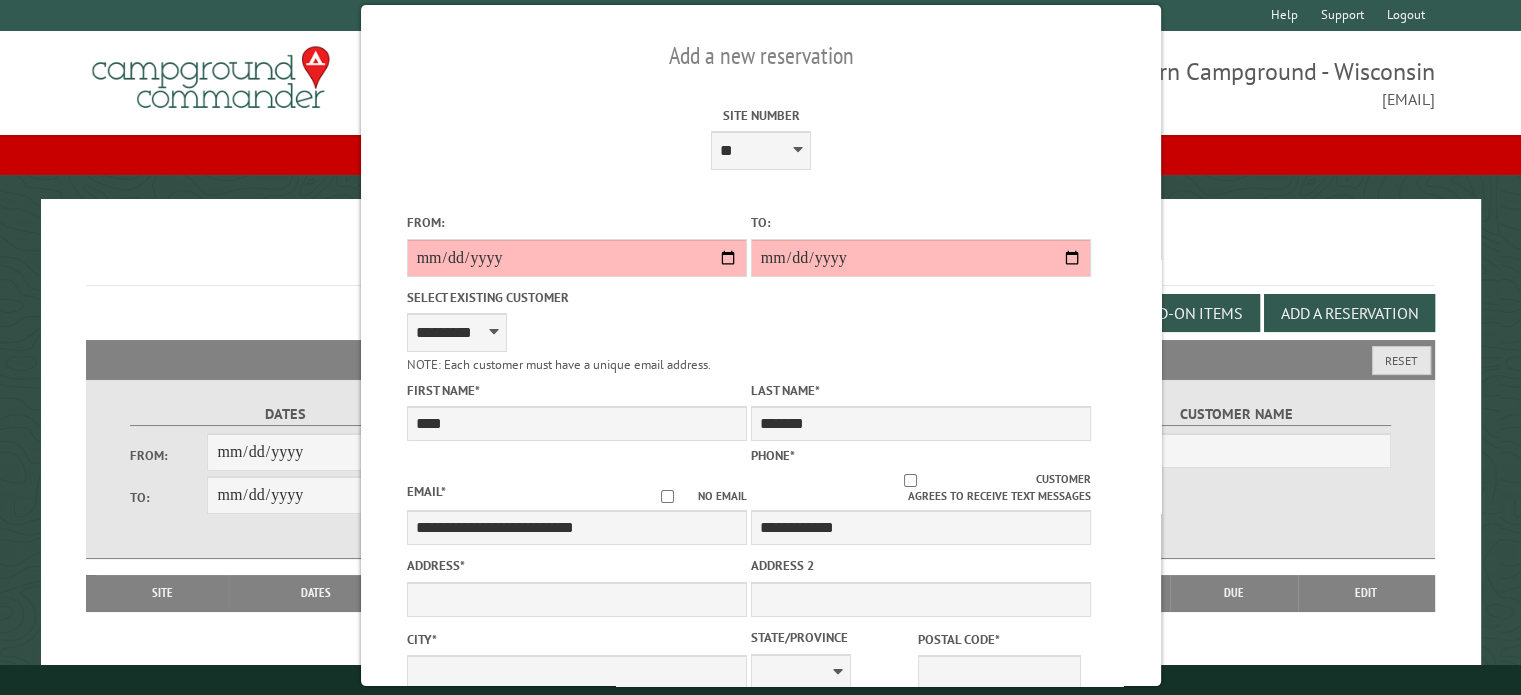 scroll, scrollTop: 564, scrollLeft: 0, axis: vertical 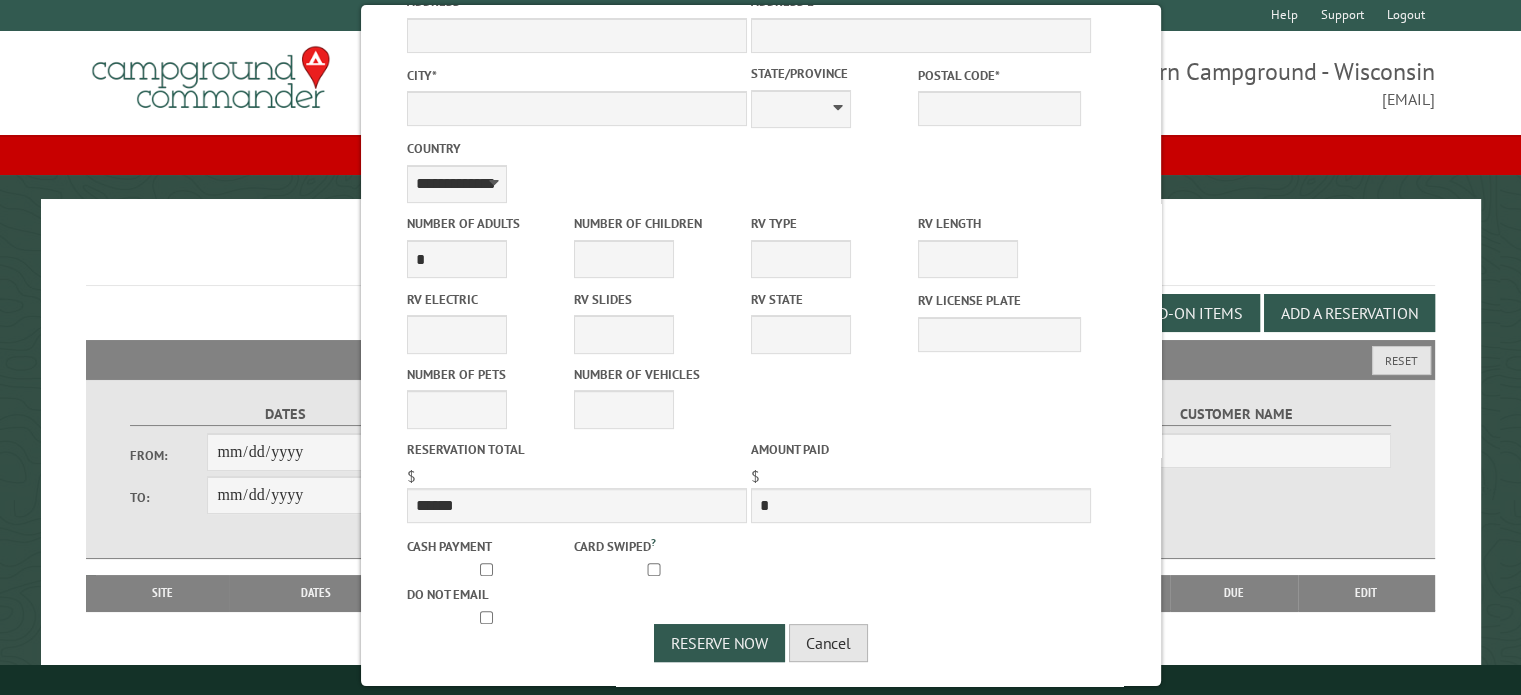 click on "Cancel" at bounding box center [828, 643] 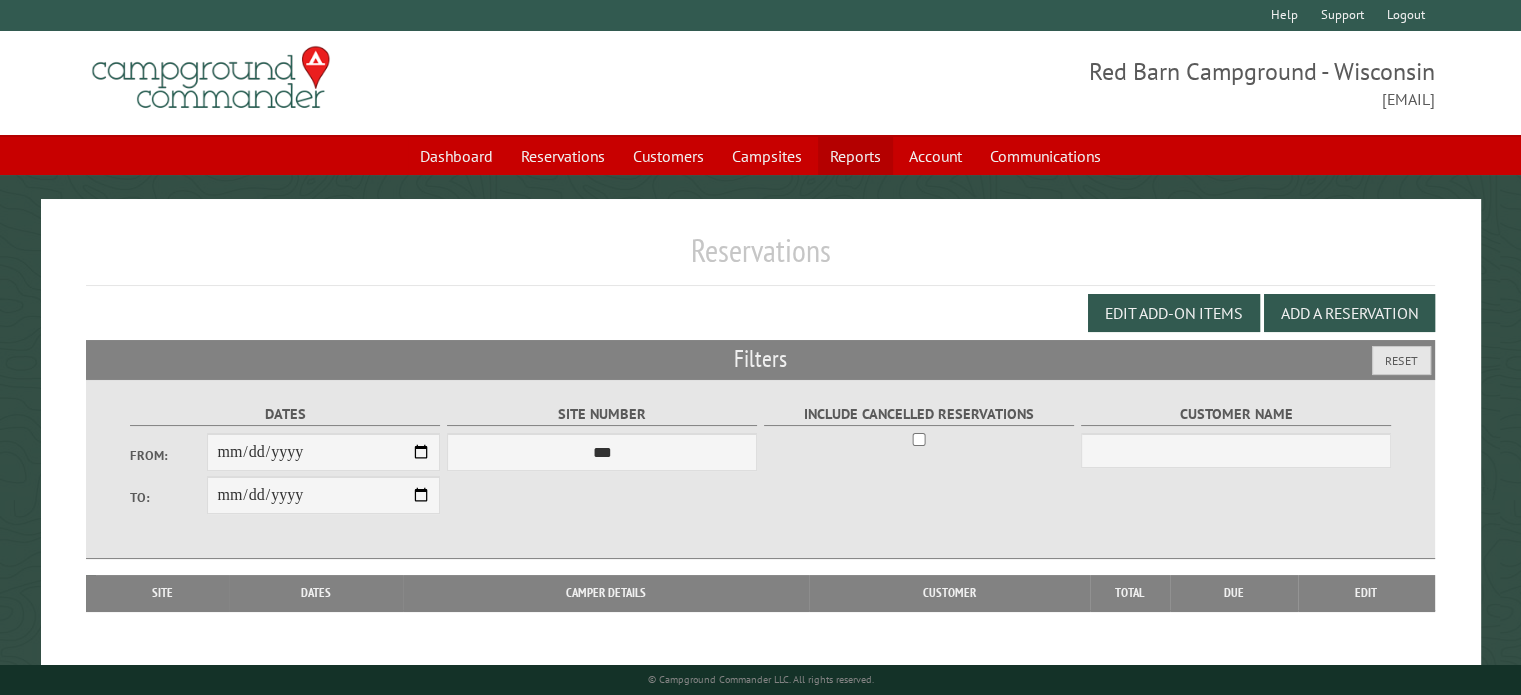 click on "Reports" at bounding box center (855, 156) 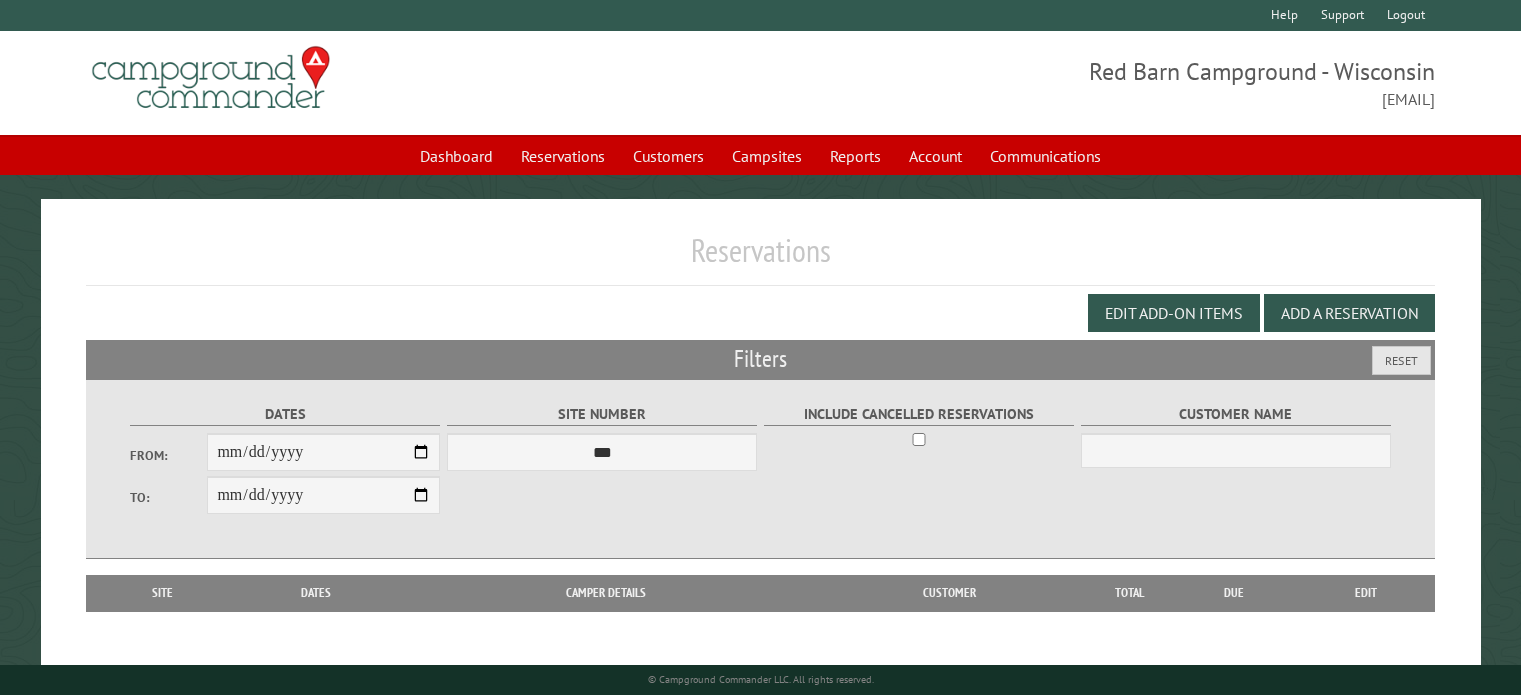scroll, scrollTop: 0, scrollLeft: 0, axis: both 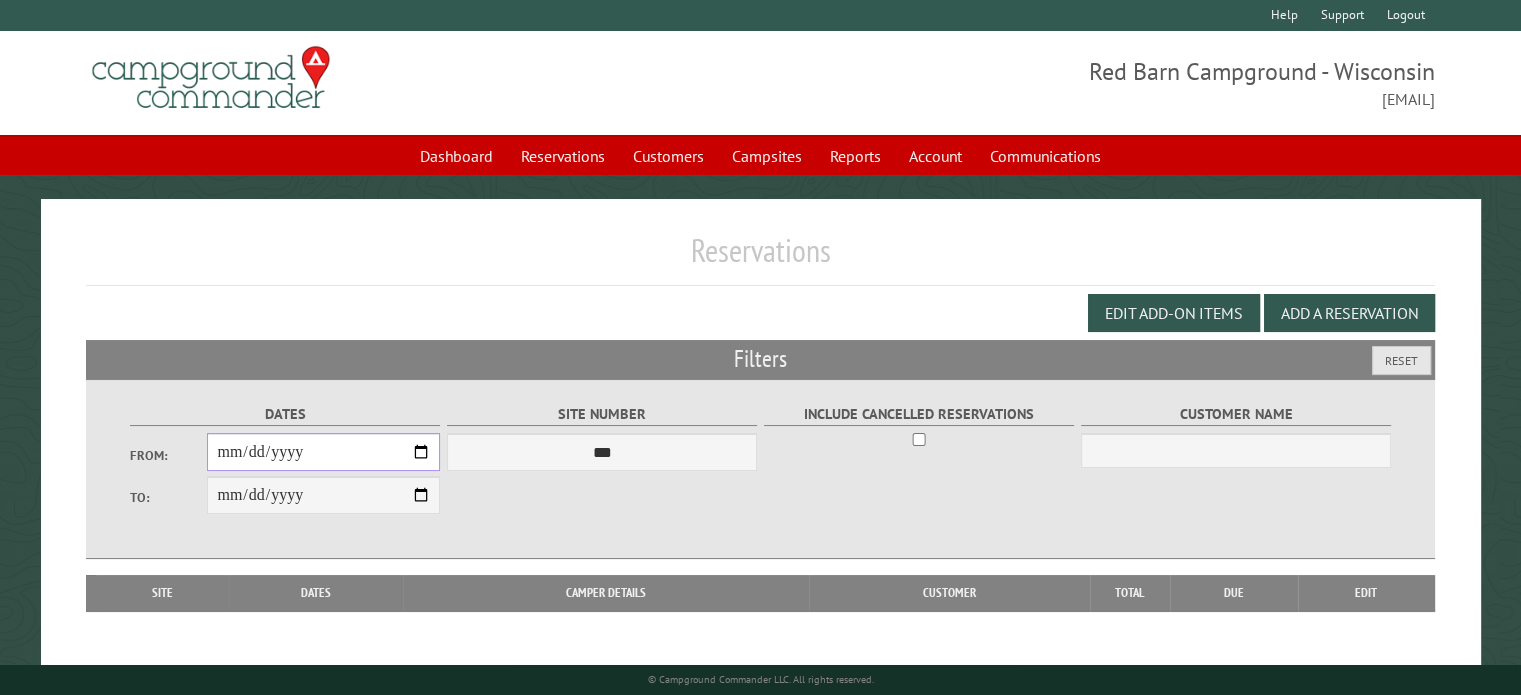 click on "From:" at bounding box center (323, 452) 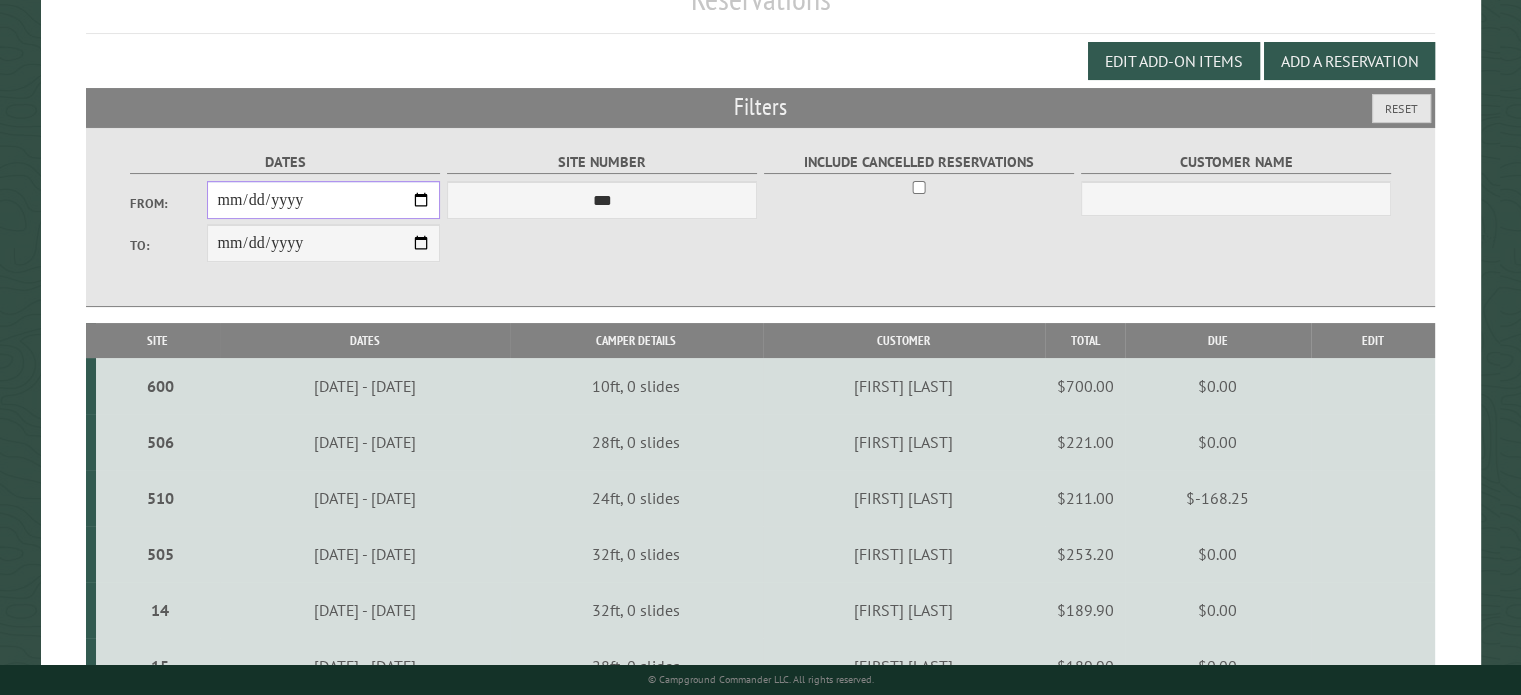 scroll, scrollTop: 279, scrollLeft: 0, axis: vertical 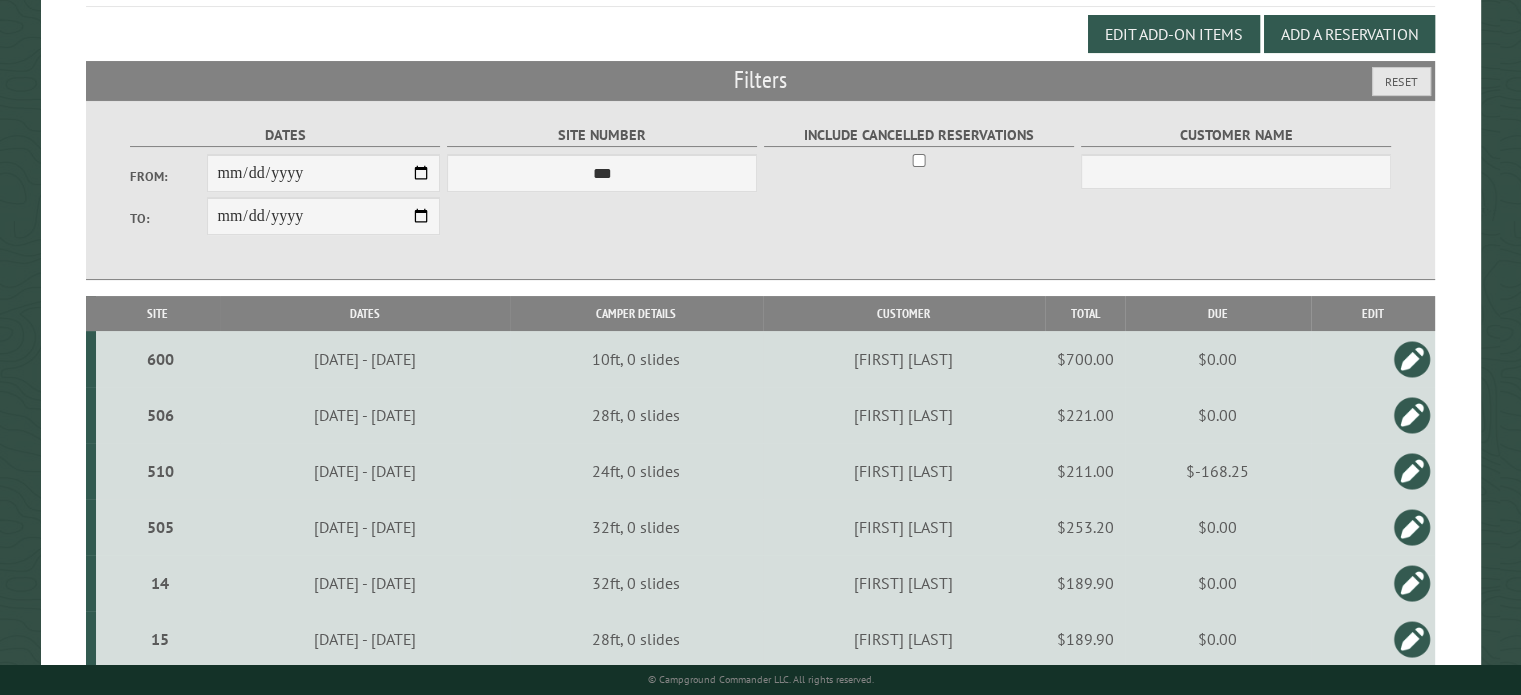 click on "Site" at bounding box center [158, 313] 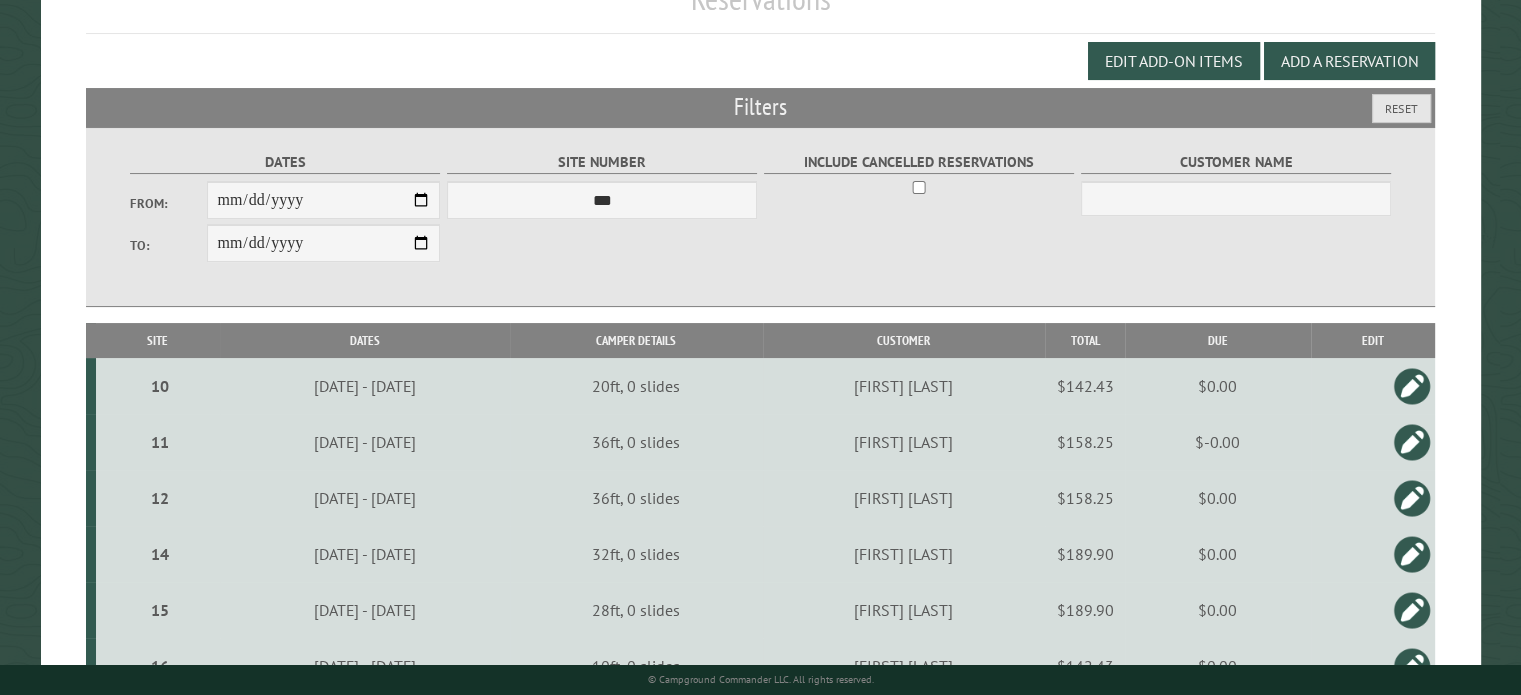 scroll, scrollTop: 0, scrollLeft: 0, axis: both 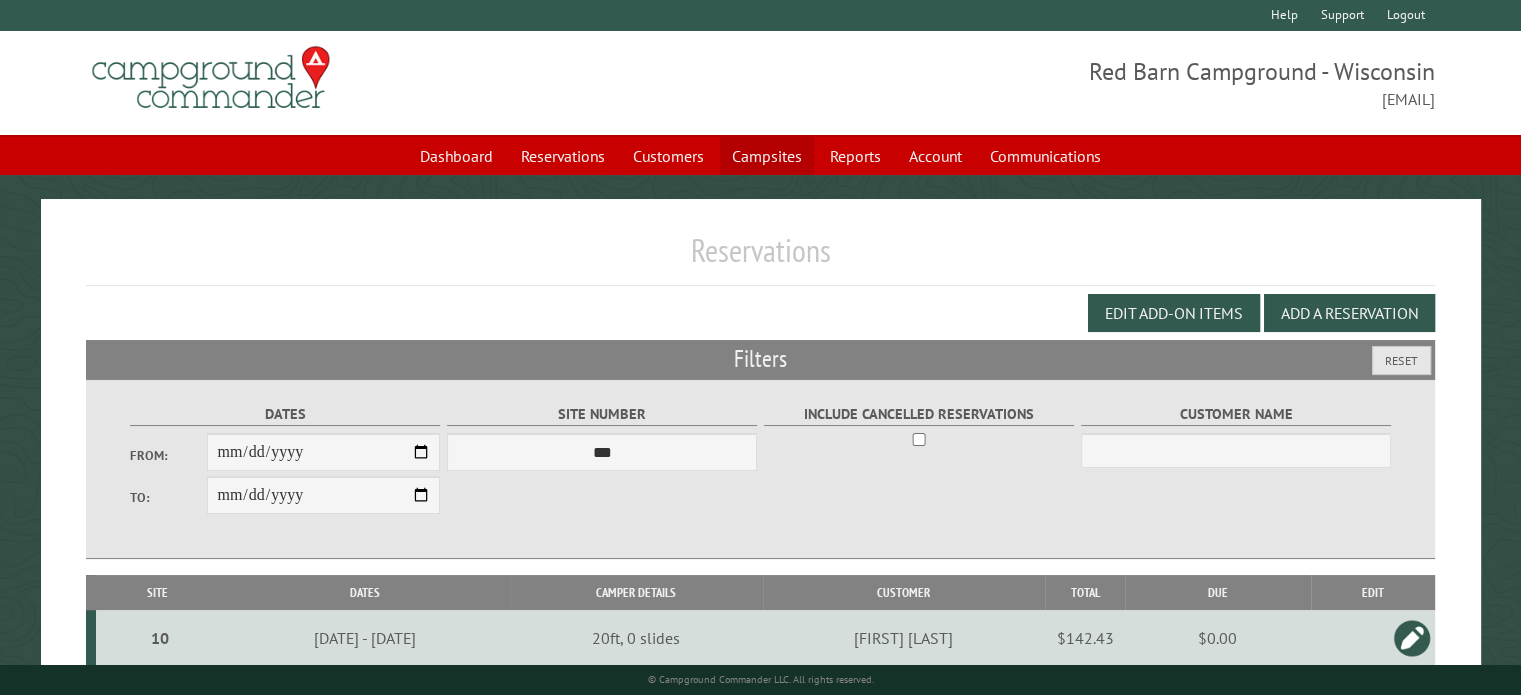 click on "Campsites" at bounding box center [767, 156] 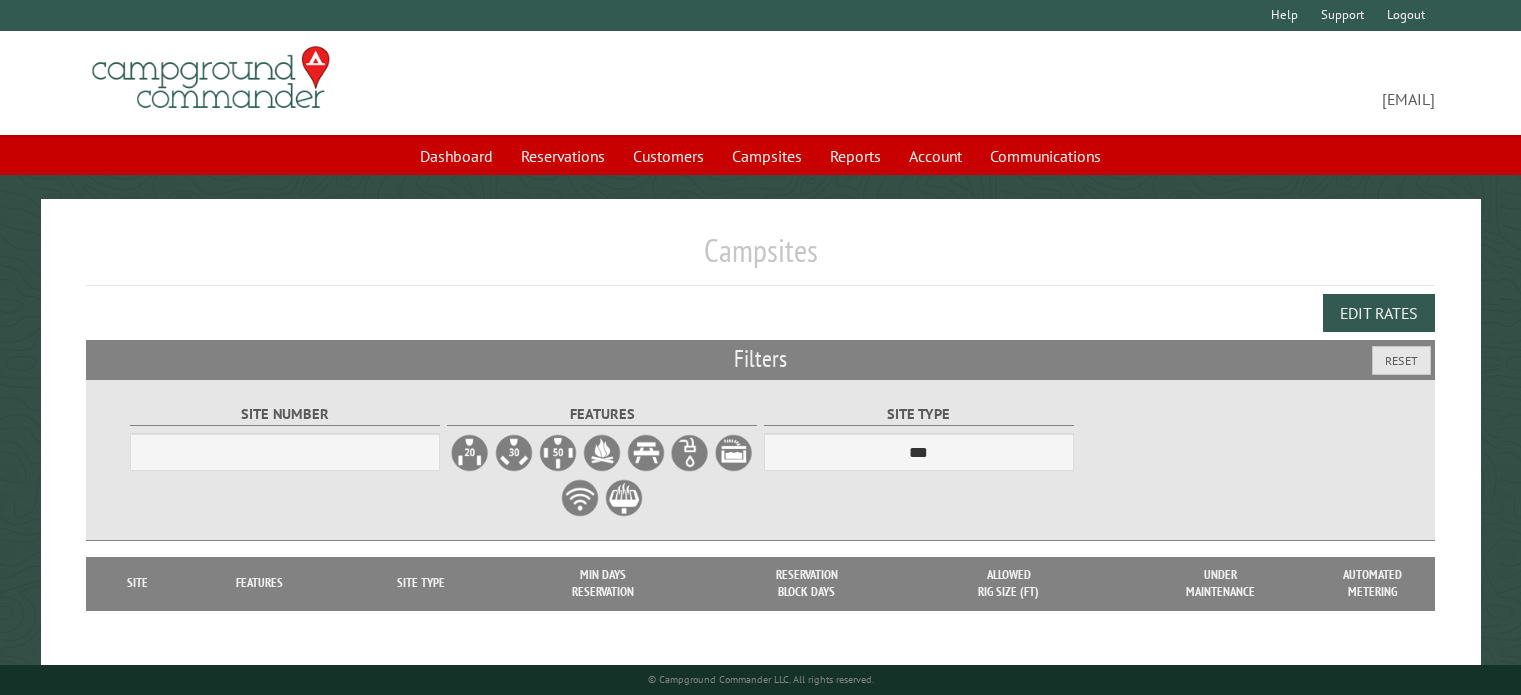 scroll, scrollTop: 0, scrollLeft: 0, axis: both 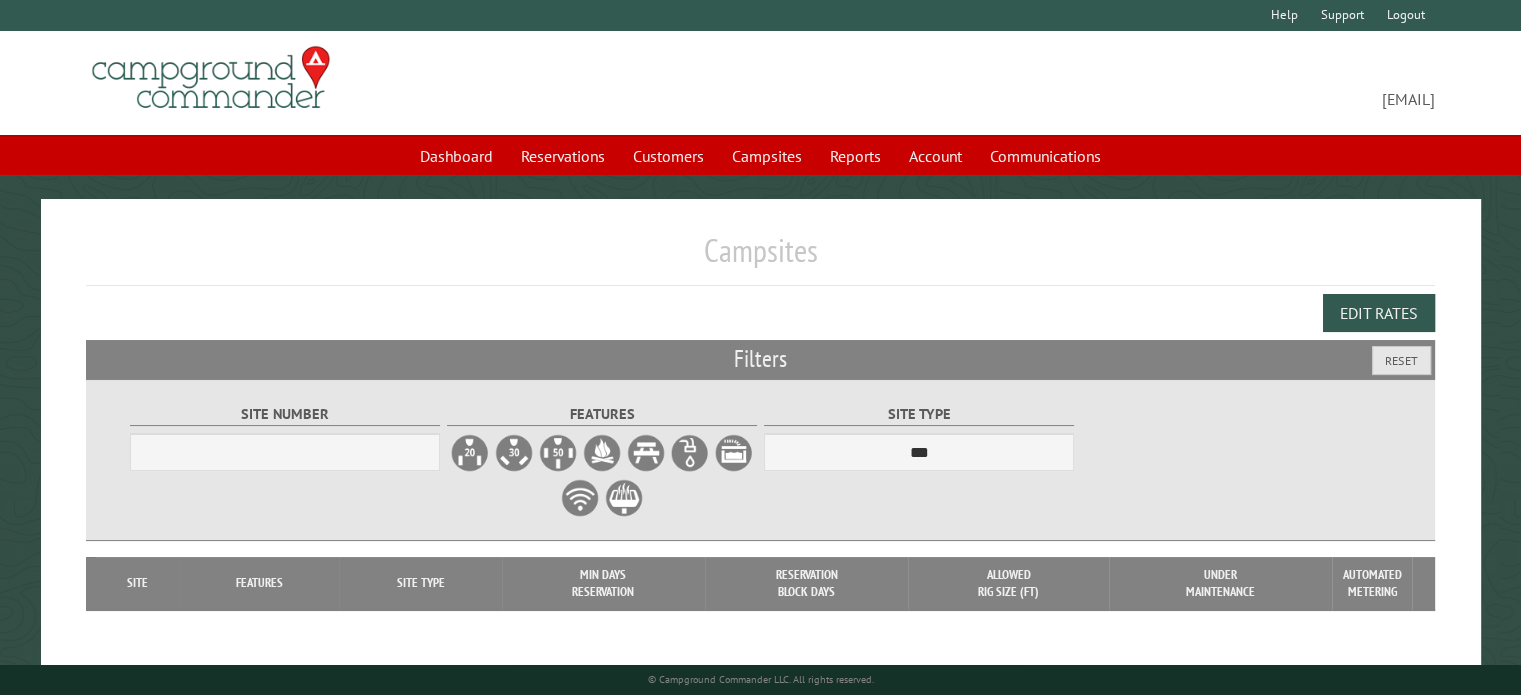 select on "***" 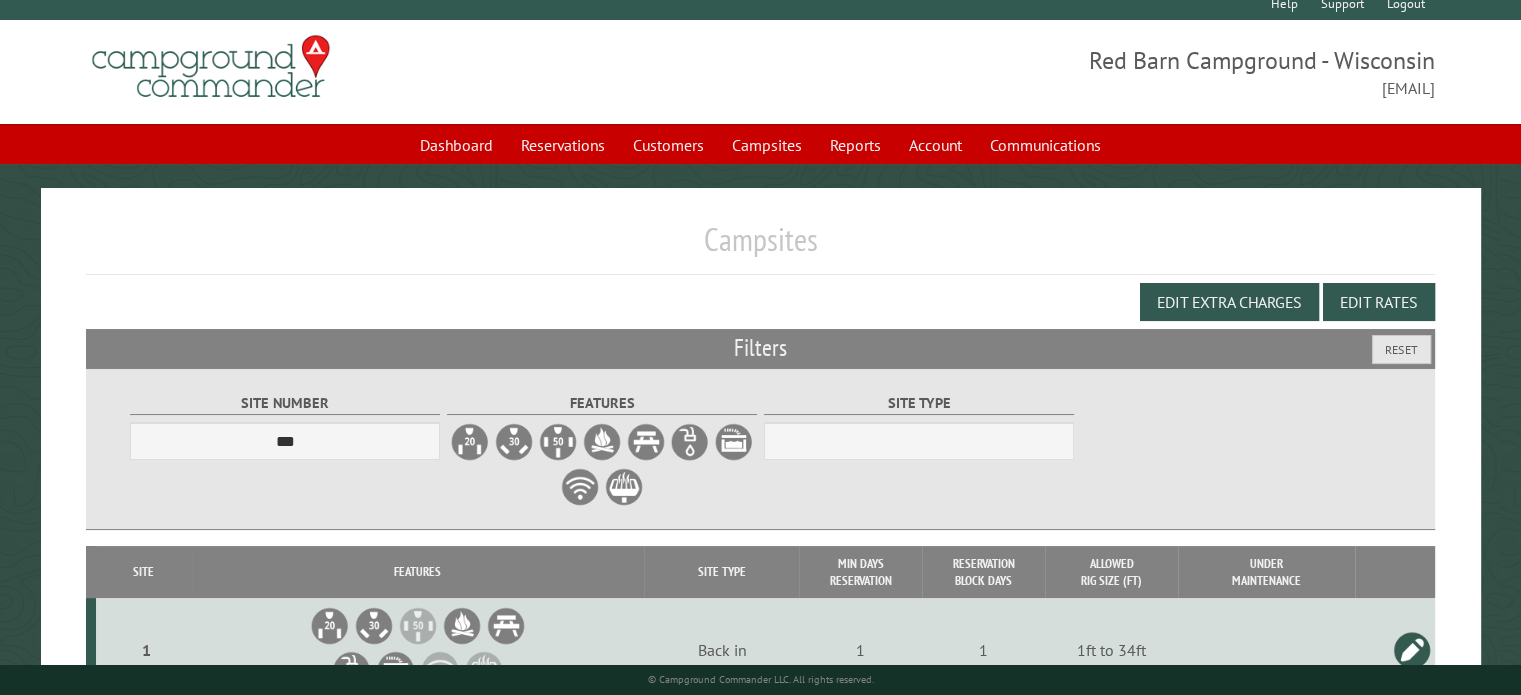 scroll, scrollTop: 0, scrollLeft: 0, axis: both 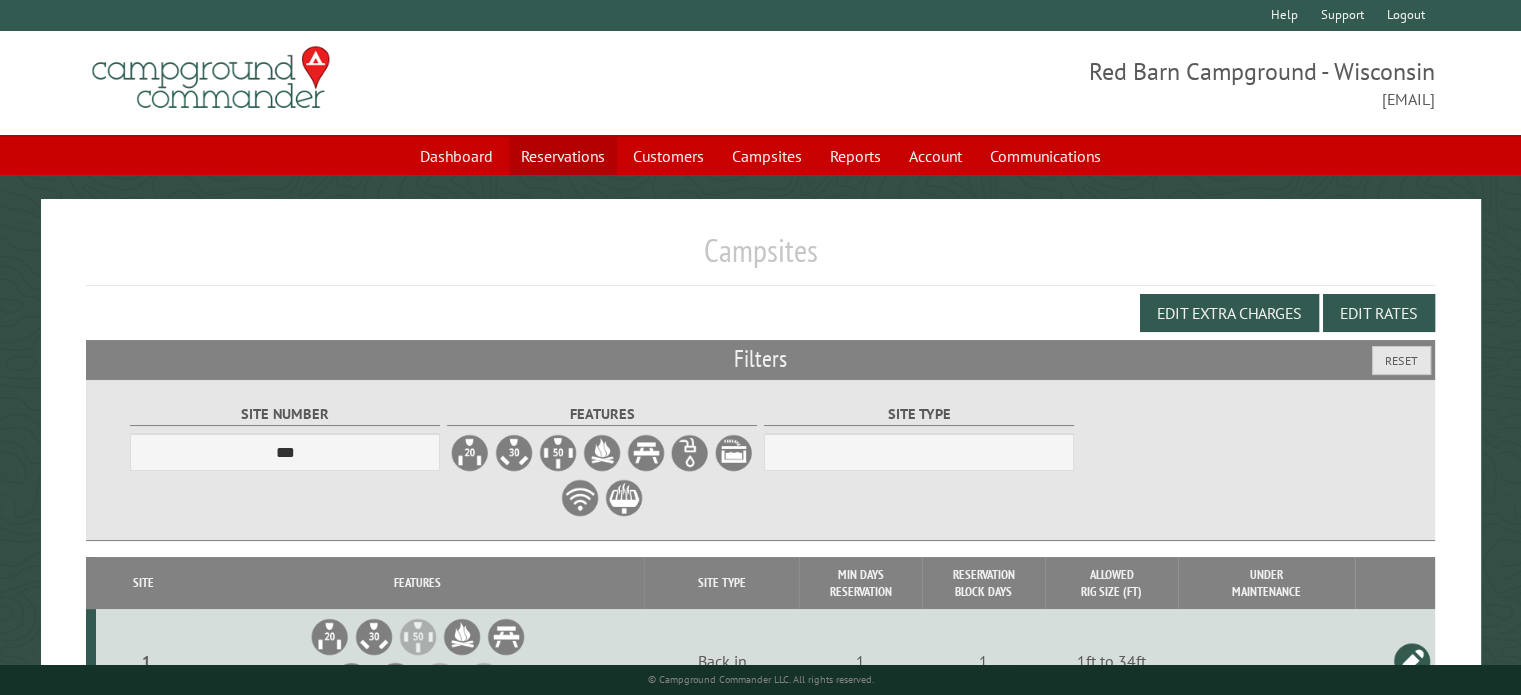 click on "Reservations" at bounding box center (563, 156) 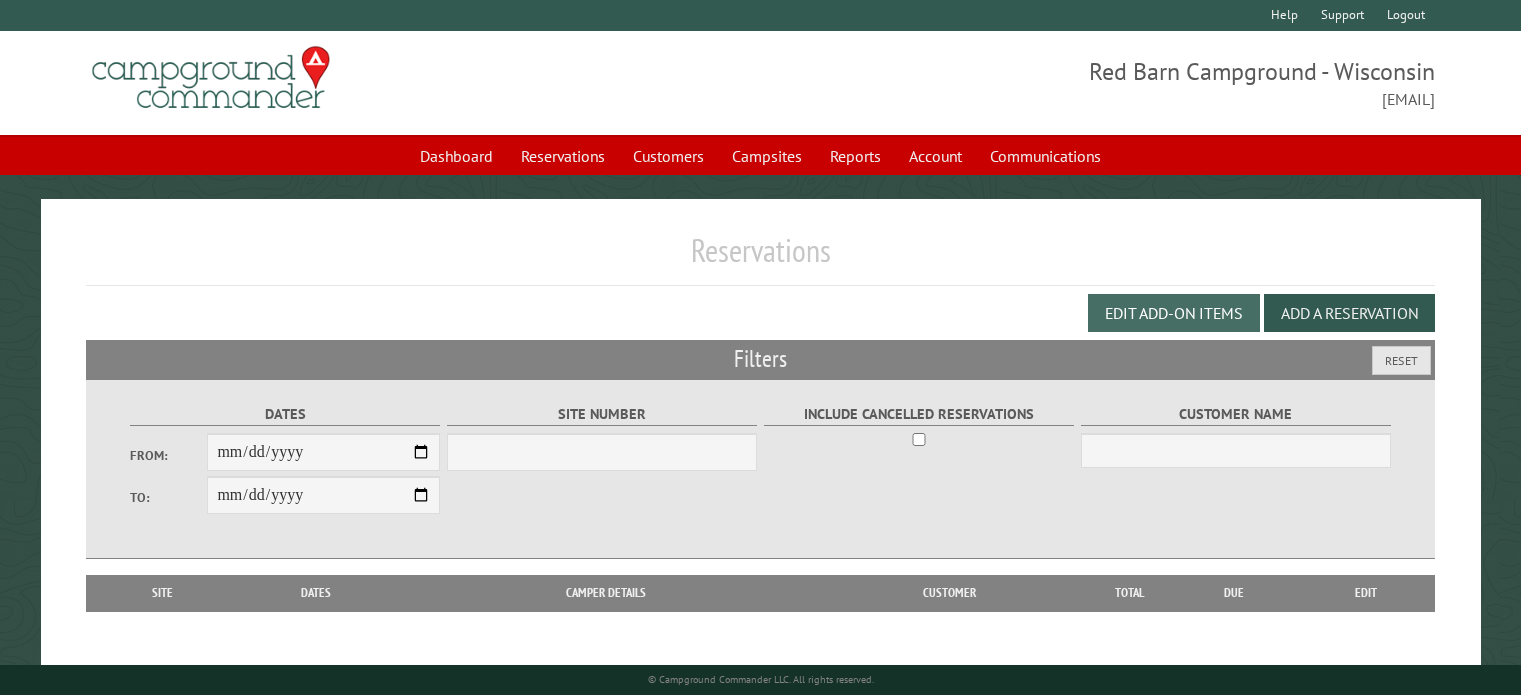 scroll, scrollTop: 0, scrollLeft: 0, axis: both 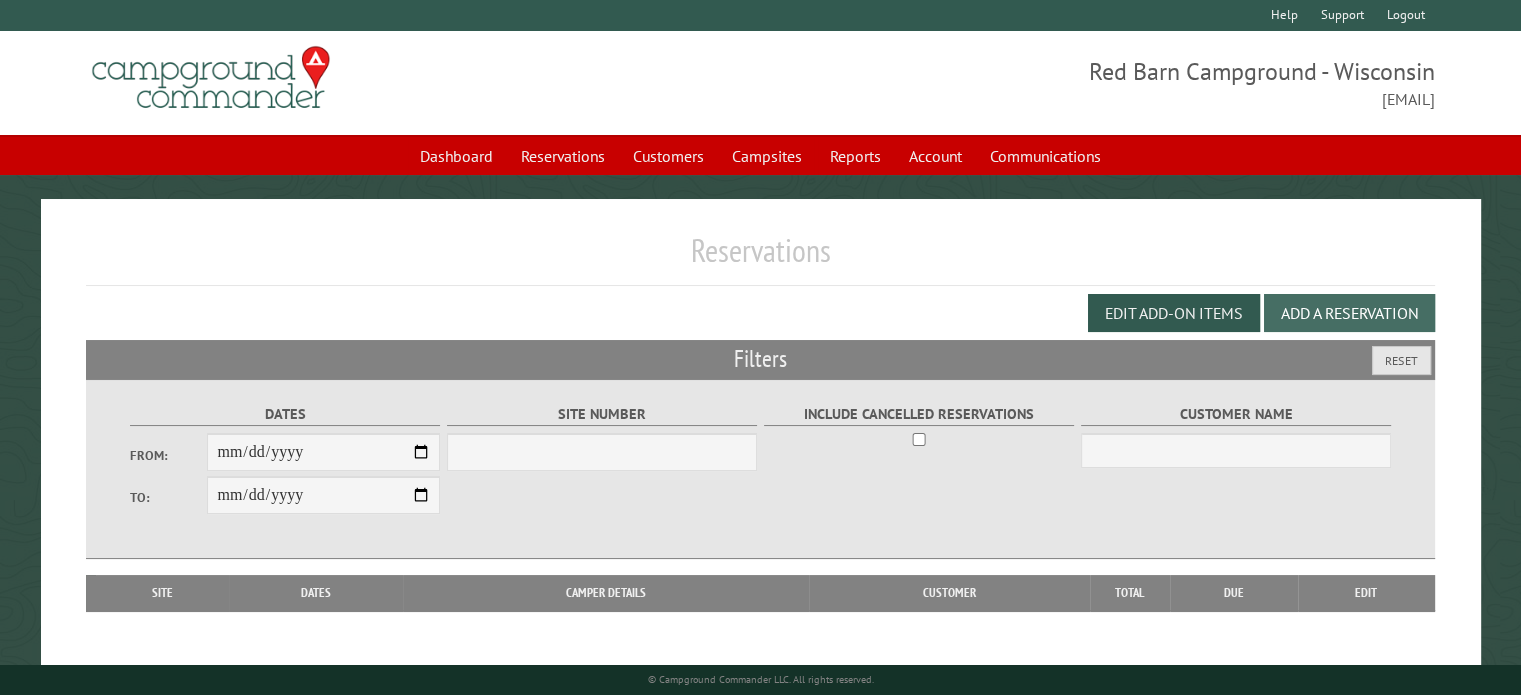 select on "***" 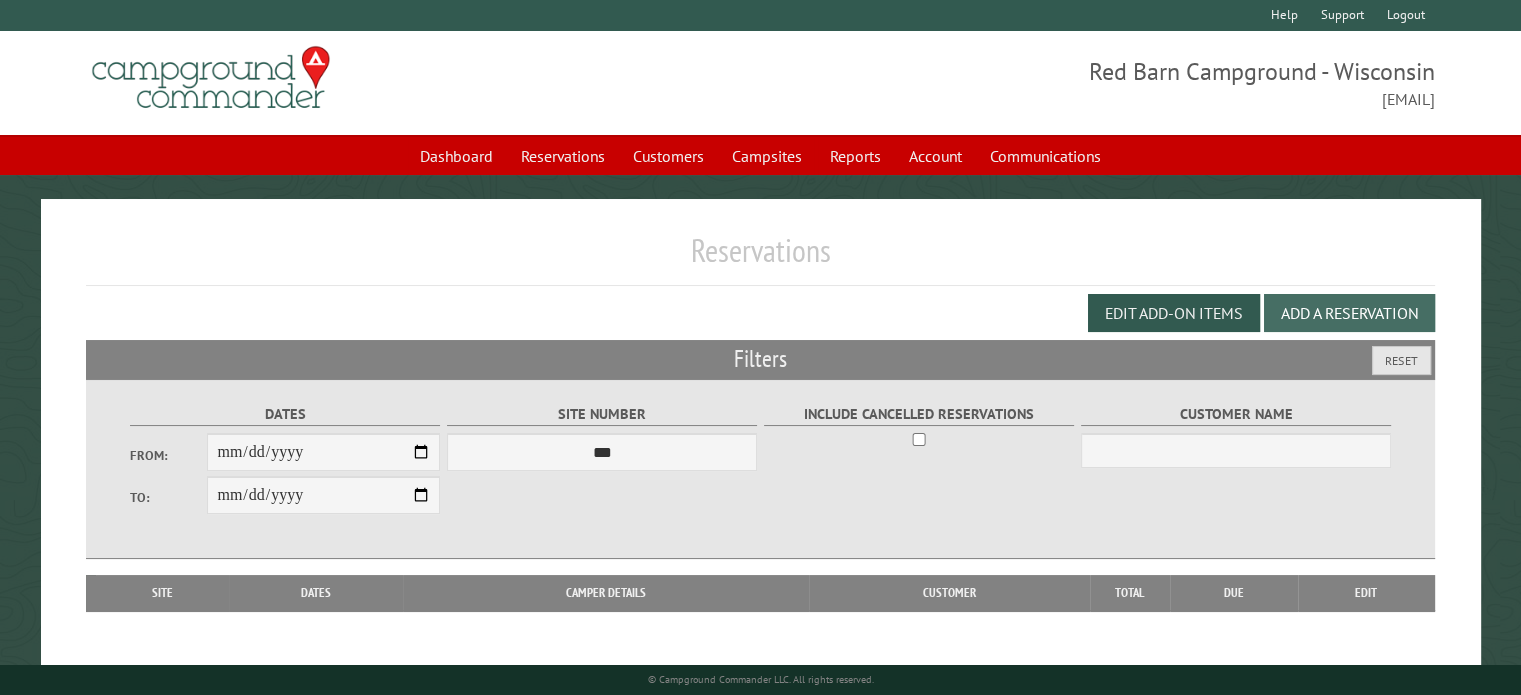click on "Add a Reservation" at bounding box center [1349, 313] 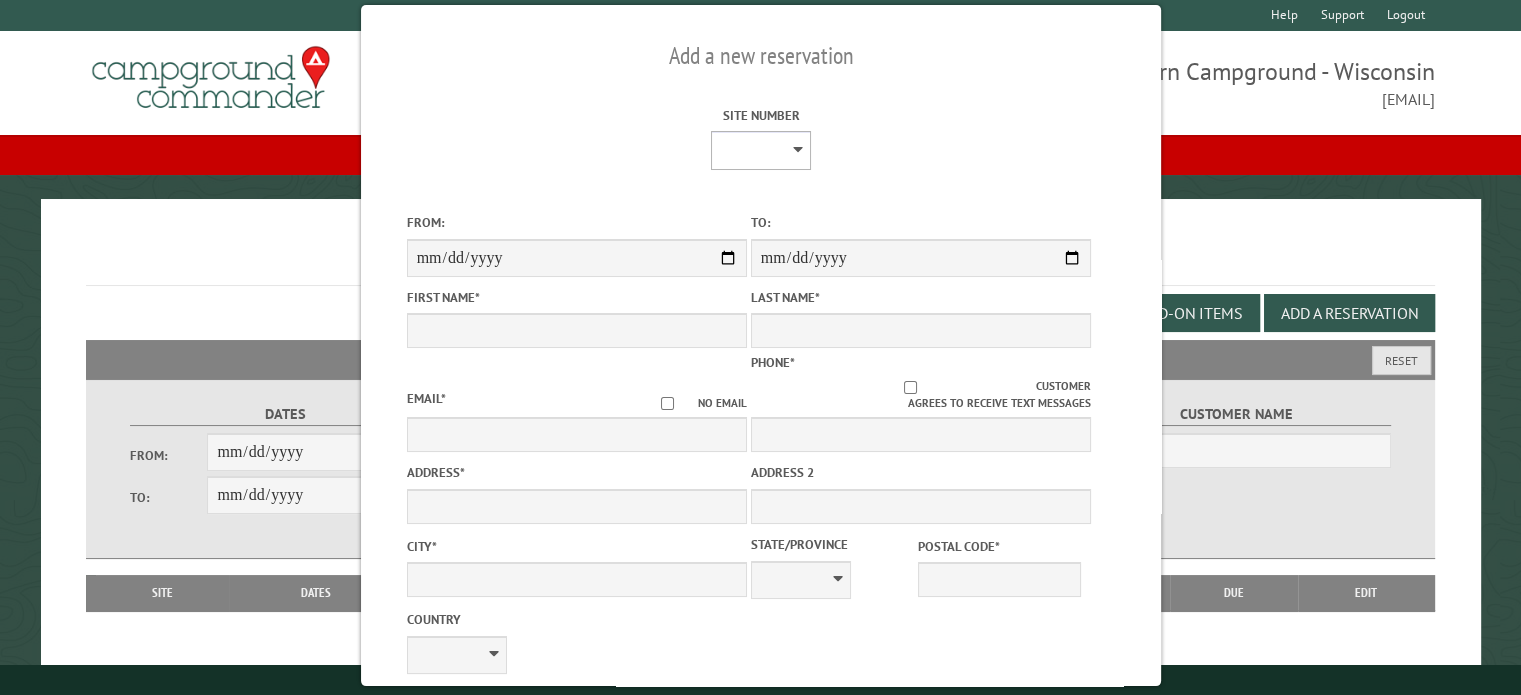 click on "* * * * * * * * ** ** ** ** ** ** ** ** ** ** ** ** ** ** ** ** ** *** *** *** *** *** *** *** *** *** *** *** *** *** *** *** *** *** *** *** *** *** *** *** *** *** *** *** *** *** *** *** *** *** *** *** *** * * * * * * ***** ** ** ** ****" at bounding box center [761, 150] 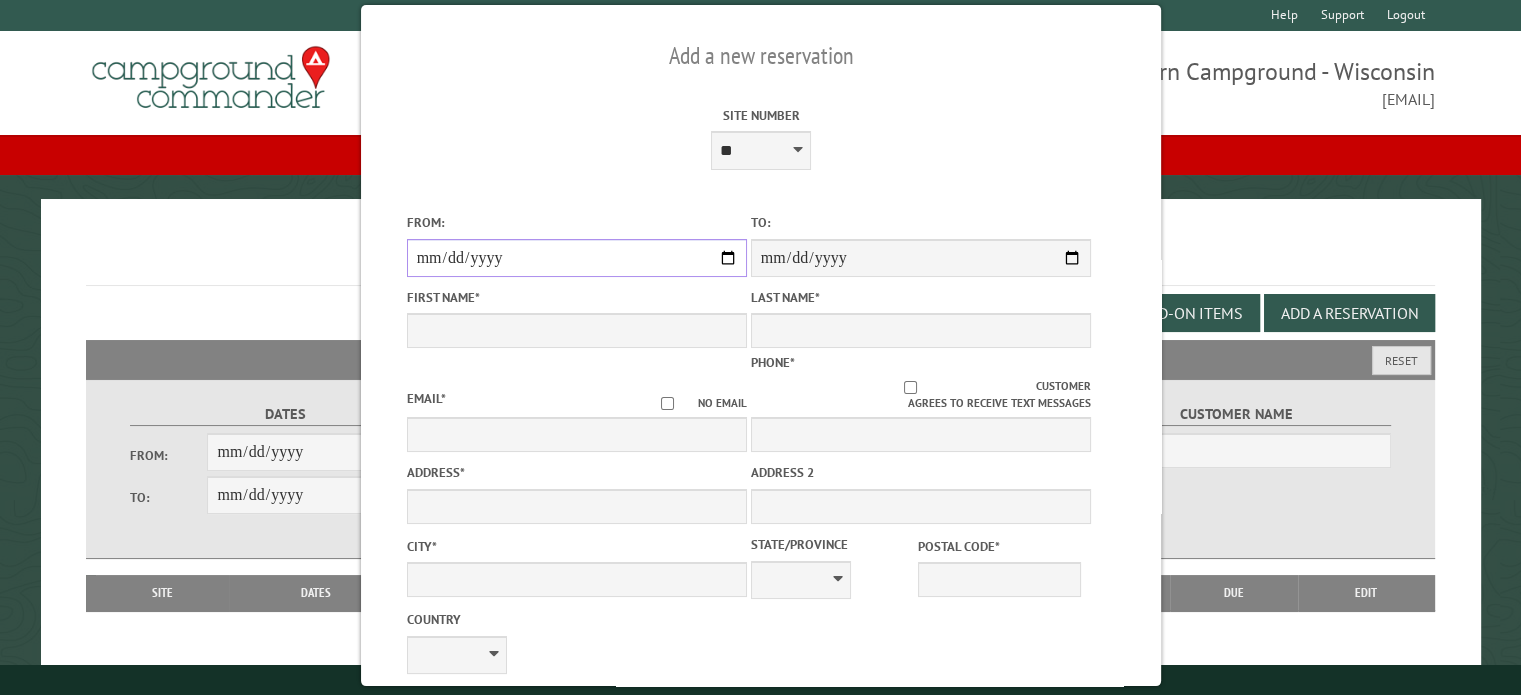 type on "****" 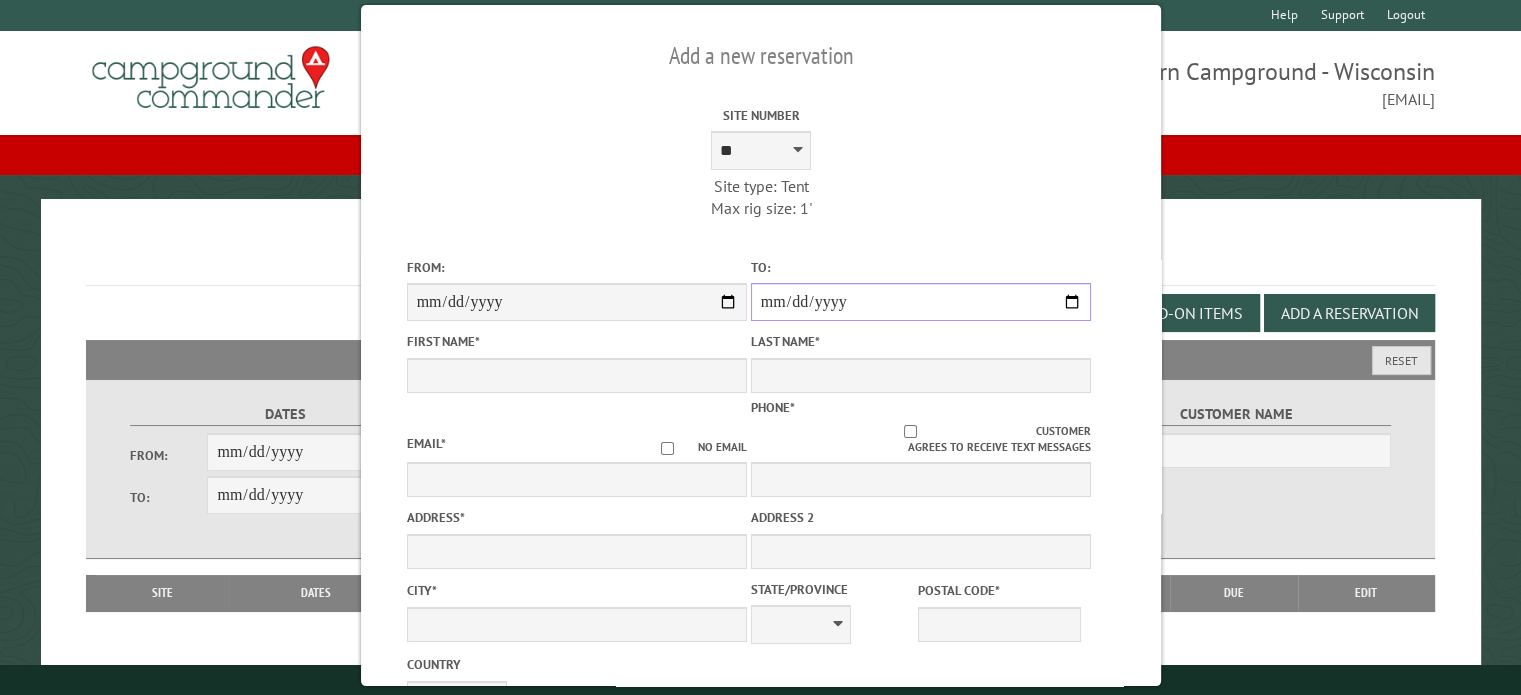 click on "**********" at bounding box center (920, 302) 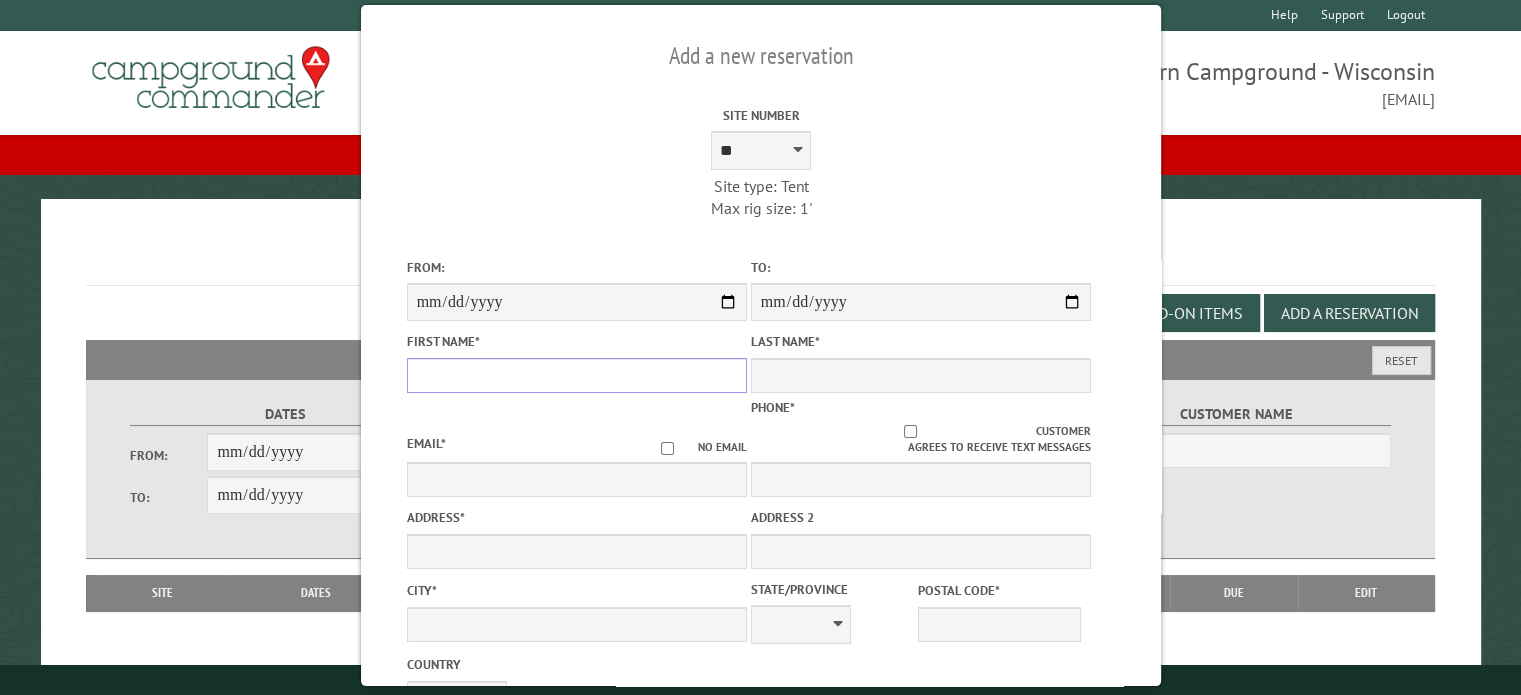 click on "First Name *" at bounding box center (576, 375) 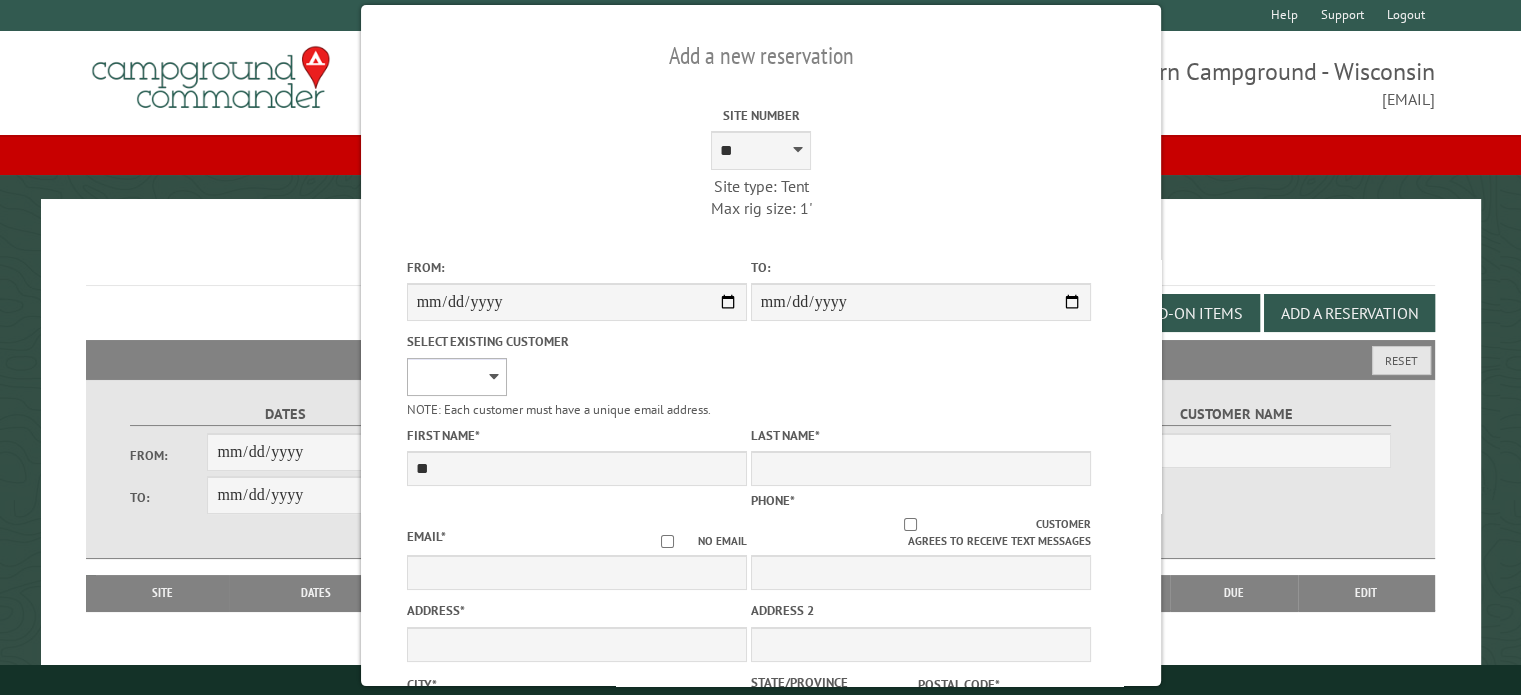 click on "**********" at bounding box center [456, 377] 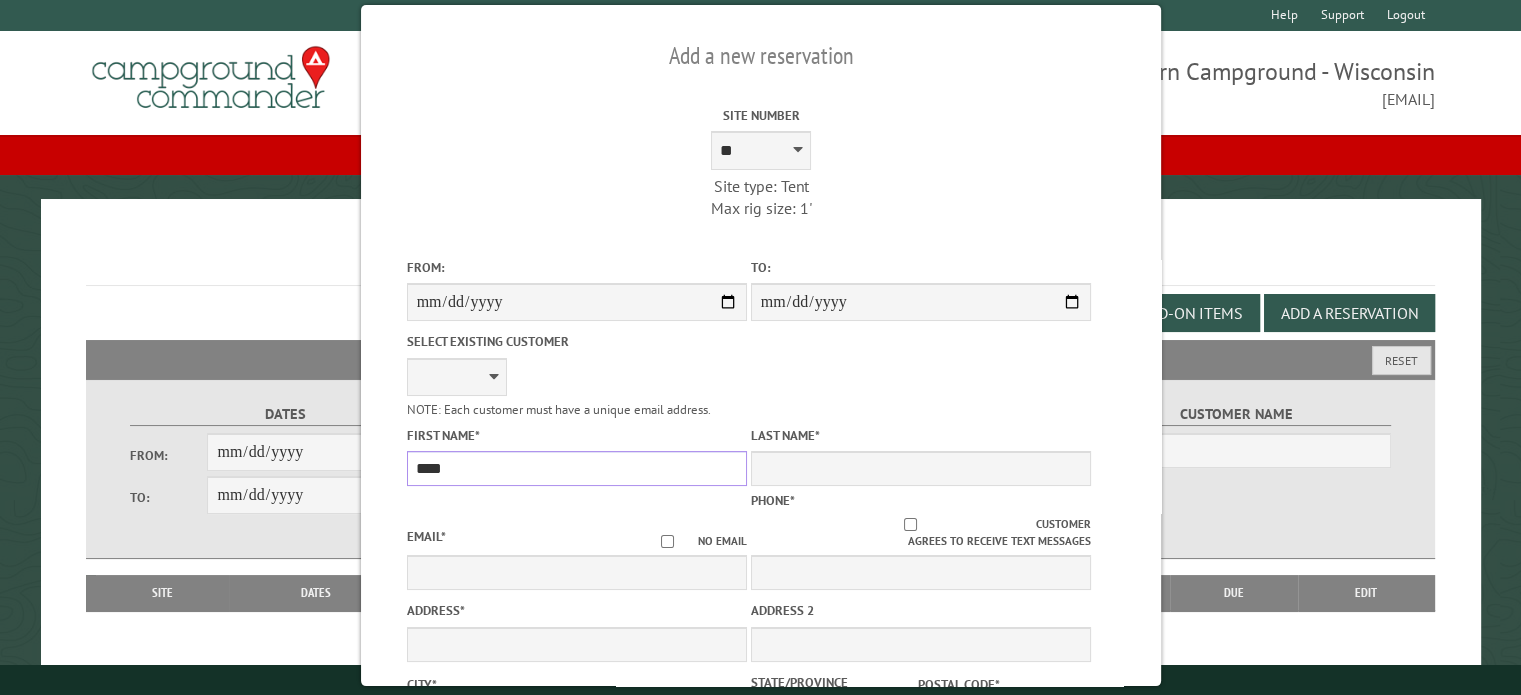 click on "****" at bounding box center [576, 468] 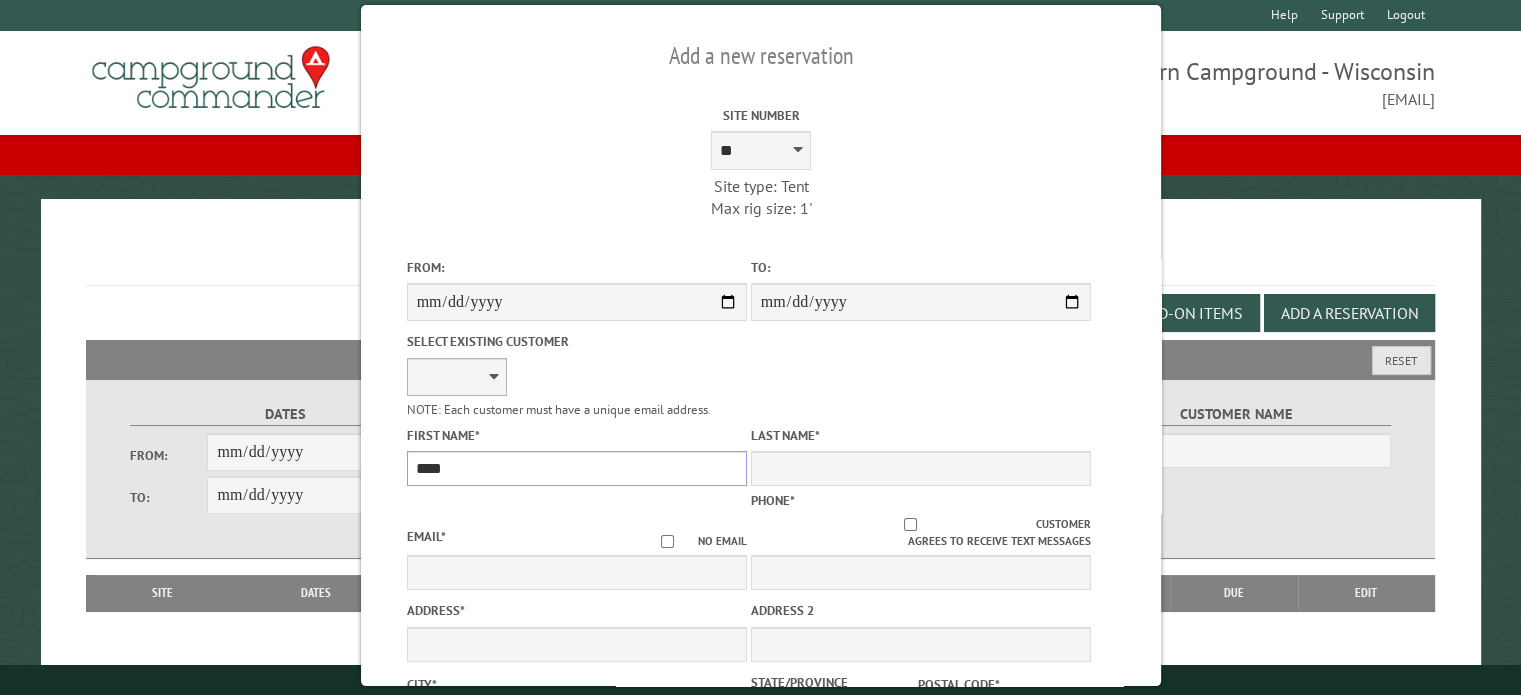 type on "****" 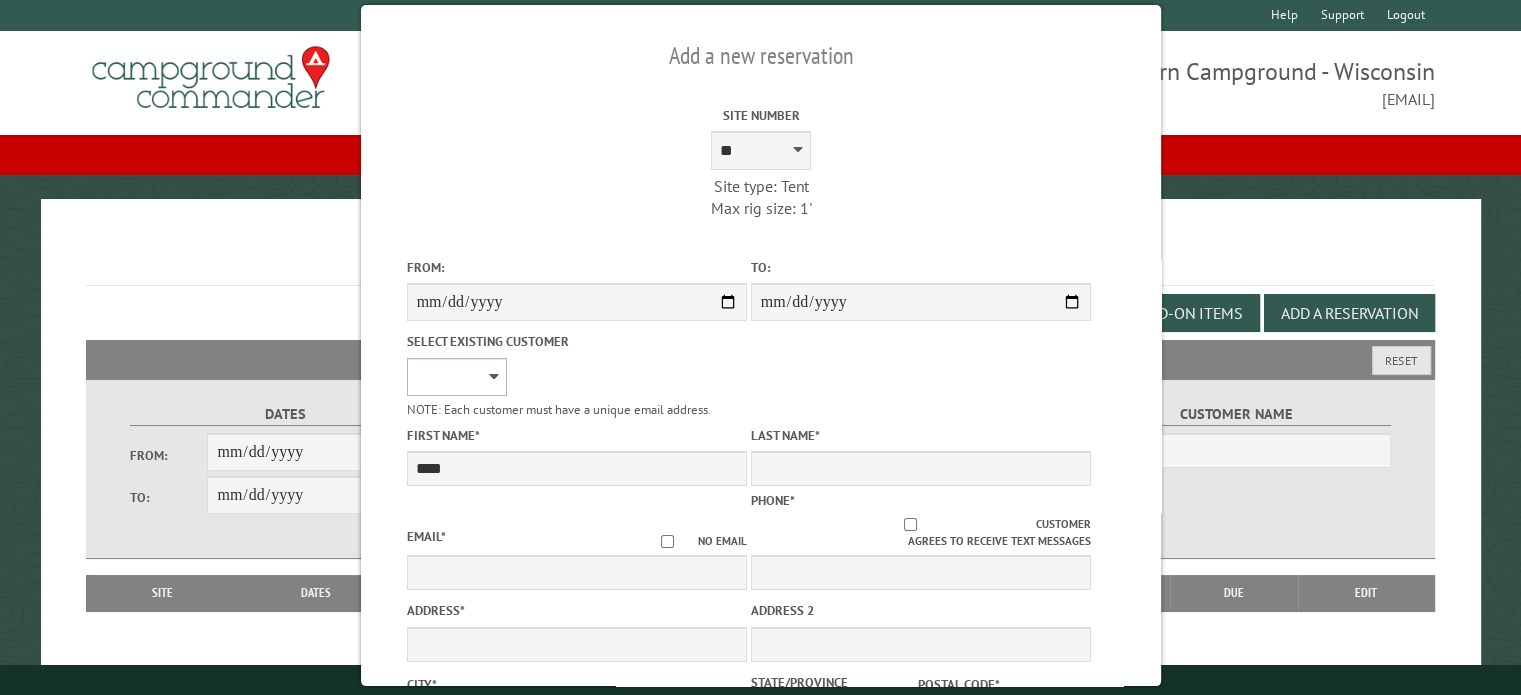 click on "**********" at bounding box center [456, 377] 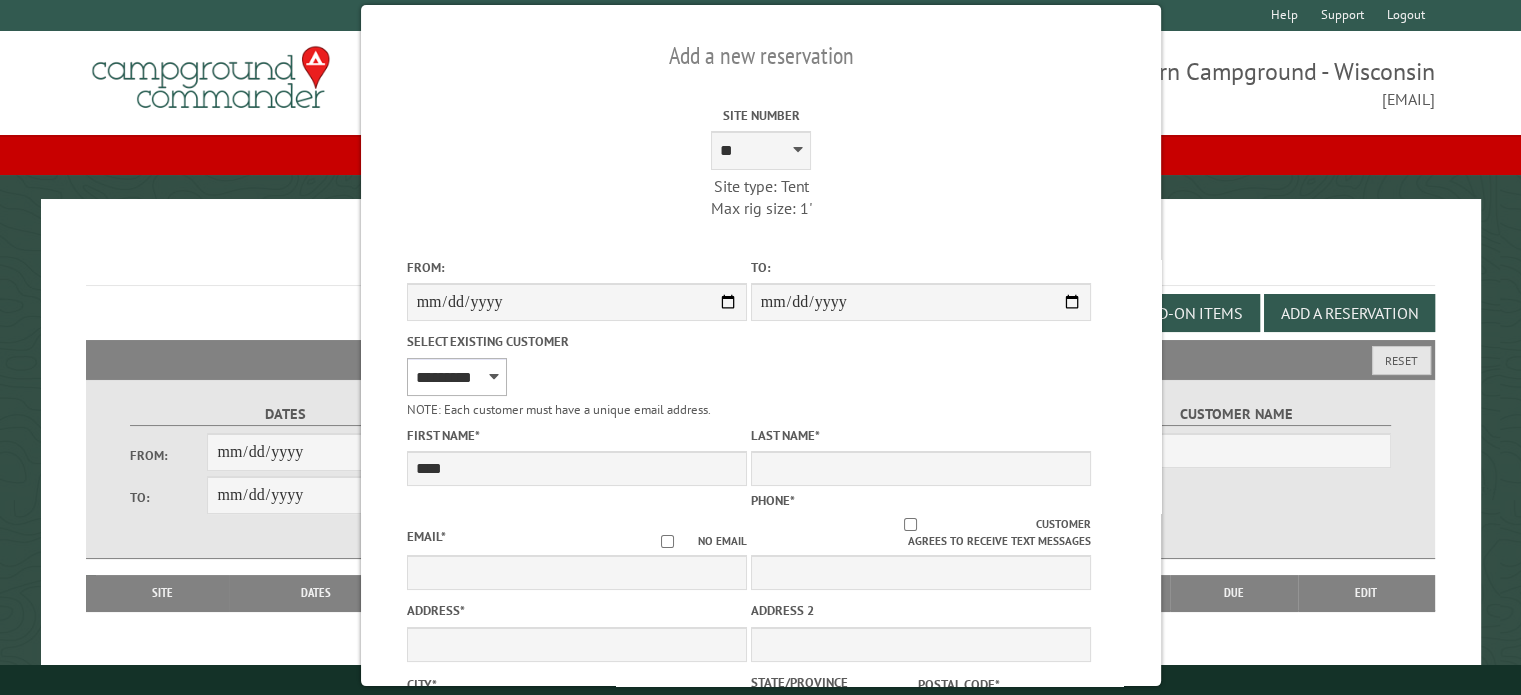click on "**********" at bounding box center [456, 377] 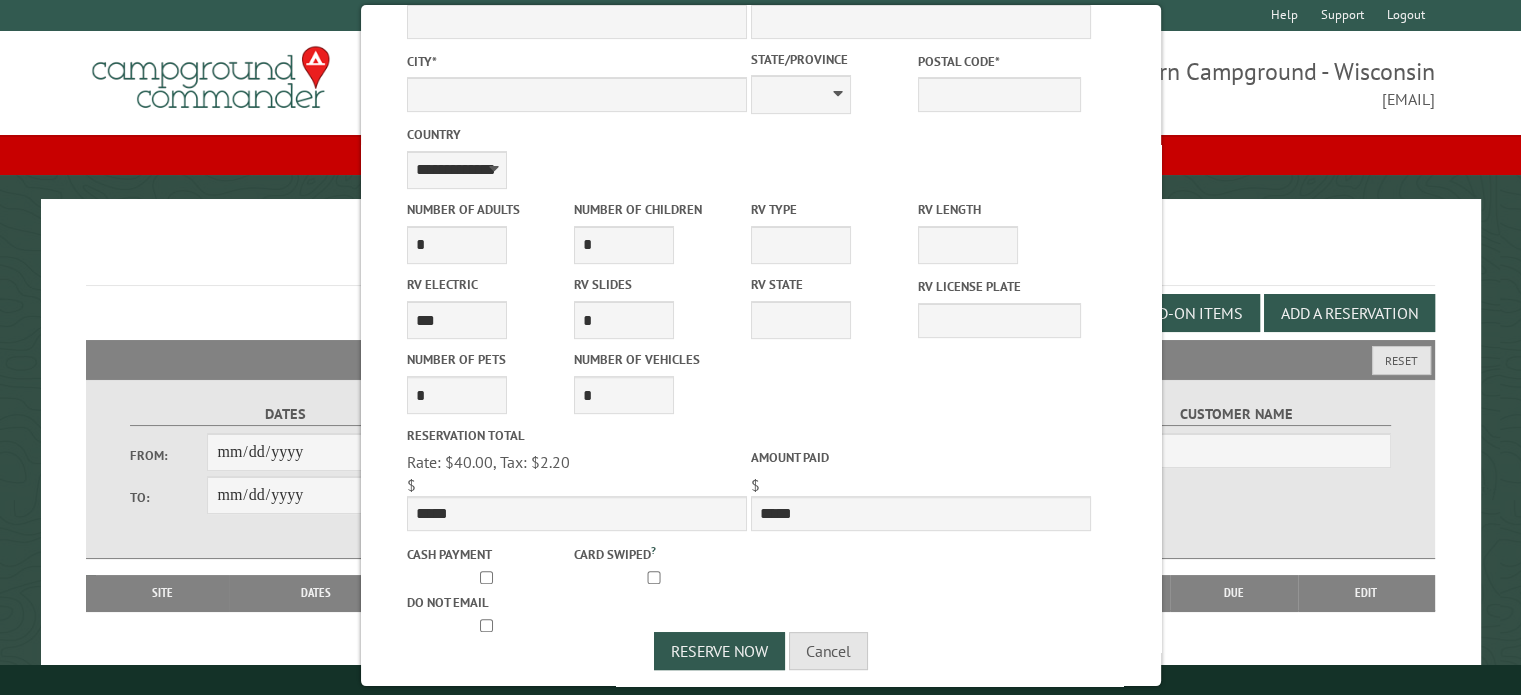 scroll, scrollTop: 631, scrollLeft: 0, axis: vertical 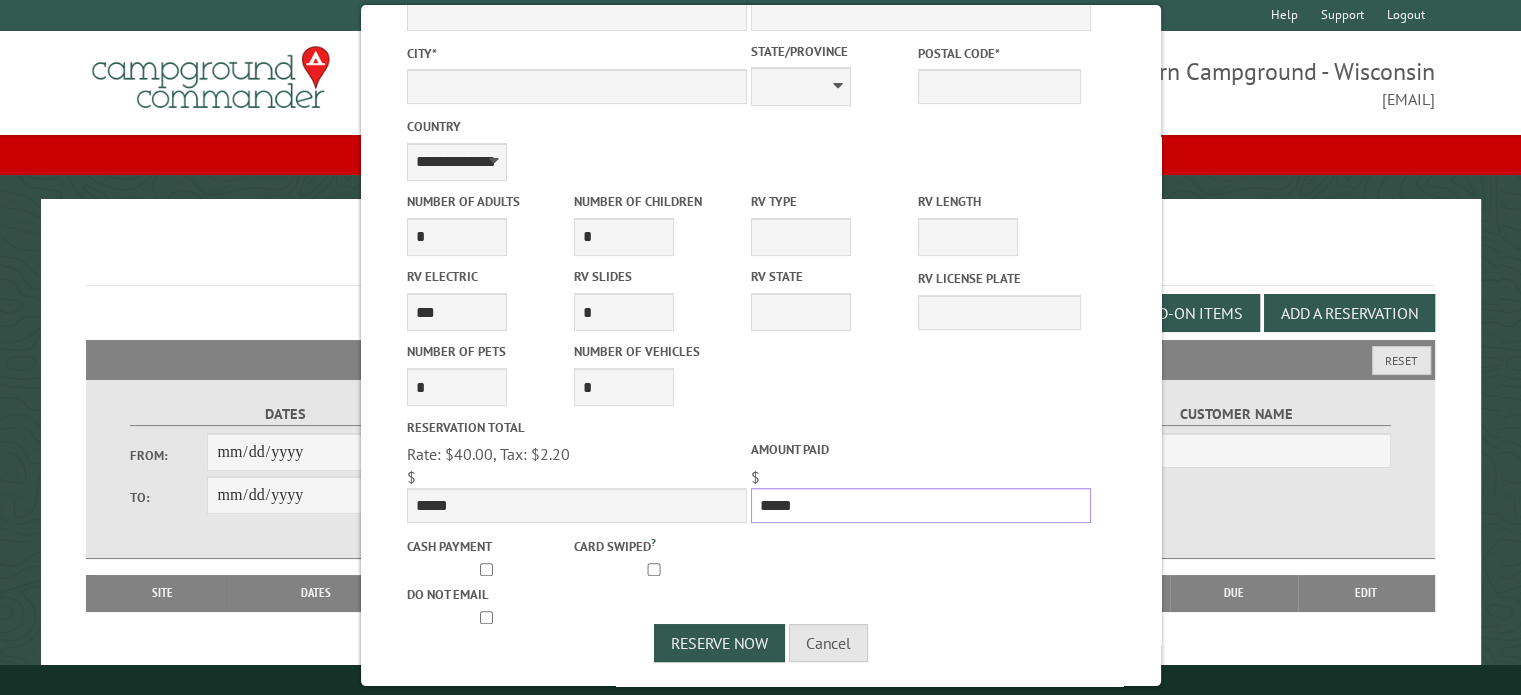 click on "*****" at bounding box center (920, 505) 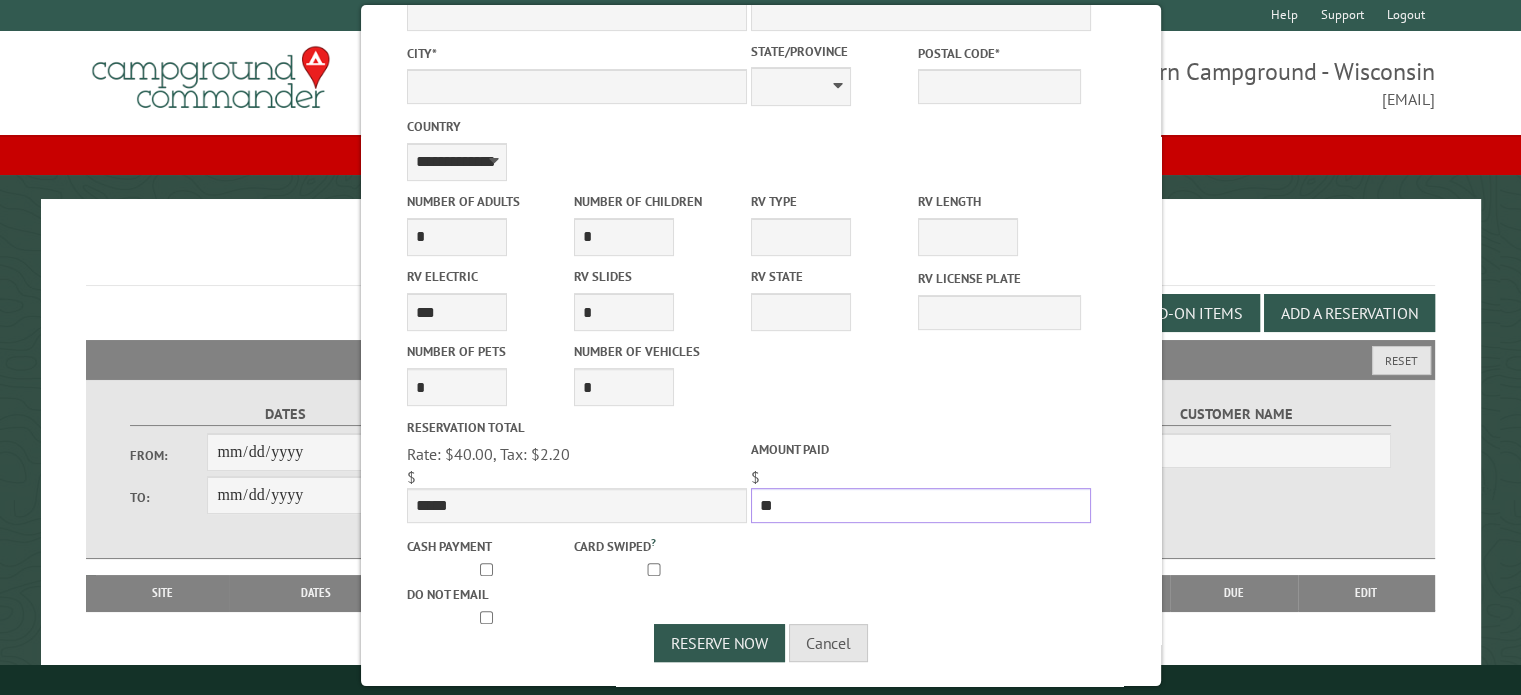 type on "*" 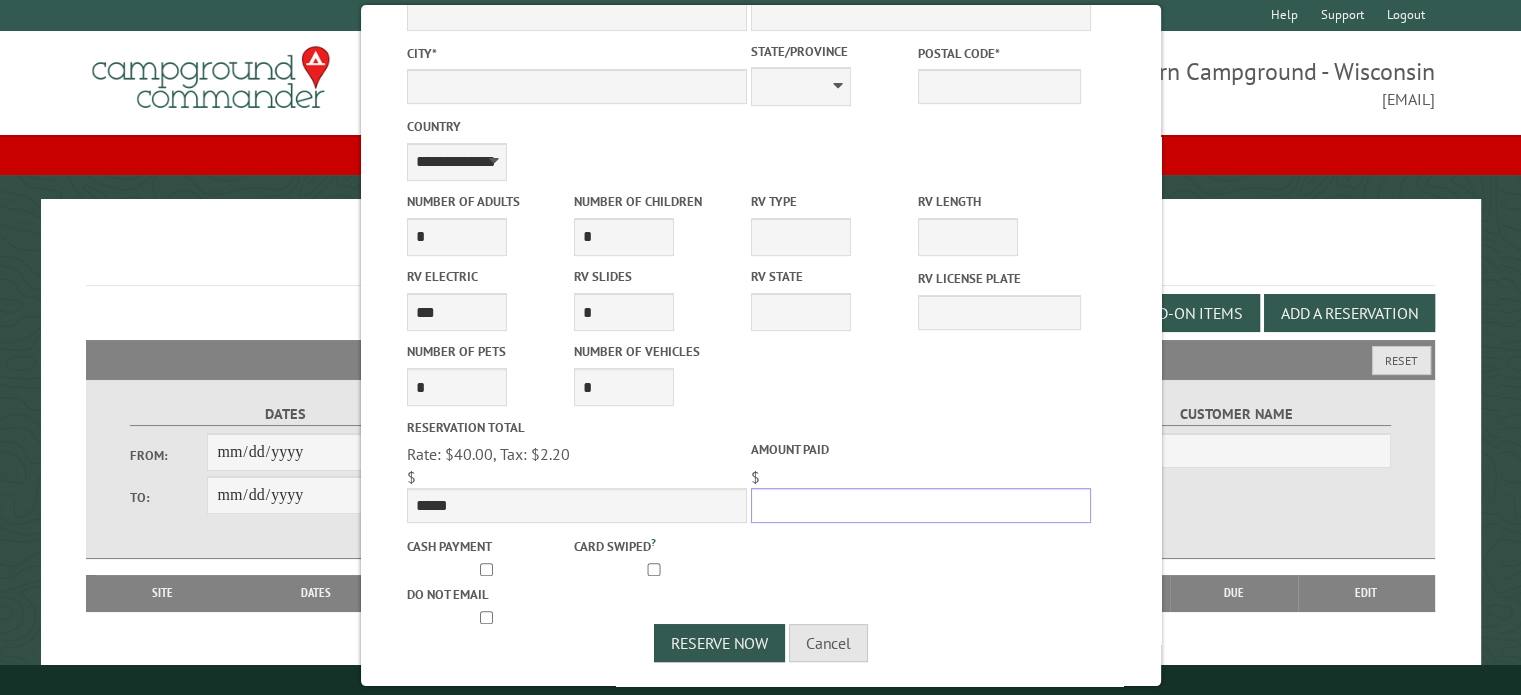 type 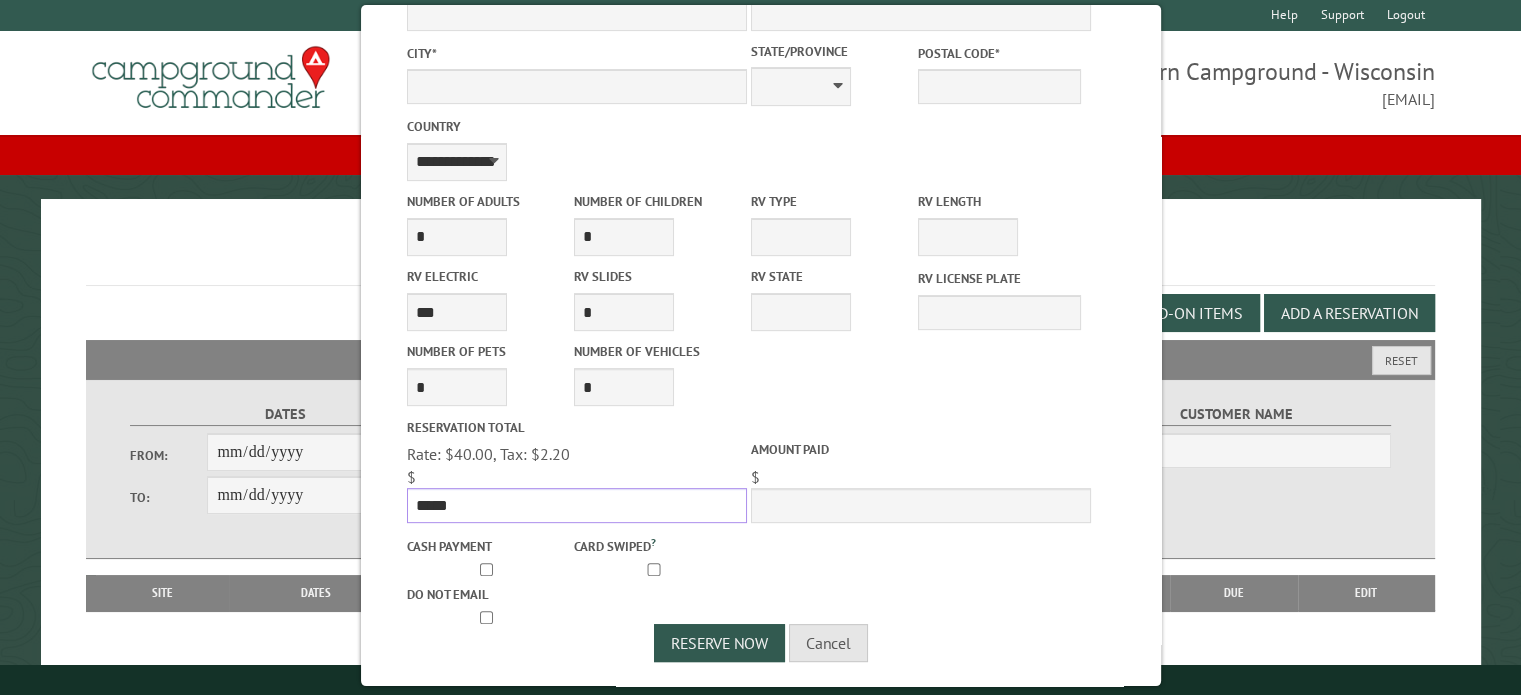 click on "*****" at bounding box center [576, 505] 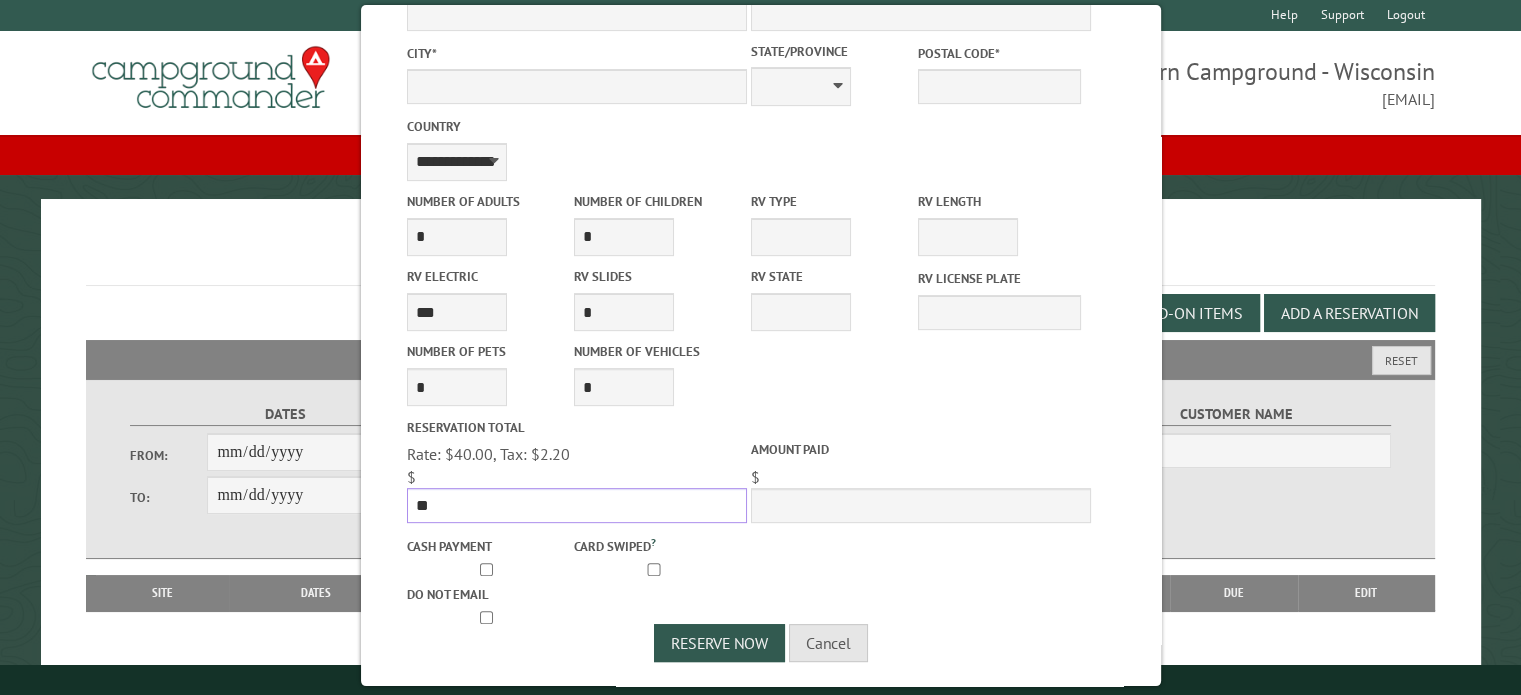 type on "*" 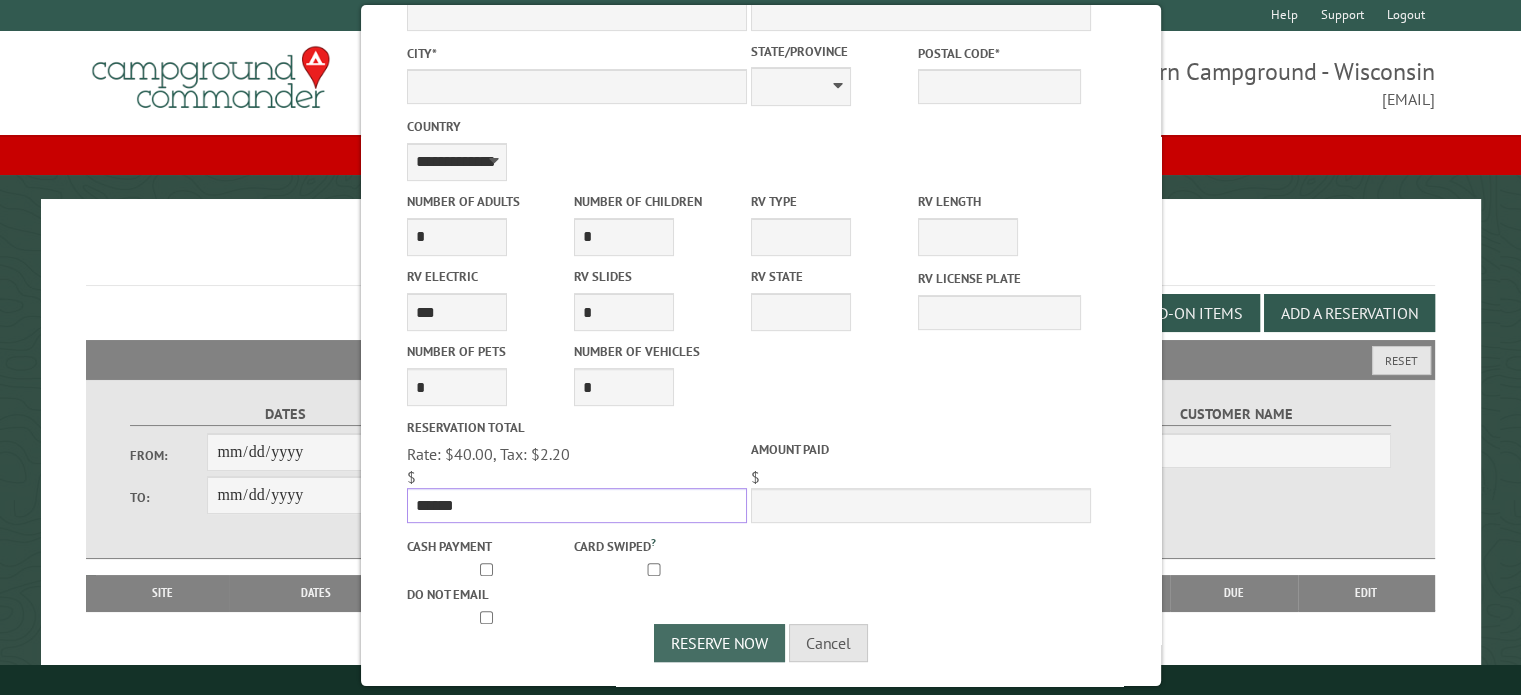 type on "******" 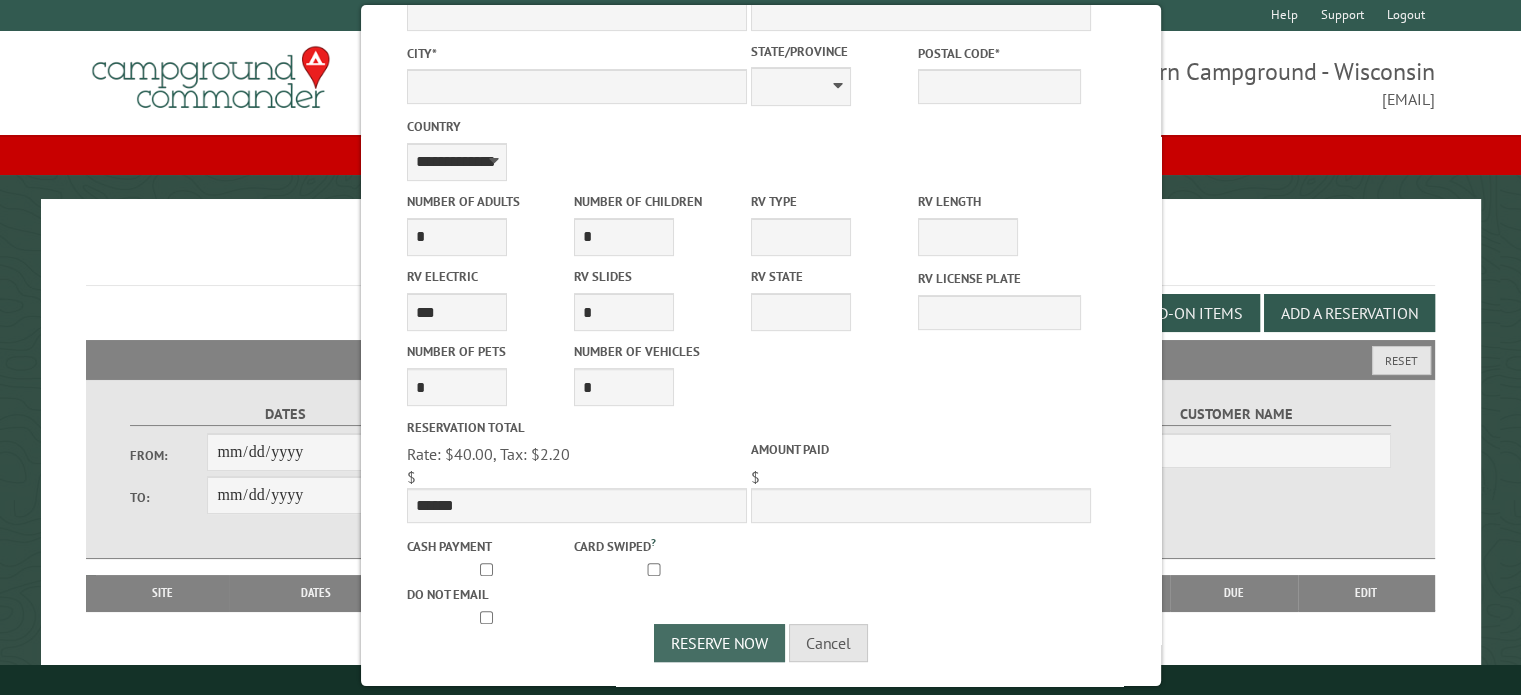click on "Reserve Now" at bounding box center (719, 643) 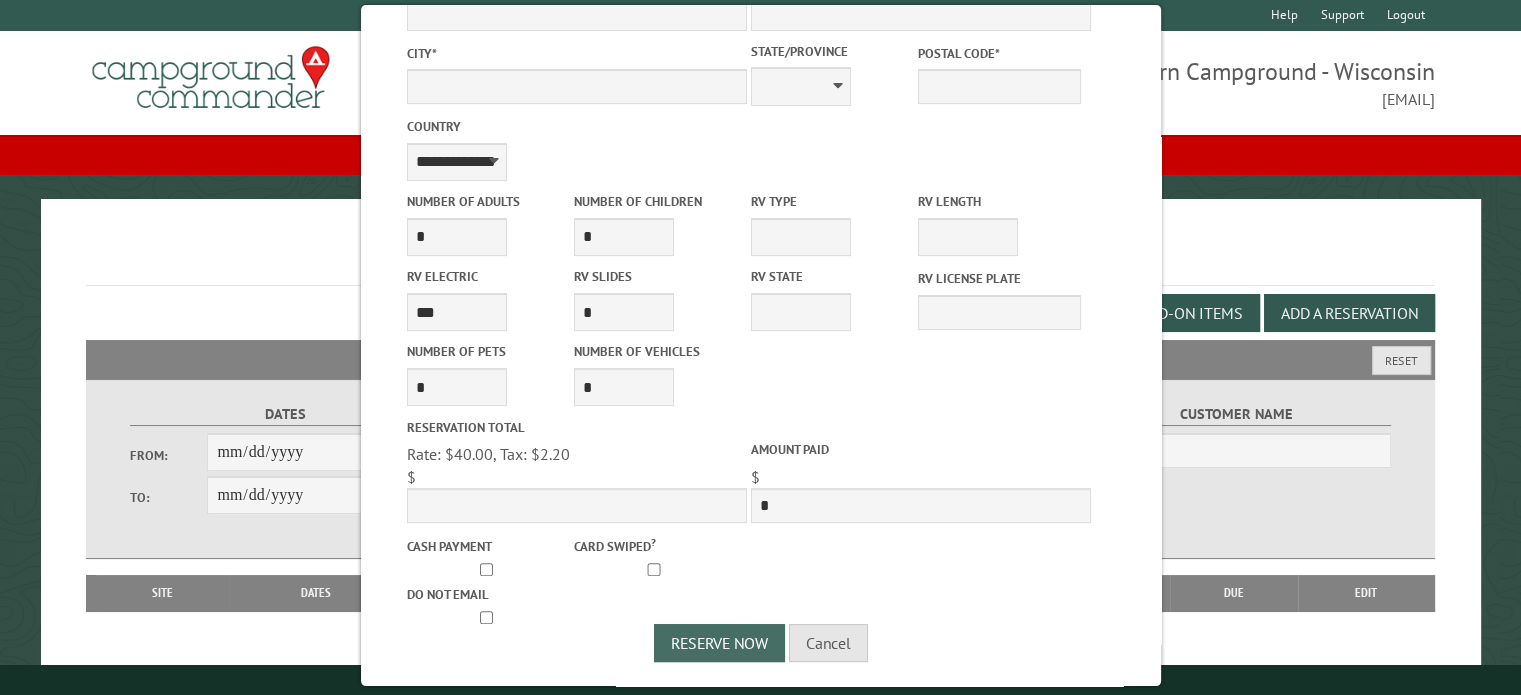 select on "**********" 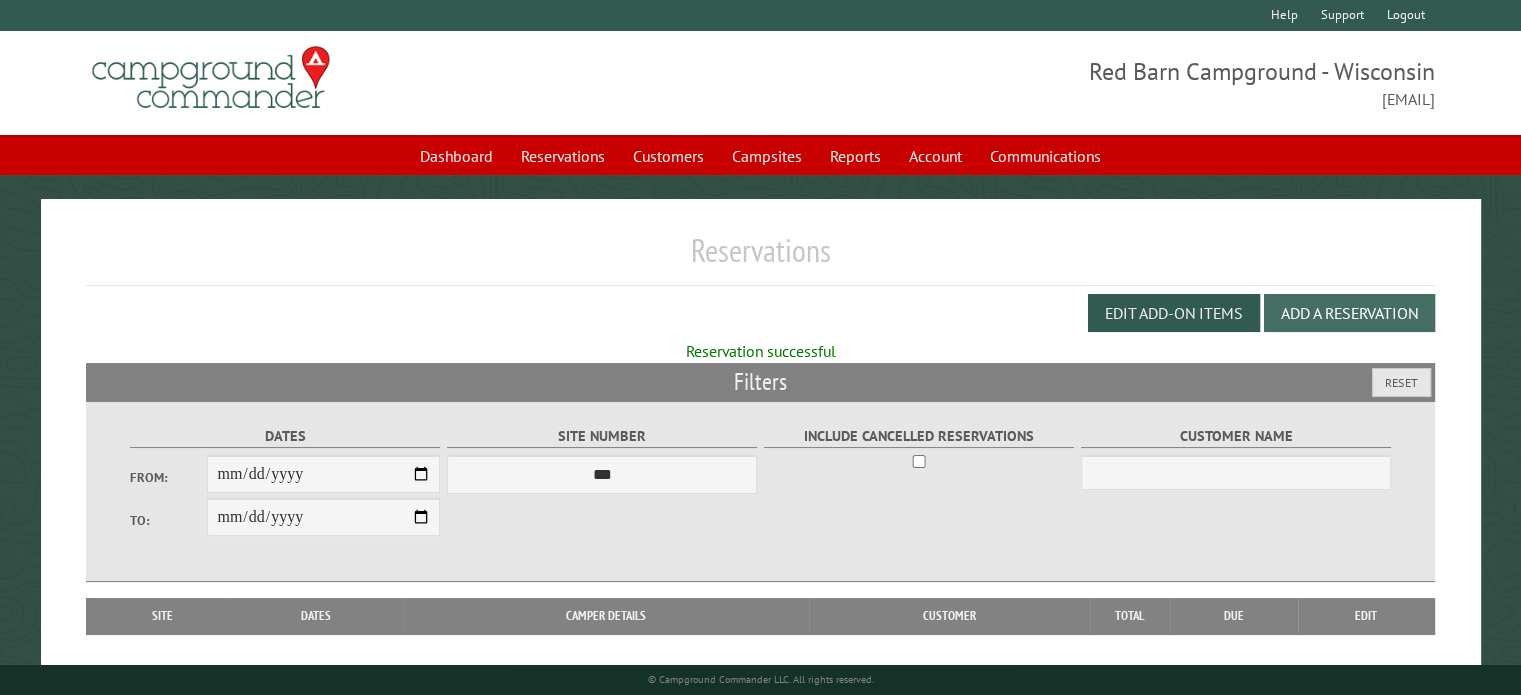 click on "Add a Reservation" at bounding box center (1349, 313) 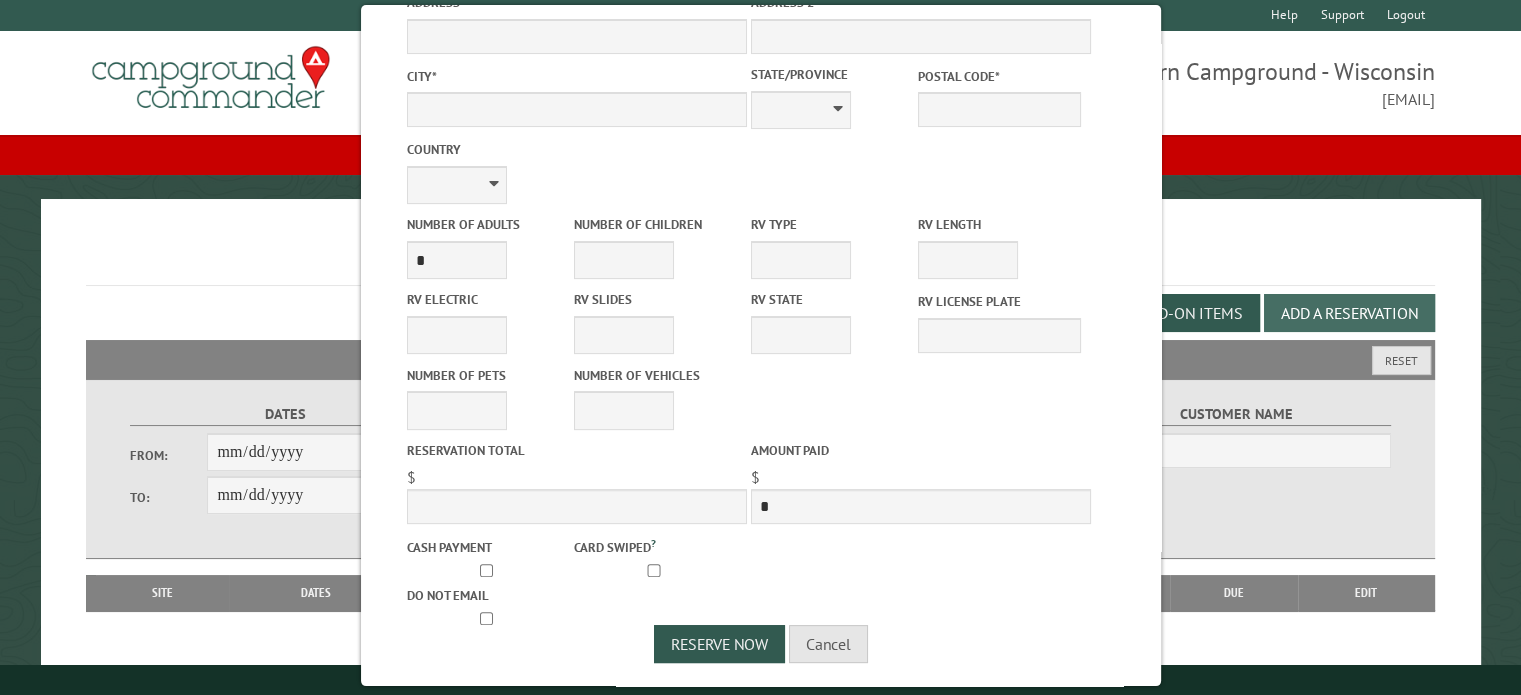 scroll, scrollTop: 0, scrollLeft: 0, axis: both 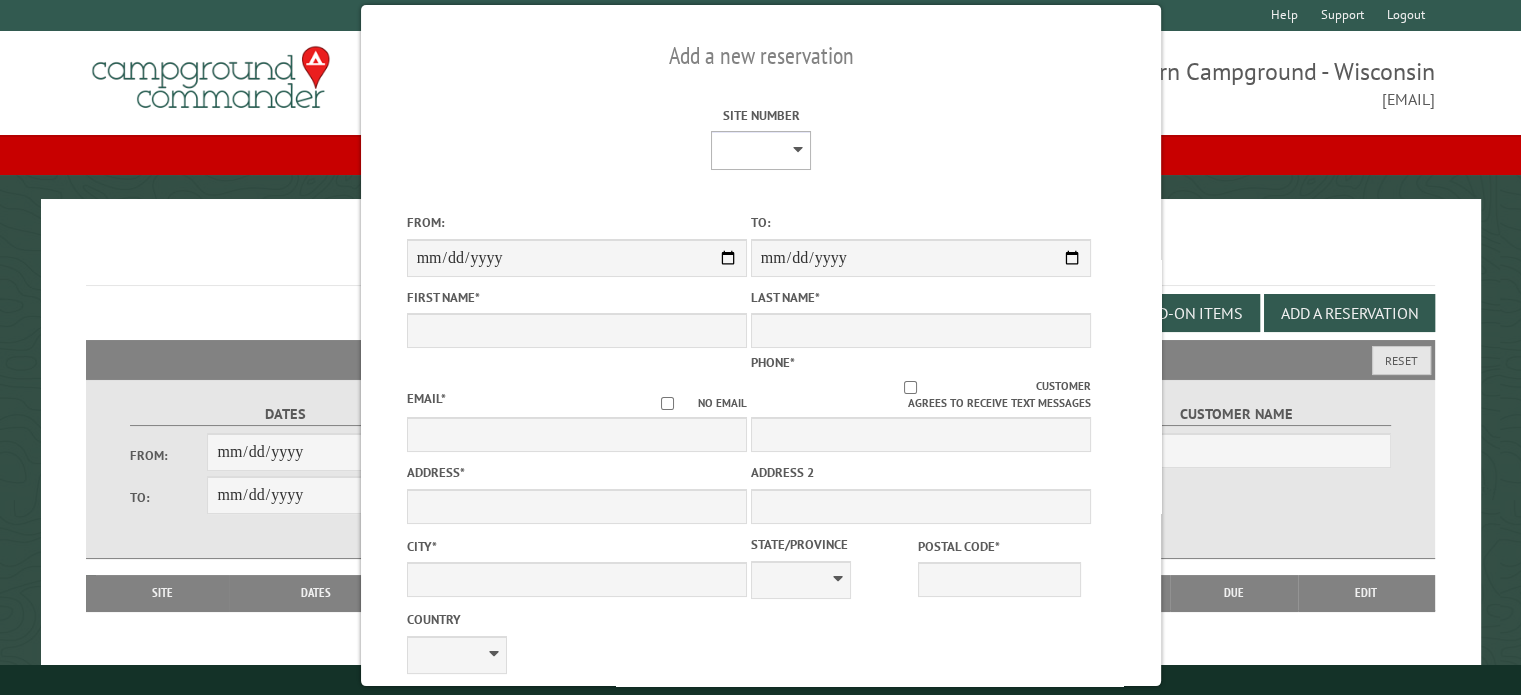 click on "* * * * * * * * ** ** ** ** ** ** ** ** ** ** ** ** ** ** ** ** ** *** *** *** *** *** *** *** *** *** *** *** *** *** *** *** *** *** *** *** *** *** *** *** *** *** *** *** *** *** *** *** *** *** *** *** *** * * * * * * ***** ** ** ** ****" at bounding box center [761, 150] 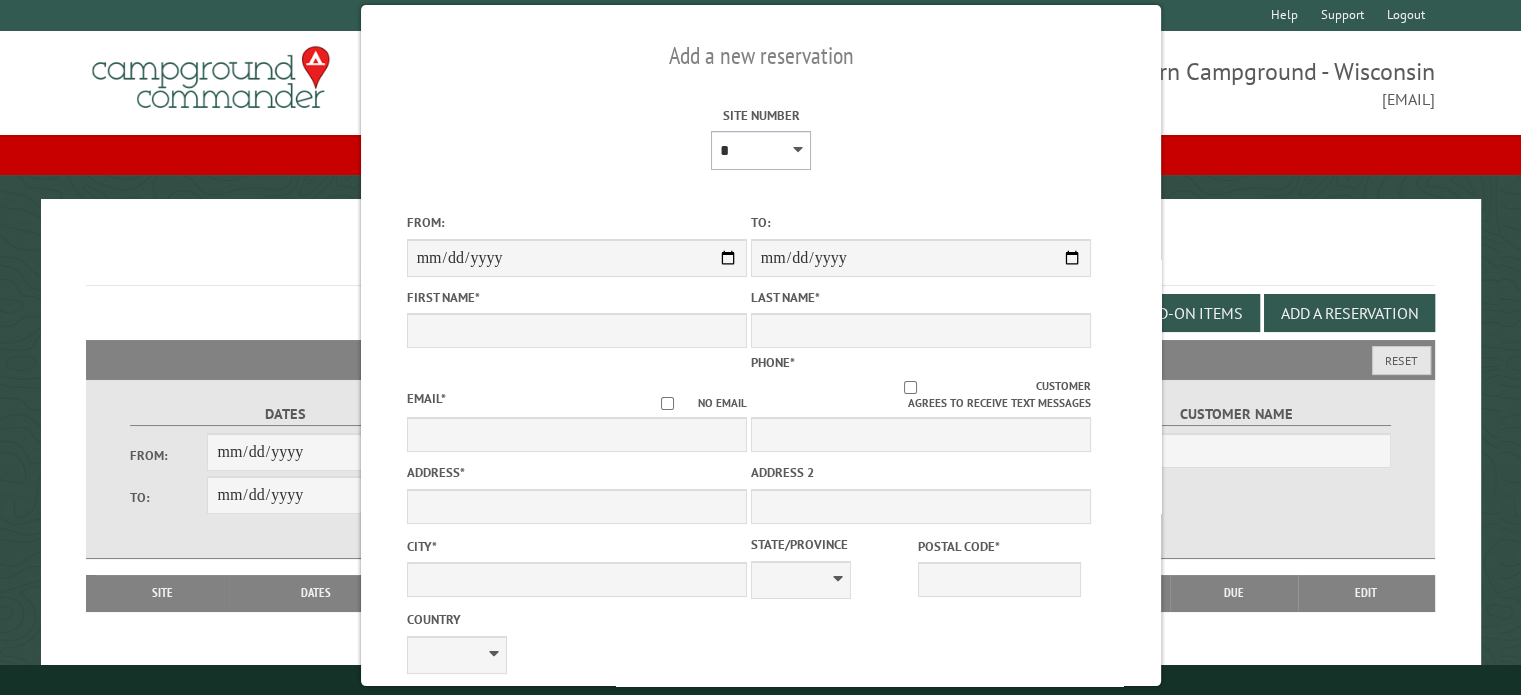 click on "* * * * * * * * ** ** ** ** ** ** ** ** ** ** ** ** ** ** ** ** ** *** *** *** *** *** *** *** *** *** *** *** *** *** *** *** *** *** *** *** *** *** *** *** *** *** *** *** *** *** *** *** *** *** *** *** *** * * * * * * ***** ** ** ** ****" at bounding box center (761, 150) 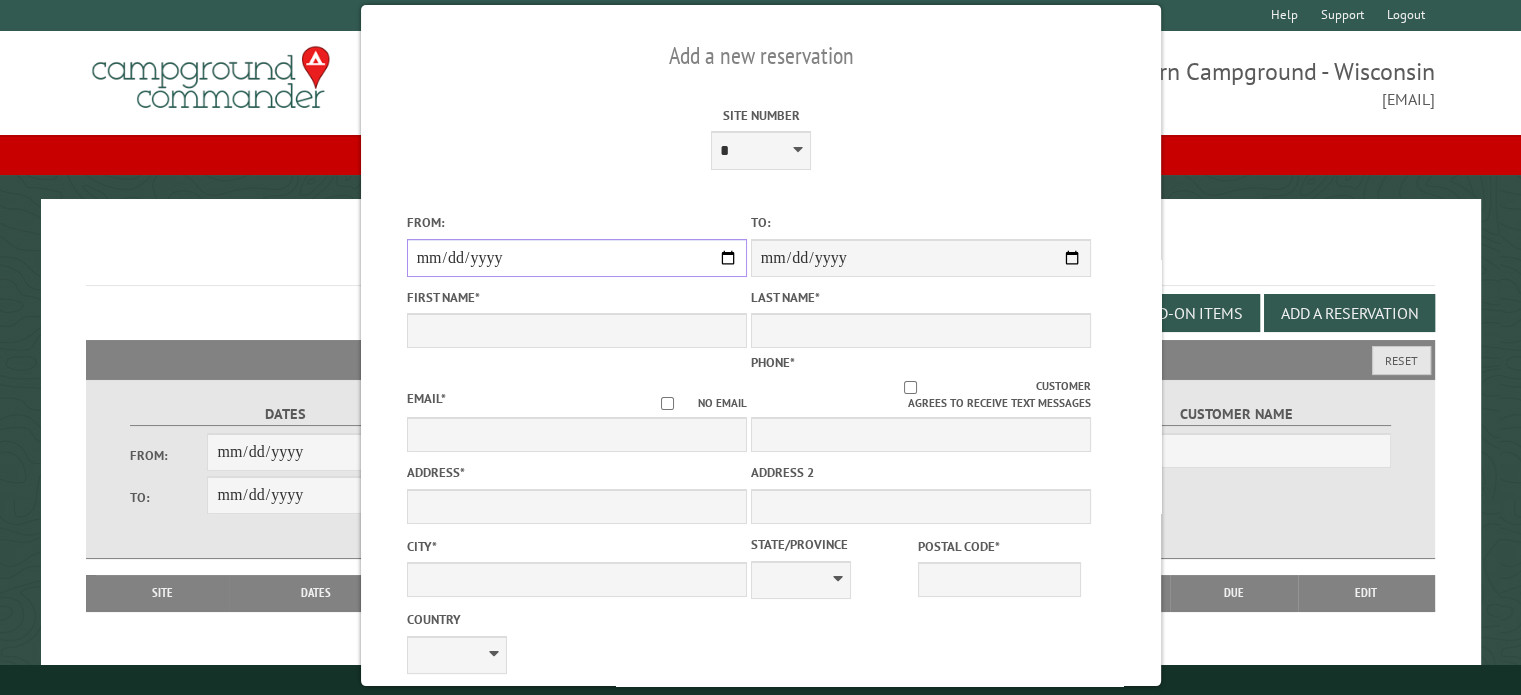 click on "From:" at bounding box center [576, 258] 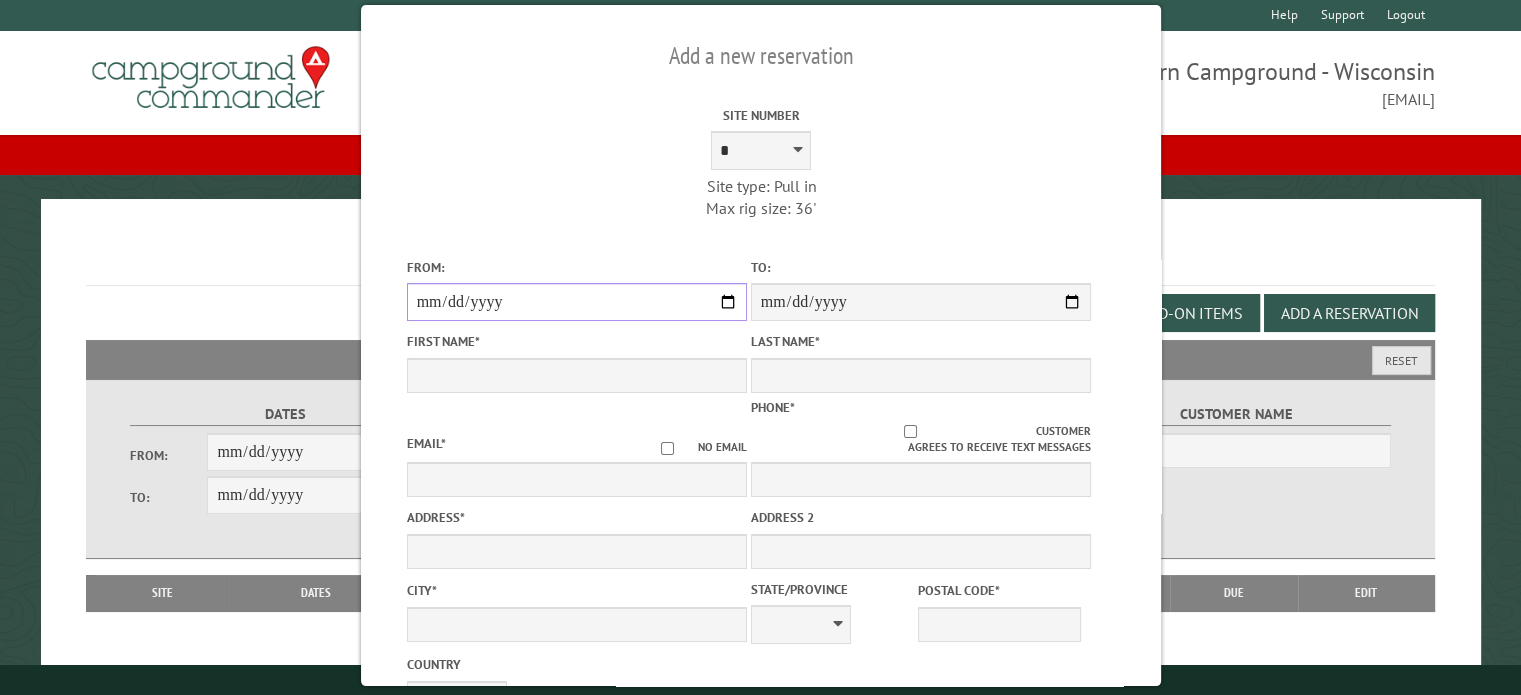 click on "**********" at bounding box center [576, 302] 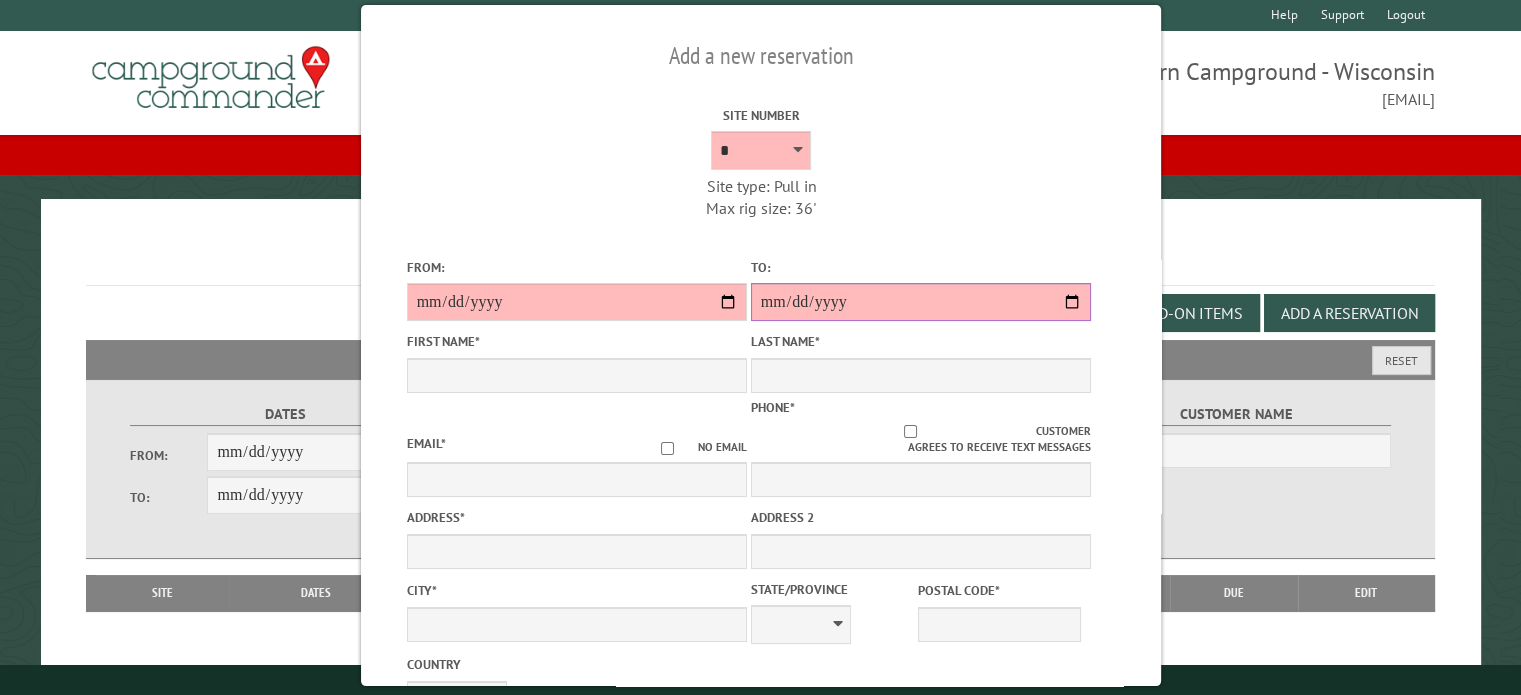 click on "**********" at bounding box center (920, 302) 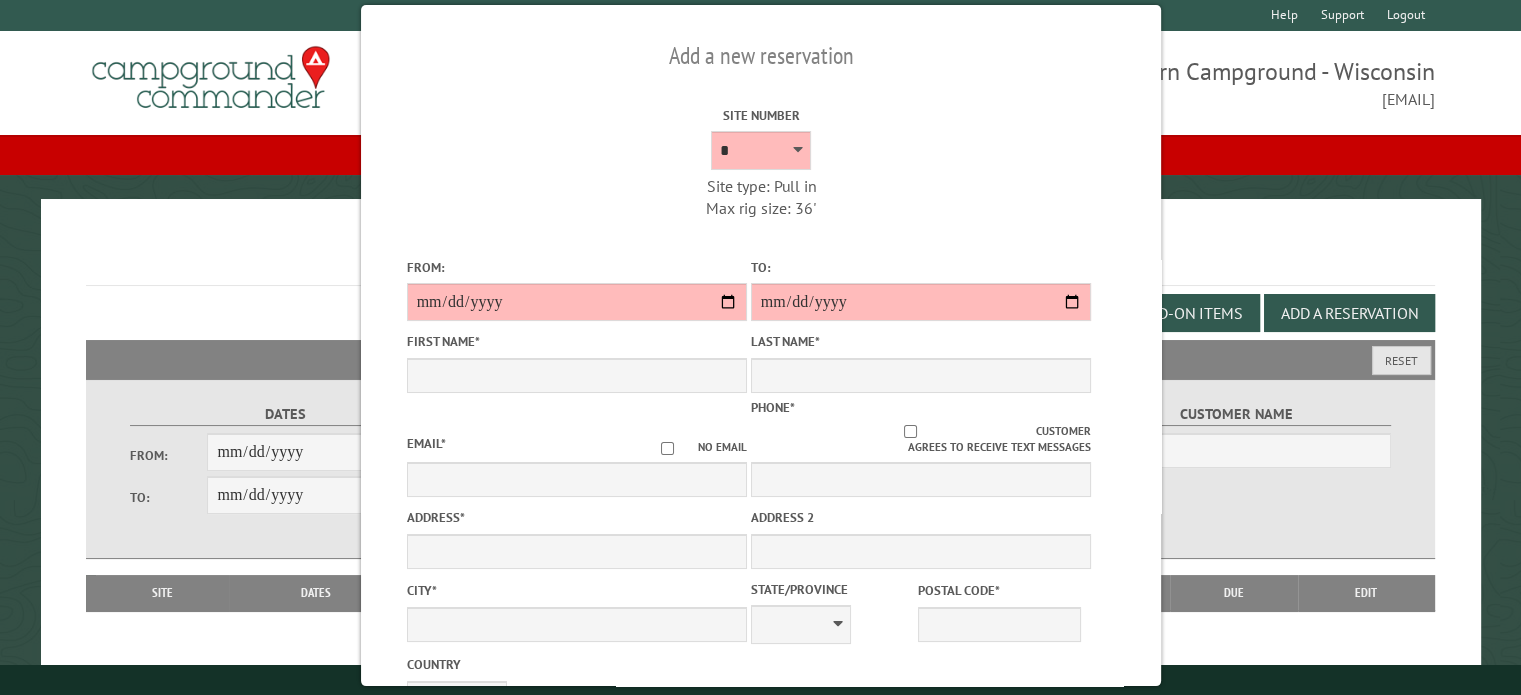 click on "Reservations" at bounding box center (760, 258) 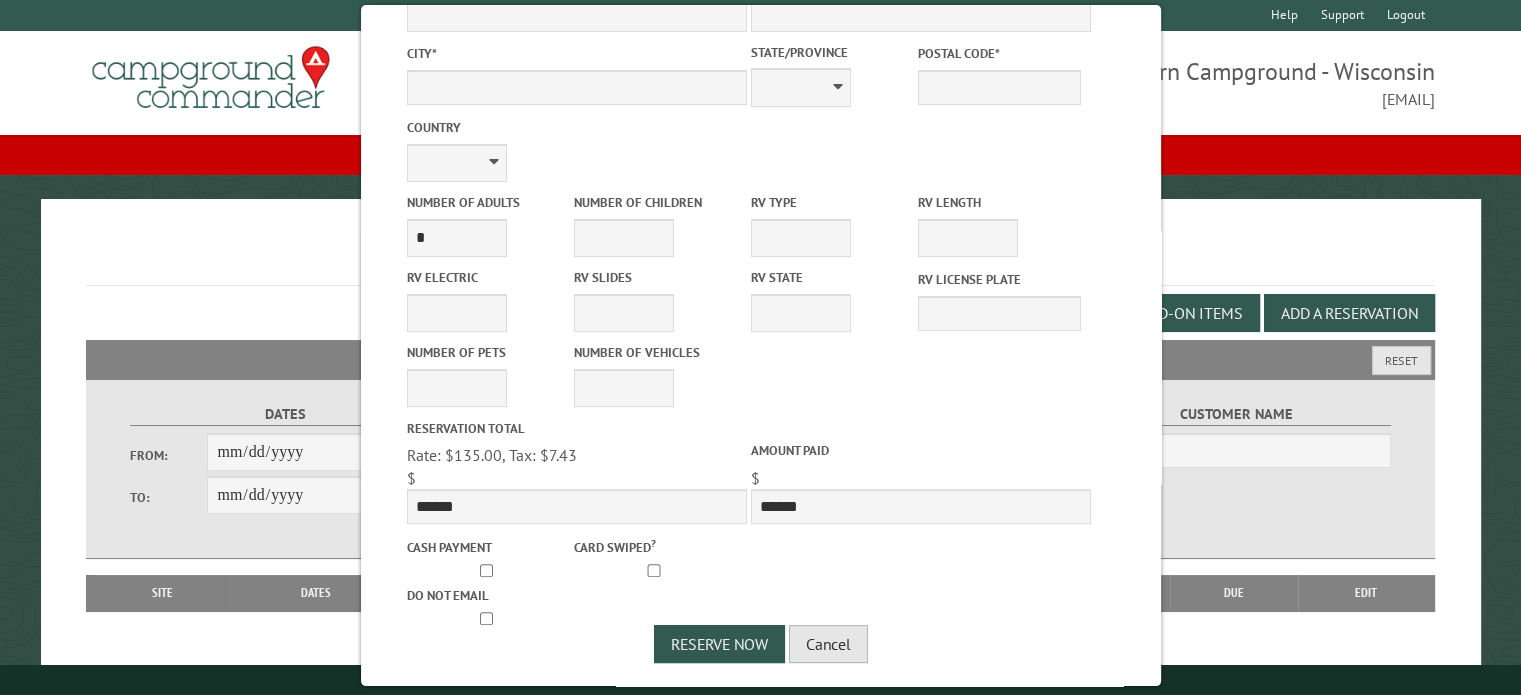 click on "Cancel" at bounding box center (828, 644) 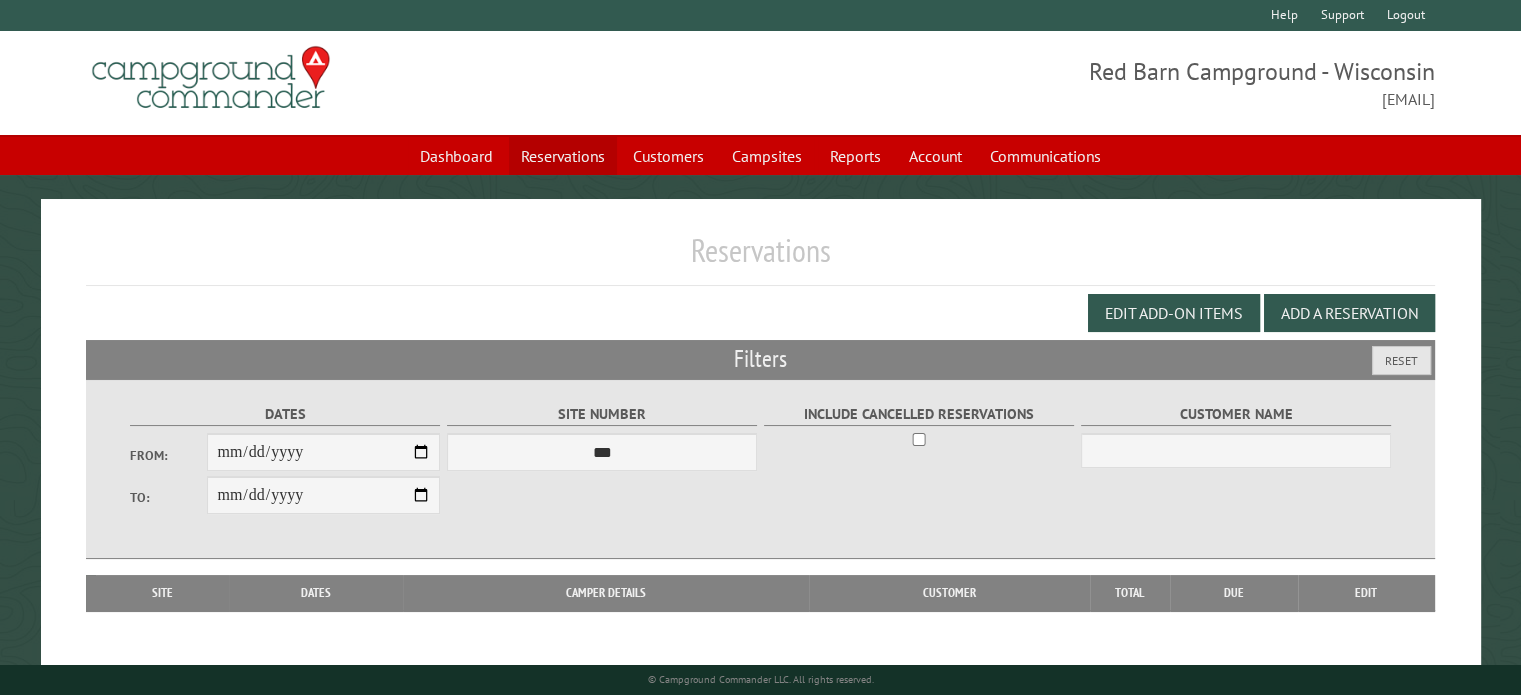 click on "Reservations" at bounding box center [563, 156] 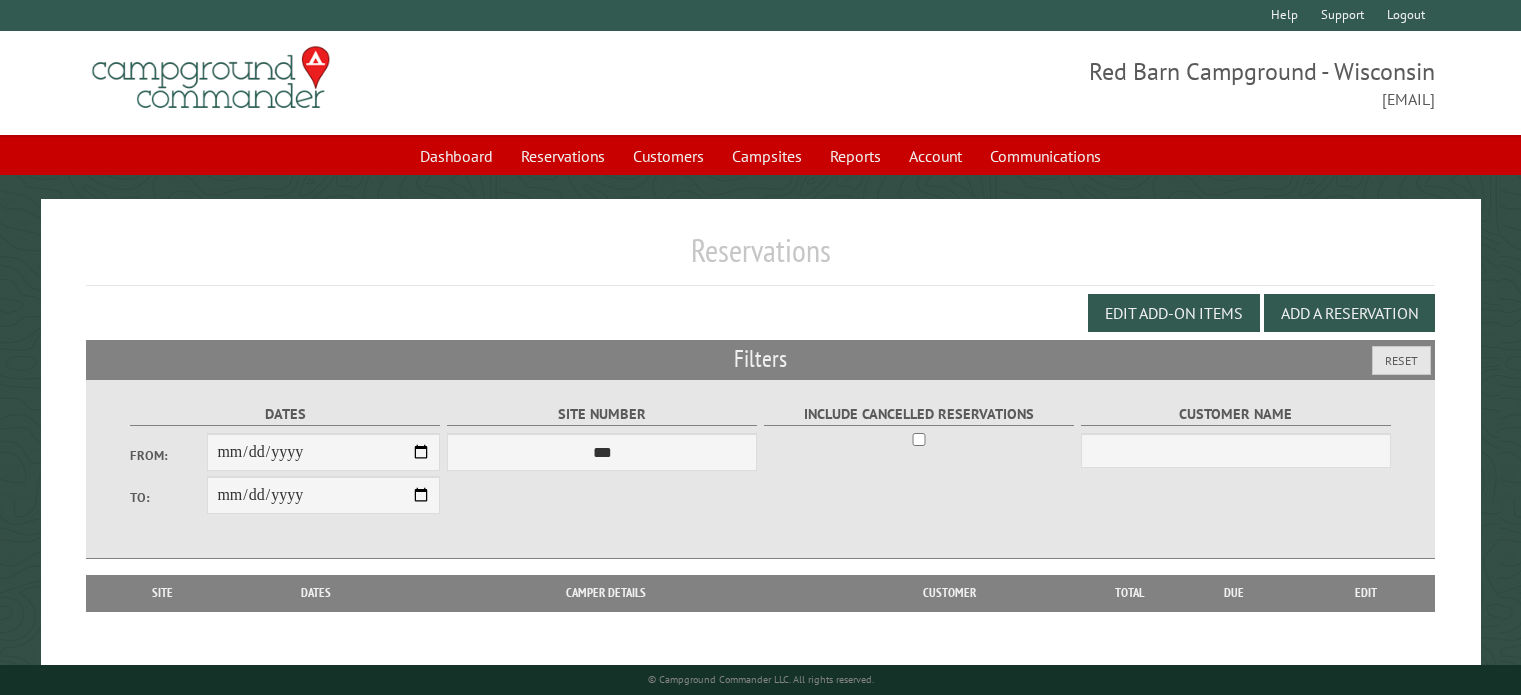 scroll, scrollTop: 0, scrollLeft: 0, axis: both 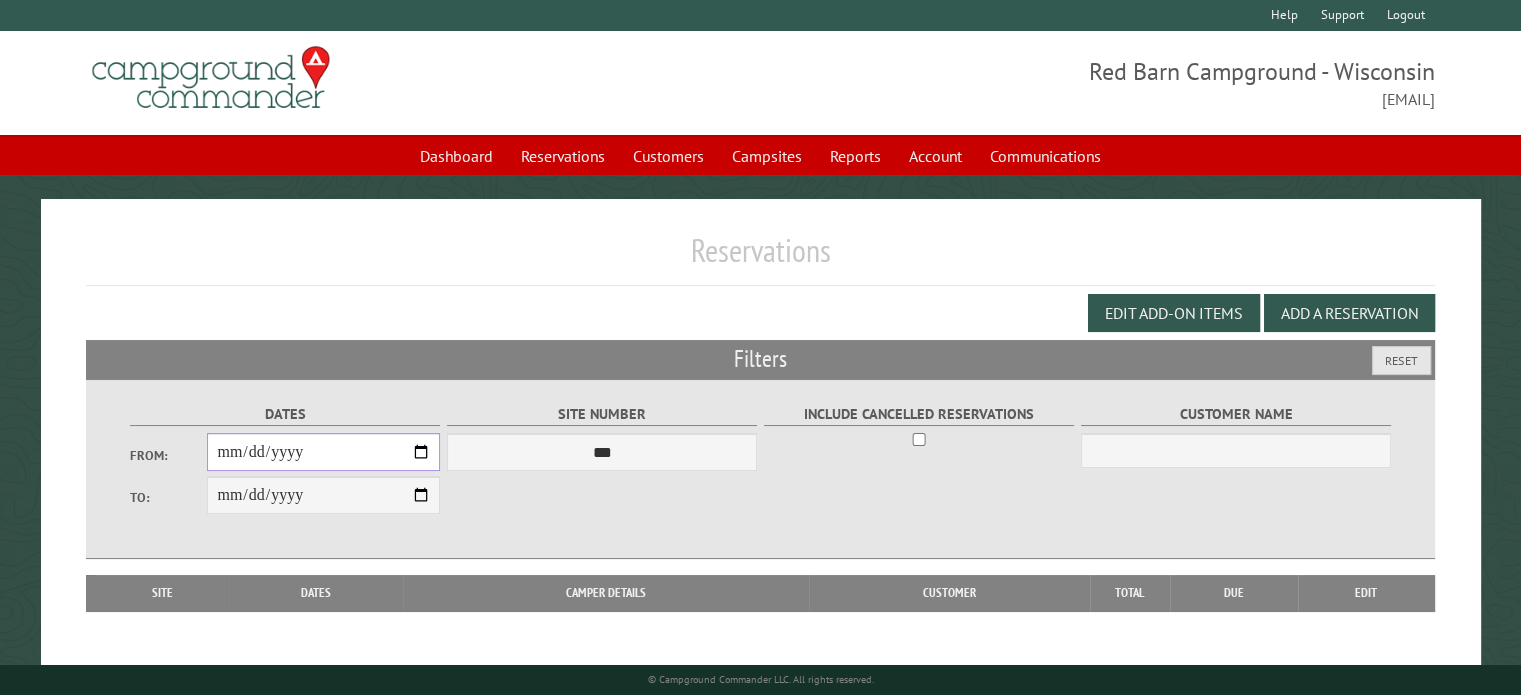 click on "From:" at bounding box center [323, 452] 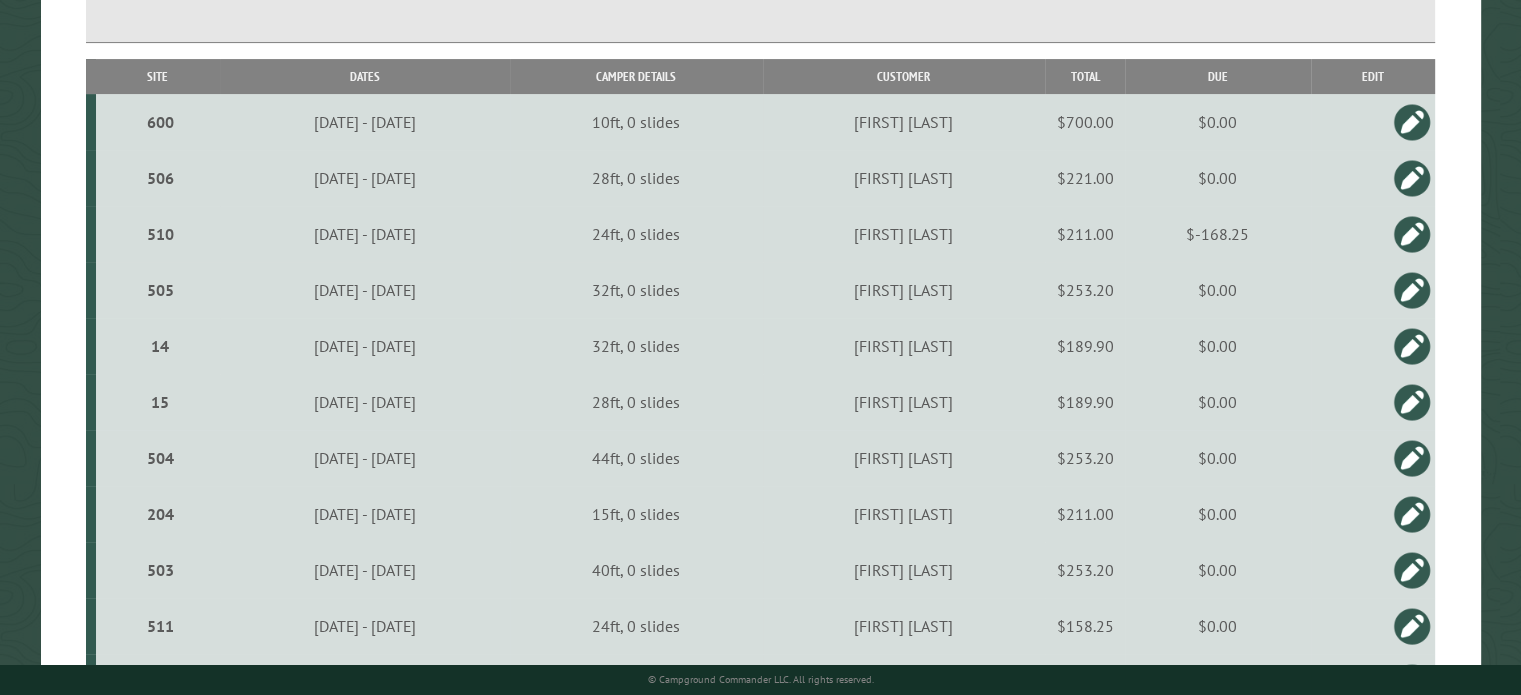 scroll, scrollTop: 520, scrollLeft: 0, axis: vertical 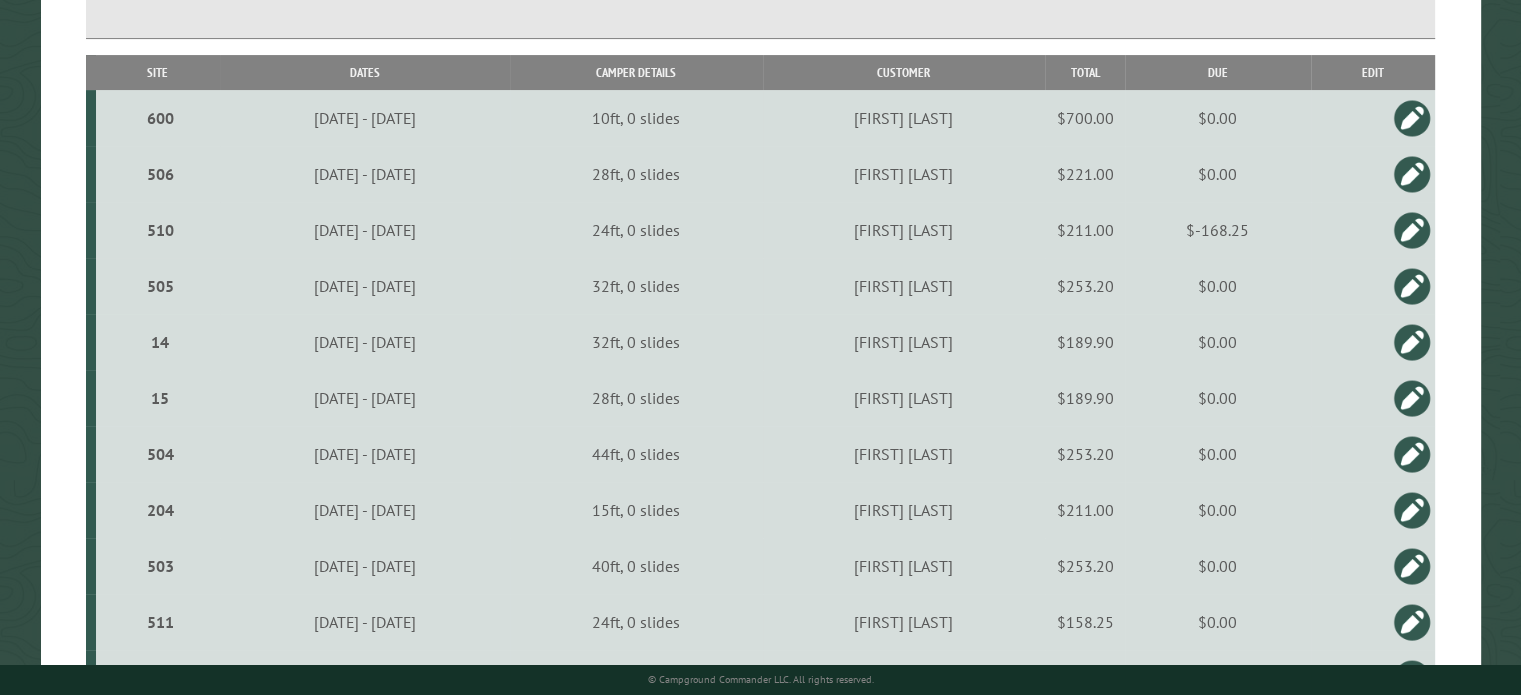click on "Site" at bounding box center (158, 72) 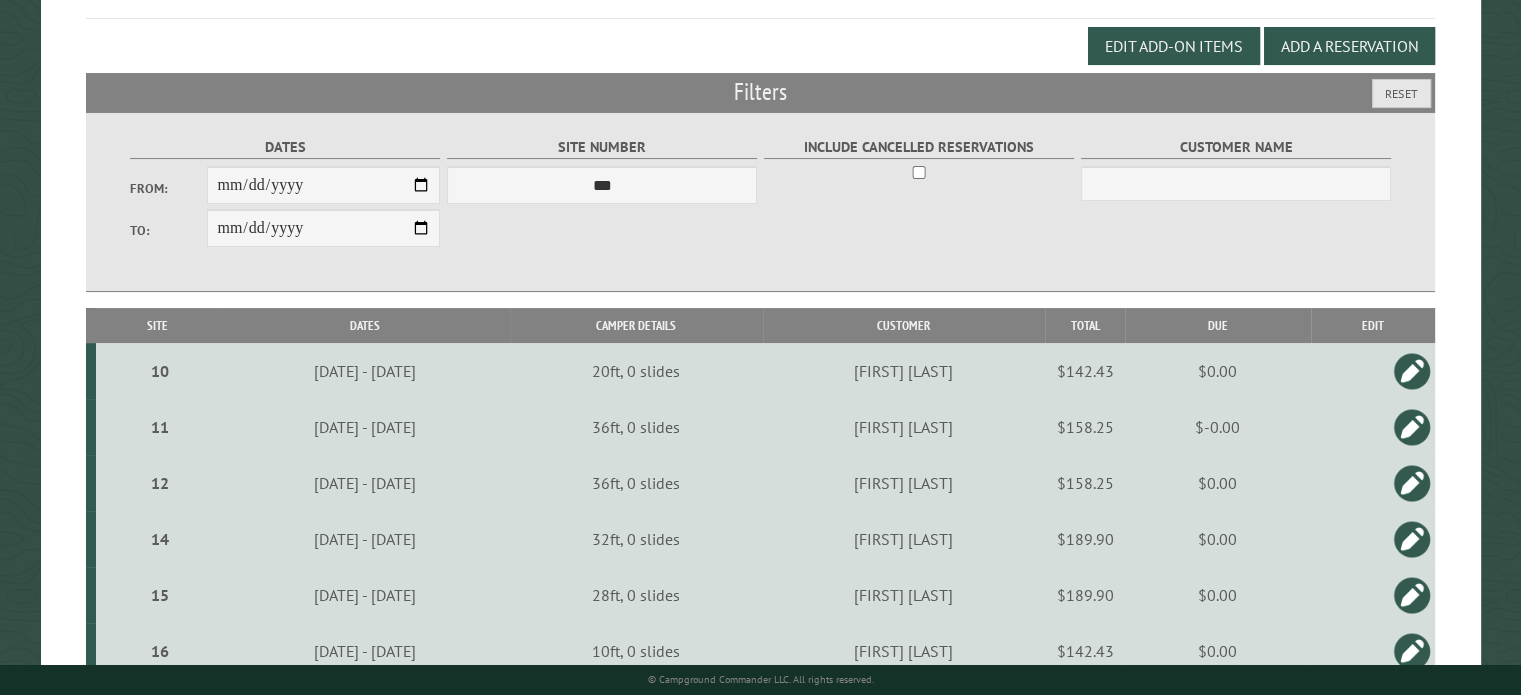 scroll, scrollTop: 0, scrollLeft: 0, axis: both 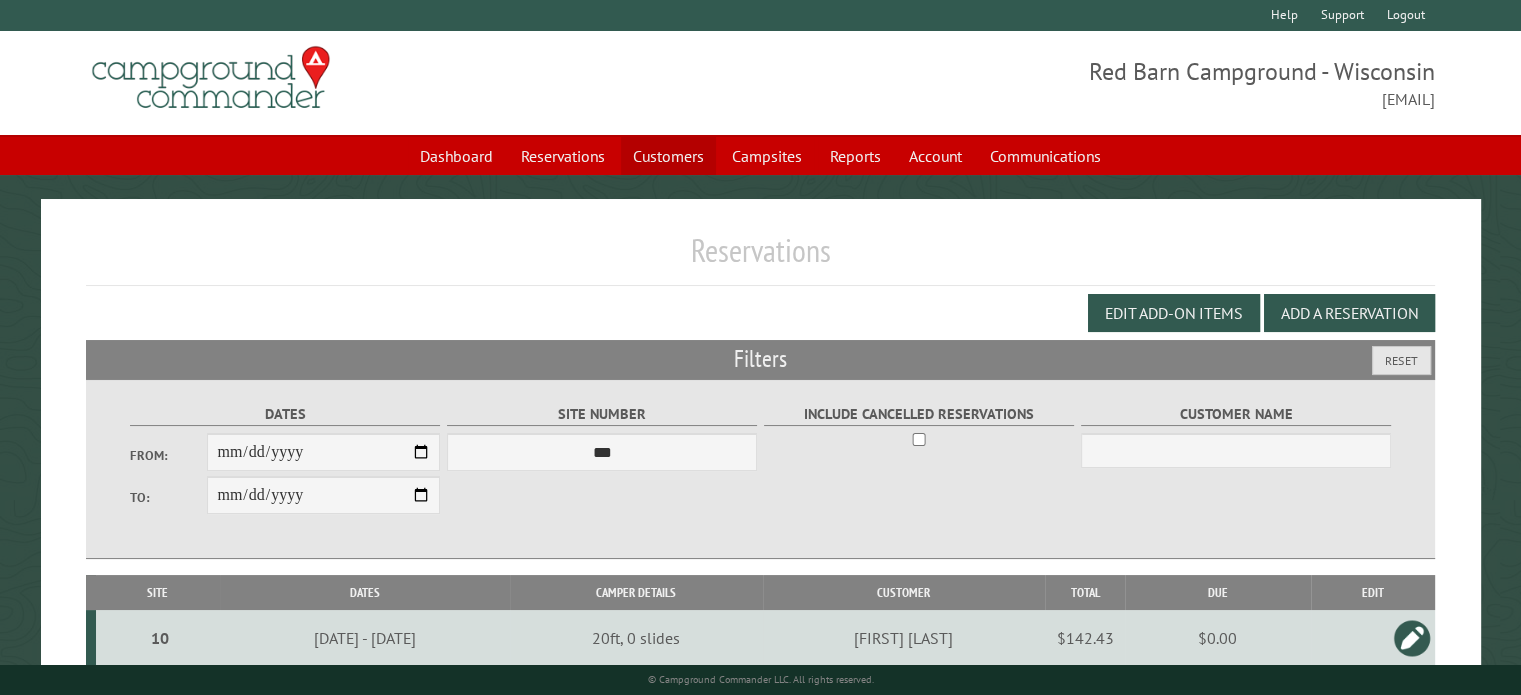 click on "Customers" at bounding box center [668, 156] 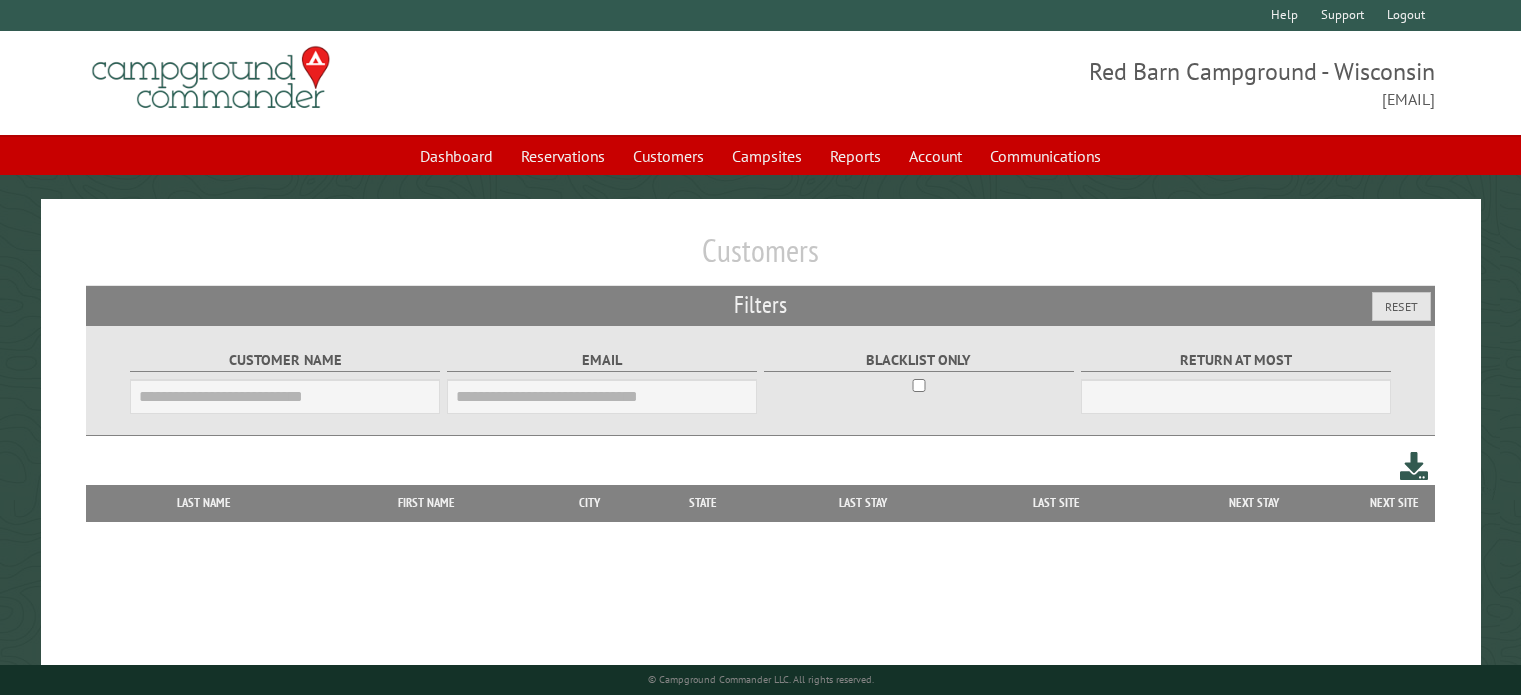 scroll, scrollTop: 0, scrollLeft: 0, axis: both 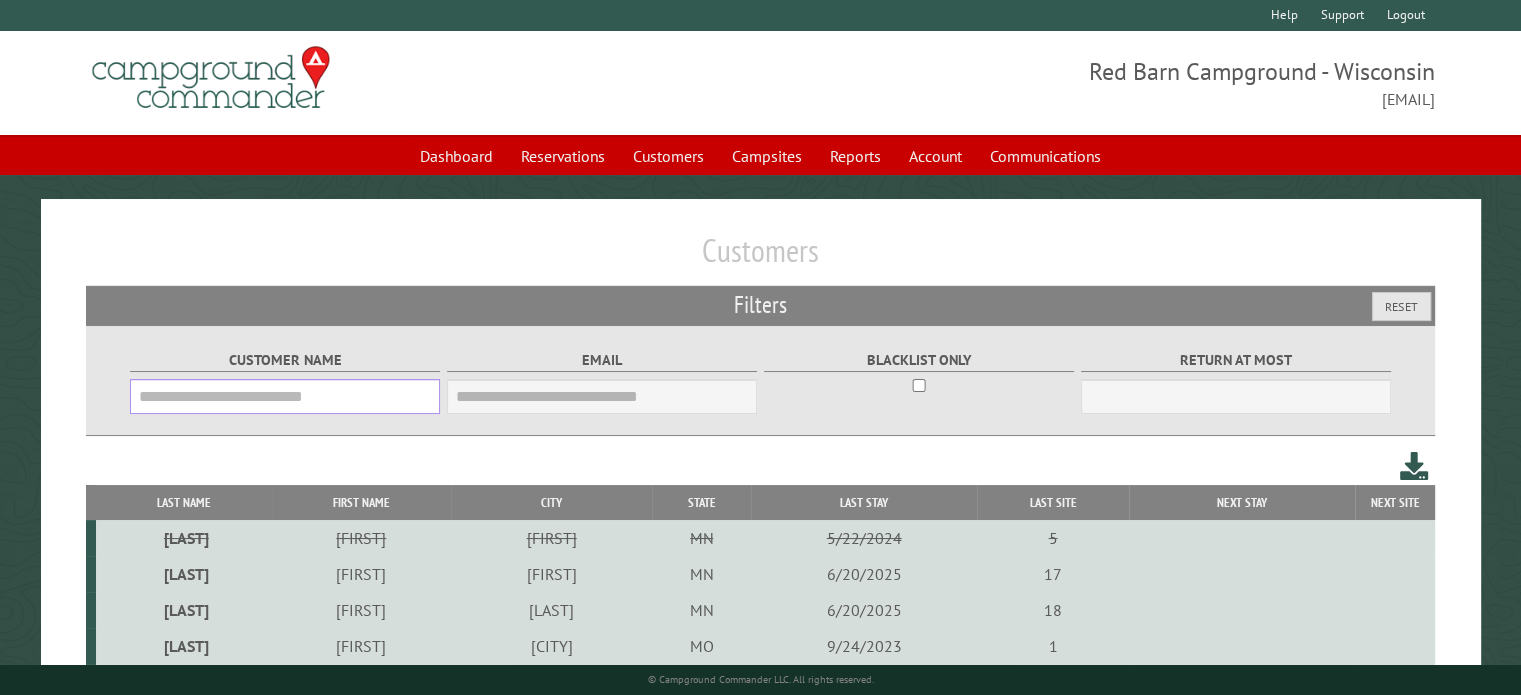 click on "Customer Name" at bounding box center (285, 396) 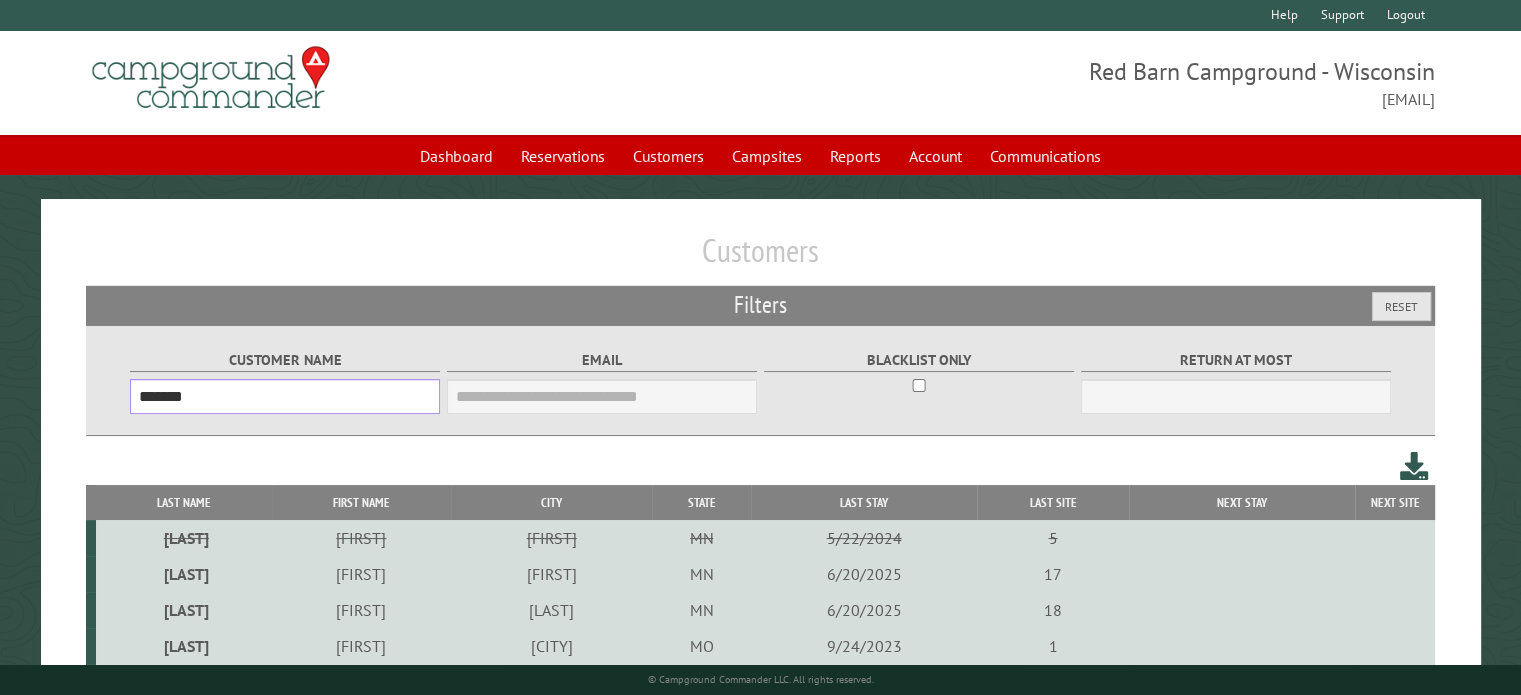 type on "*******" 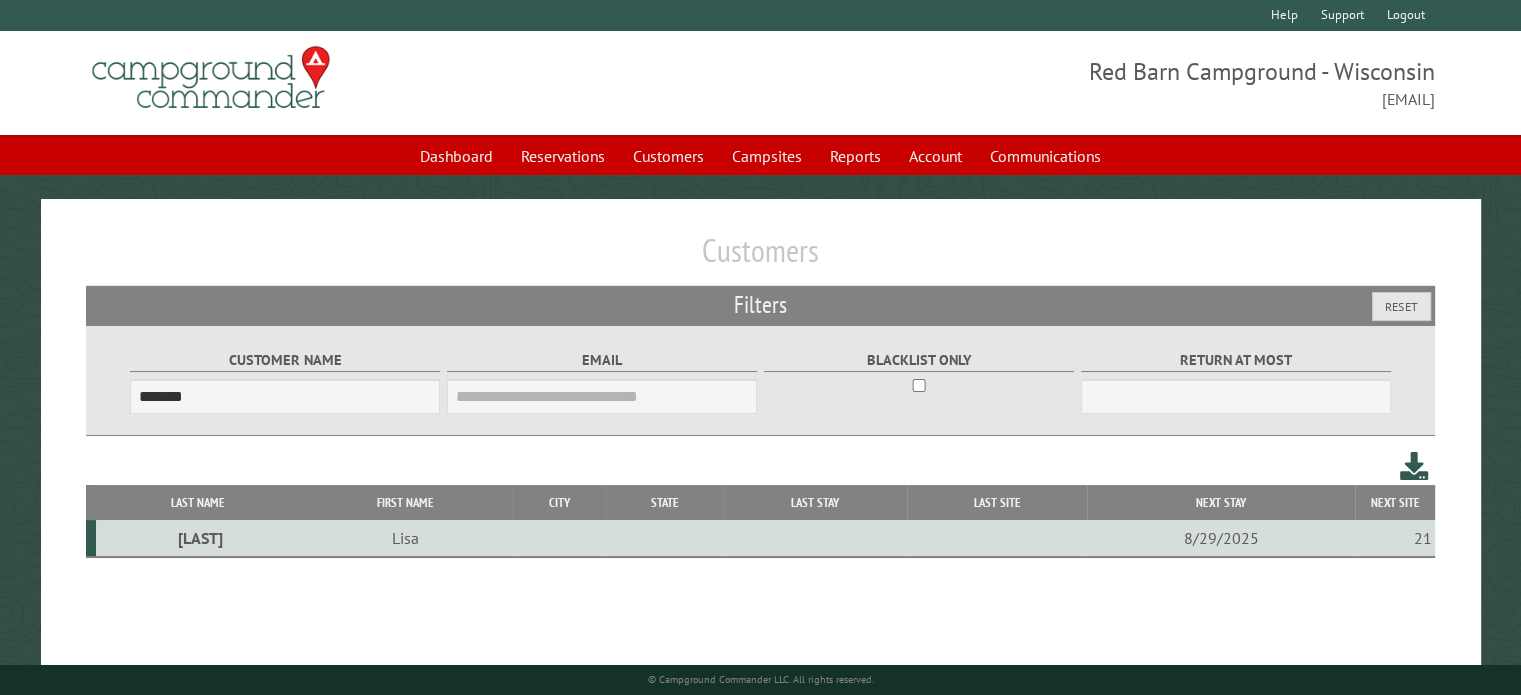 click on "[LAST]" at bounding box center (197, 538) 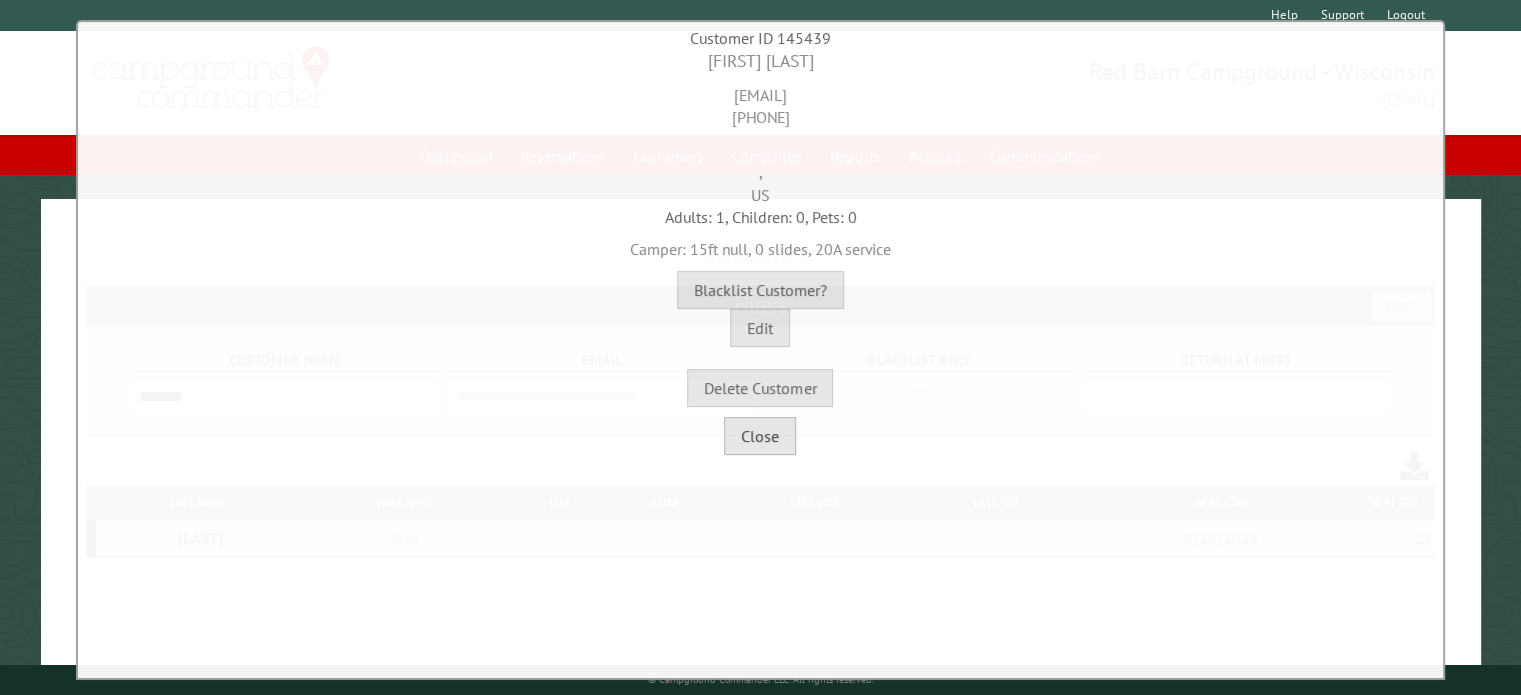 click on "Close" at bounding box center (760, 436) 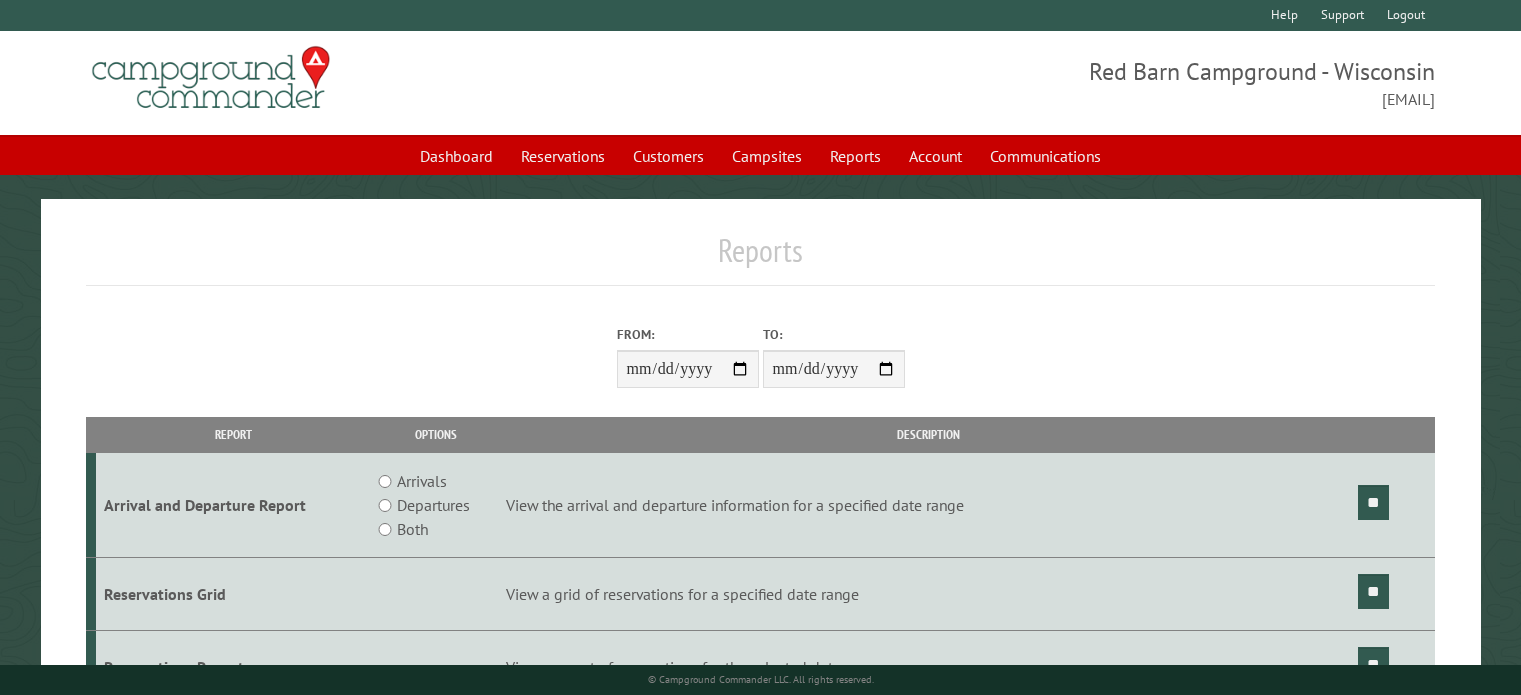 scroll, scrollTop: 0, scrollLeft: 0, axis: both 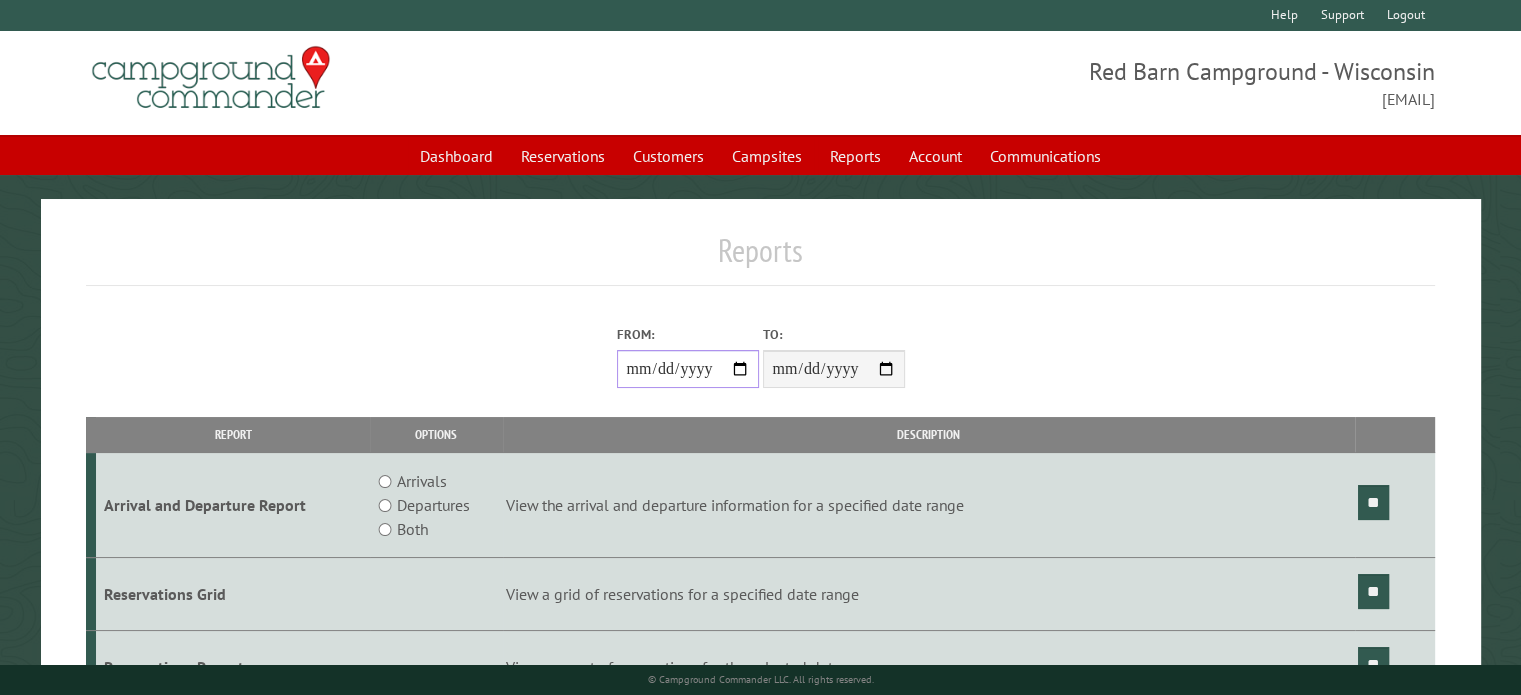 click on "From:" at bounding box center [688, 369] 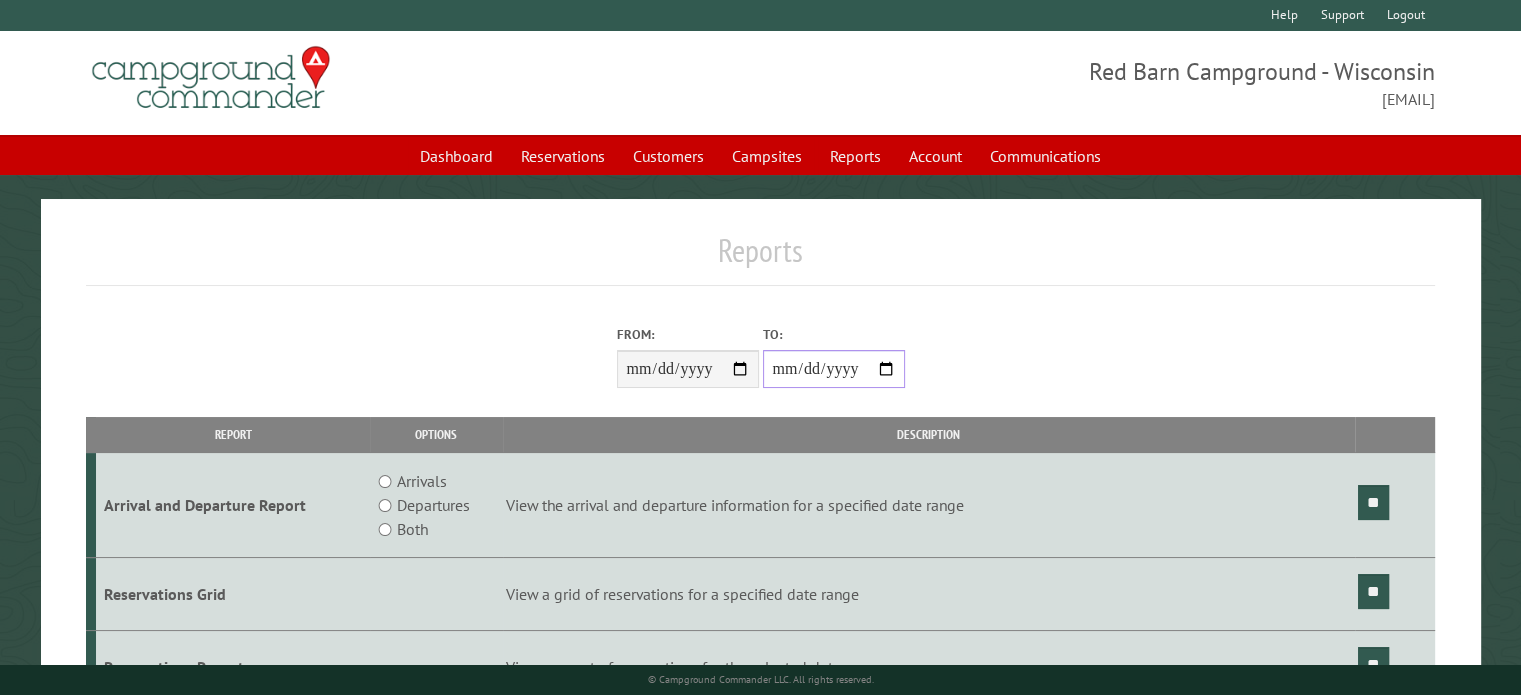 click on "**********" at bounding box center (834, 369) 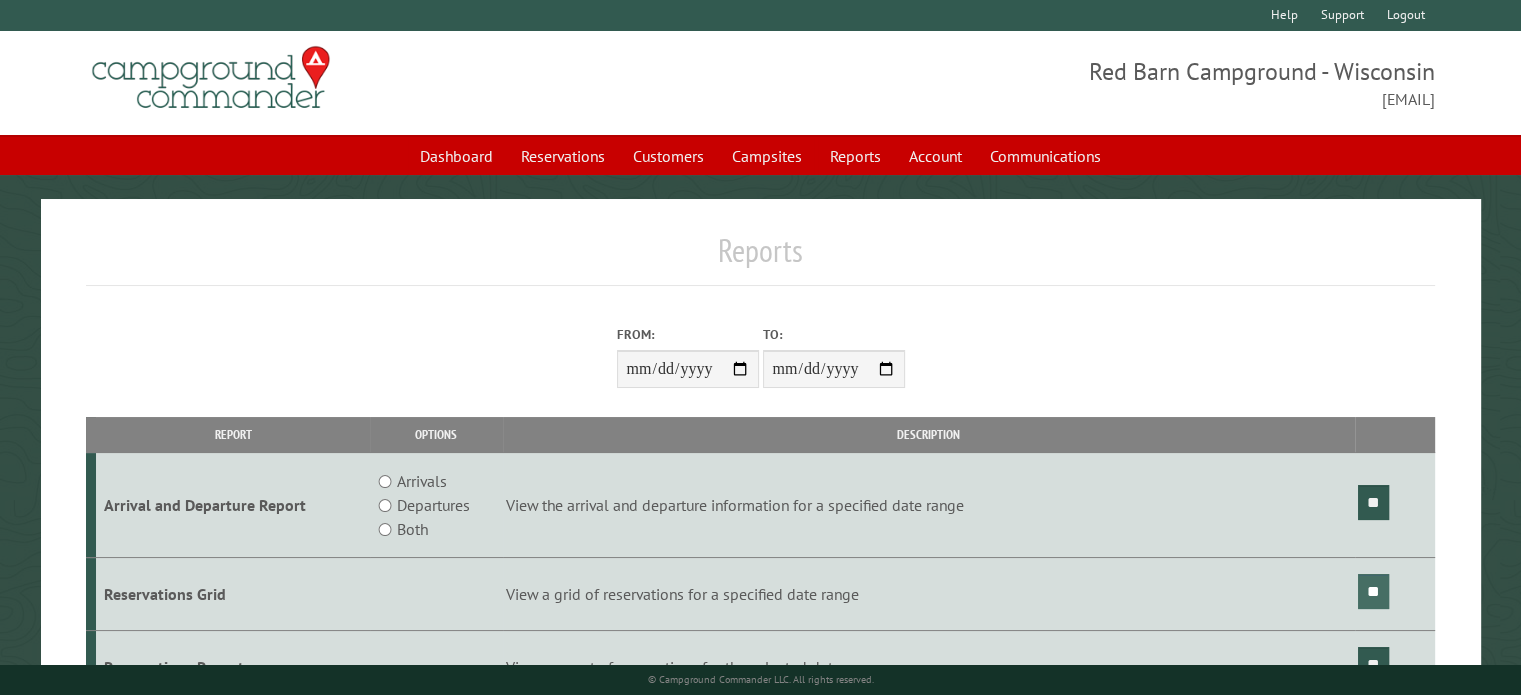 click on "**" at bounding box center [1373, 591] 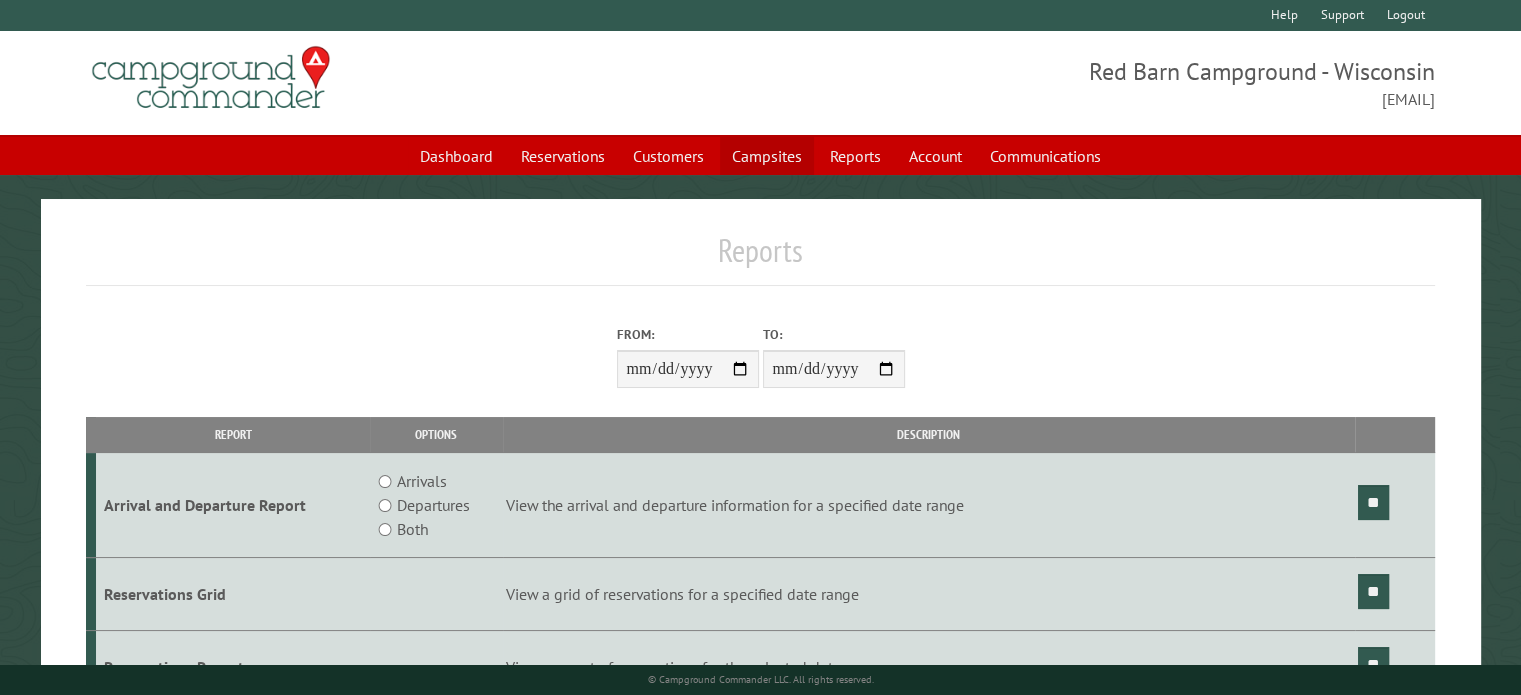 click on "Campsites" at bounding box center (767, 156) 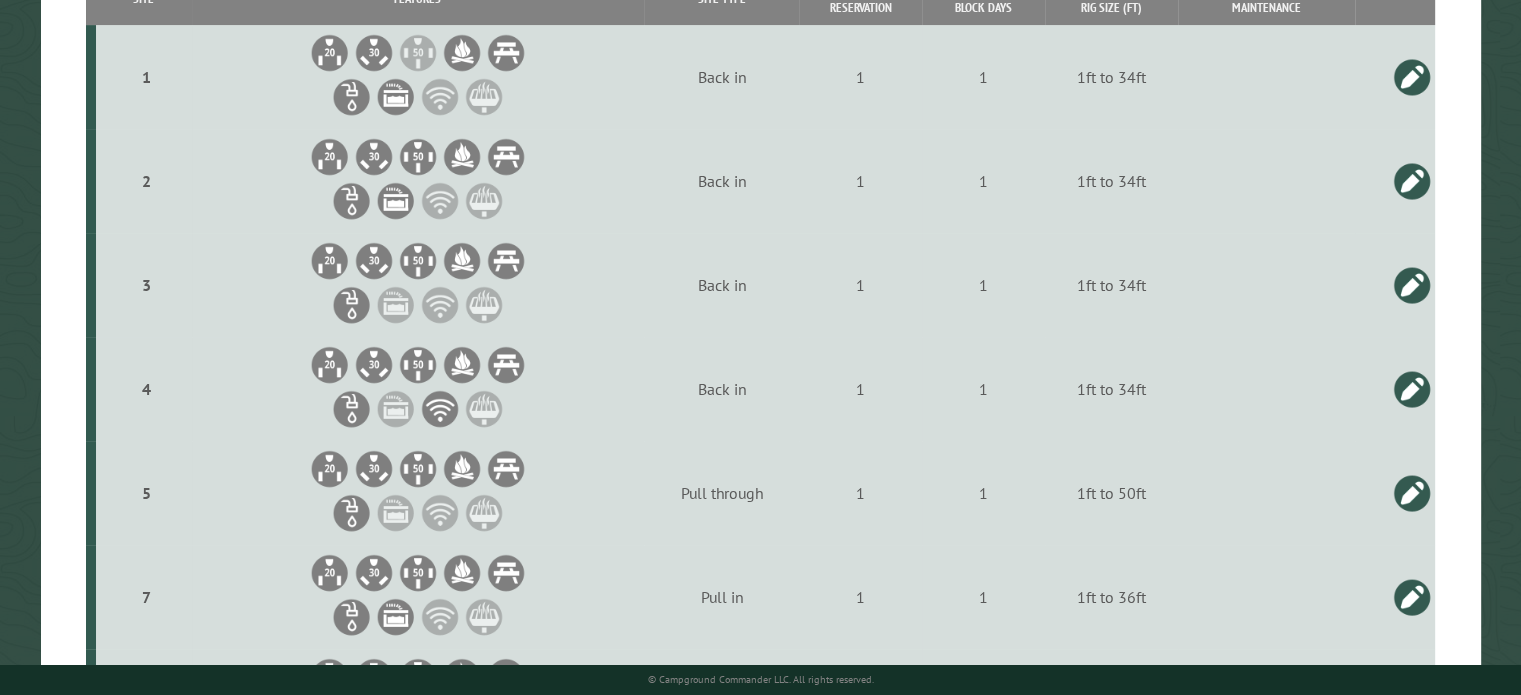 scroll, scrollTop: 0, scrollLeft: 0, axis: both 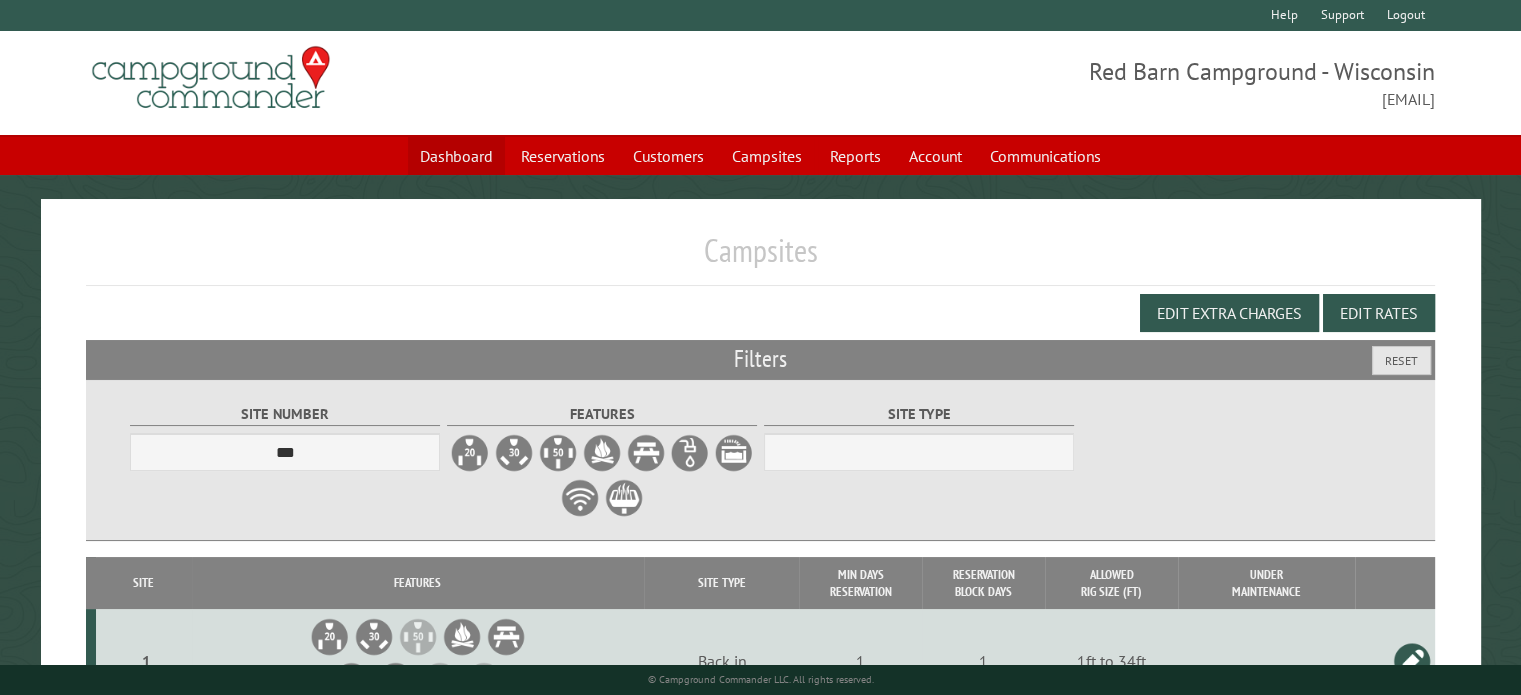 click on "Dashboard" at bounding box center (456, 156) 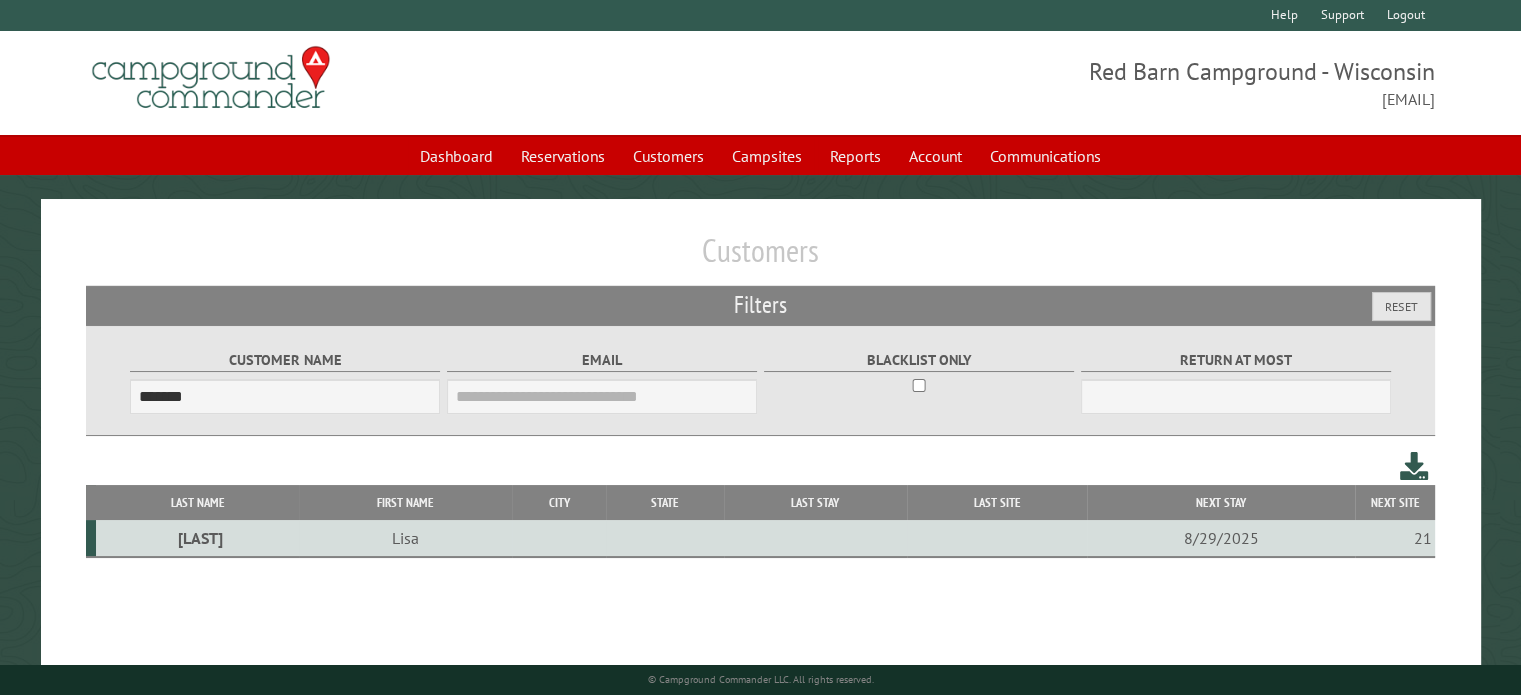scroll, scrollTop: 108, scrollLeft: 0, axis: vertical 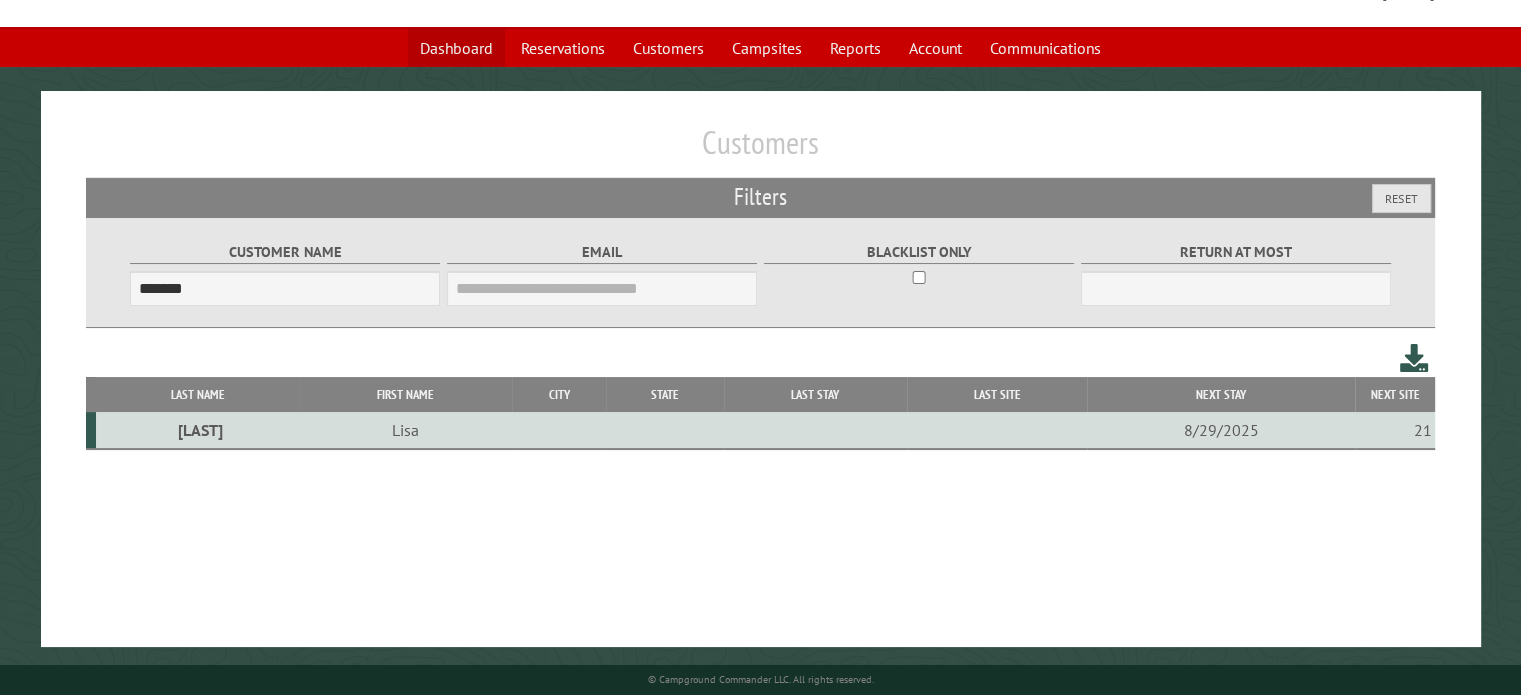 click on "Dashboard" at bounding box center [456, 48] 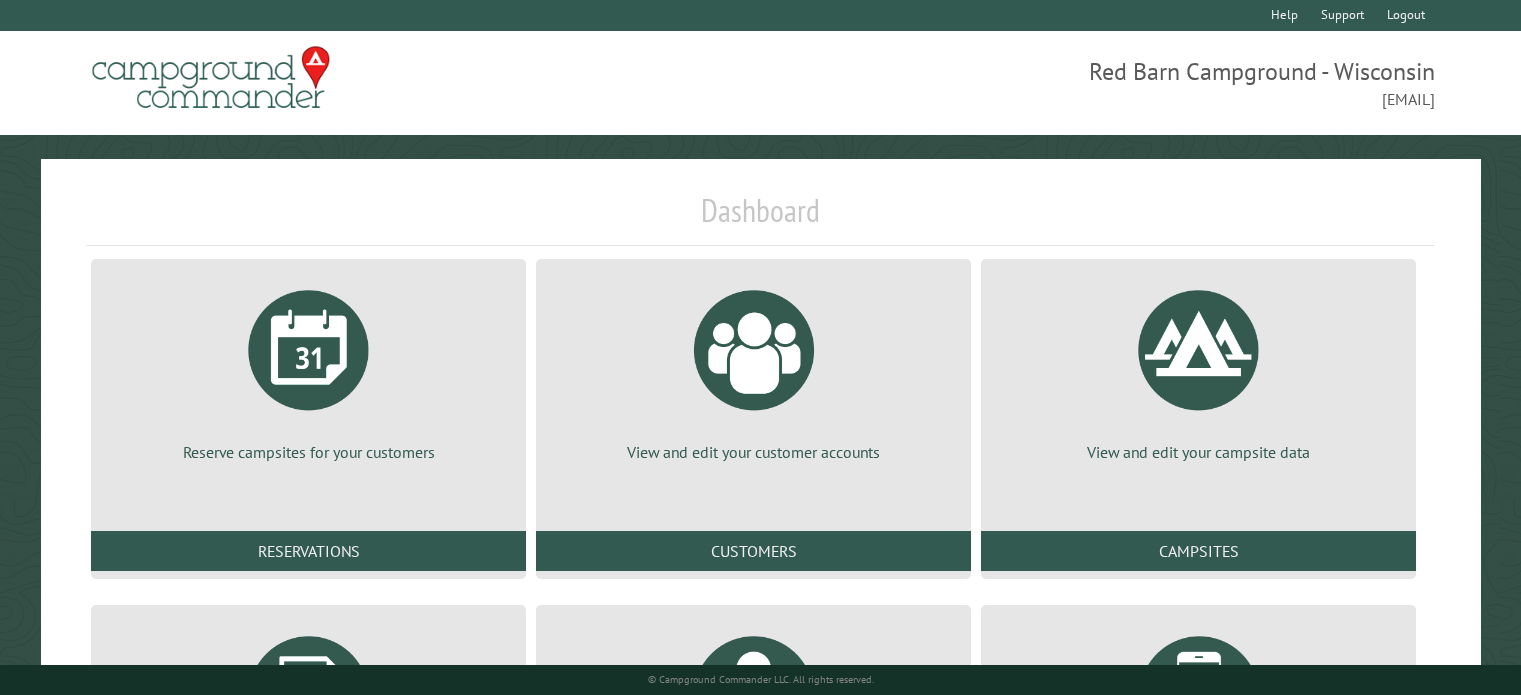 scroll, scrollTop: 0, scrollLeft: 0, axis: both 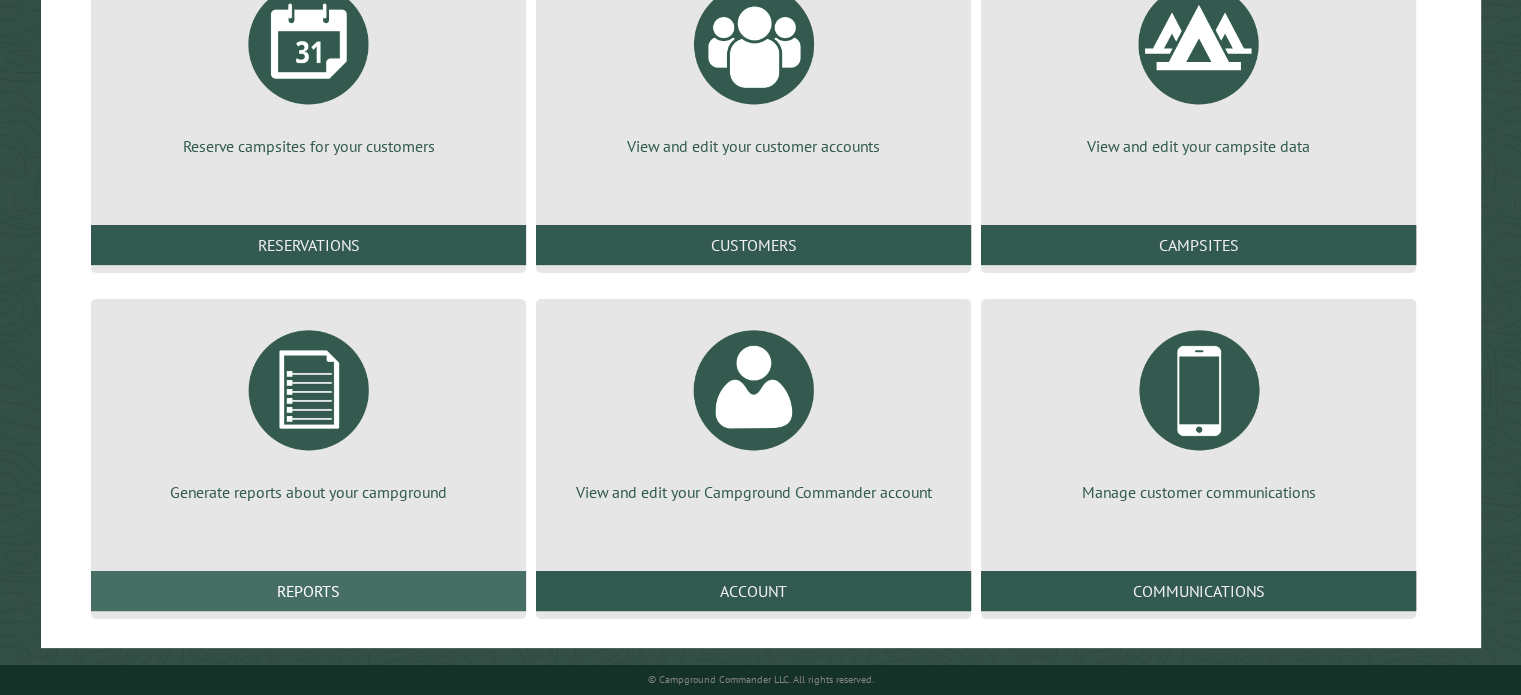 click on "Reports" at bounding box center [308, 591] 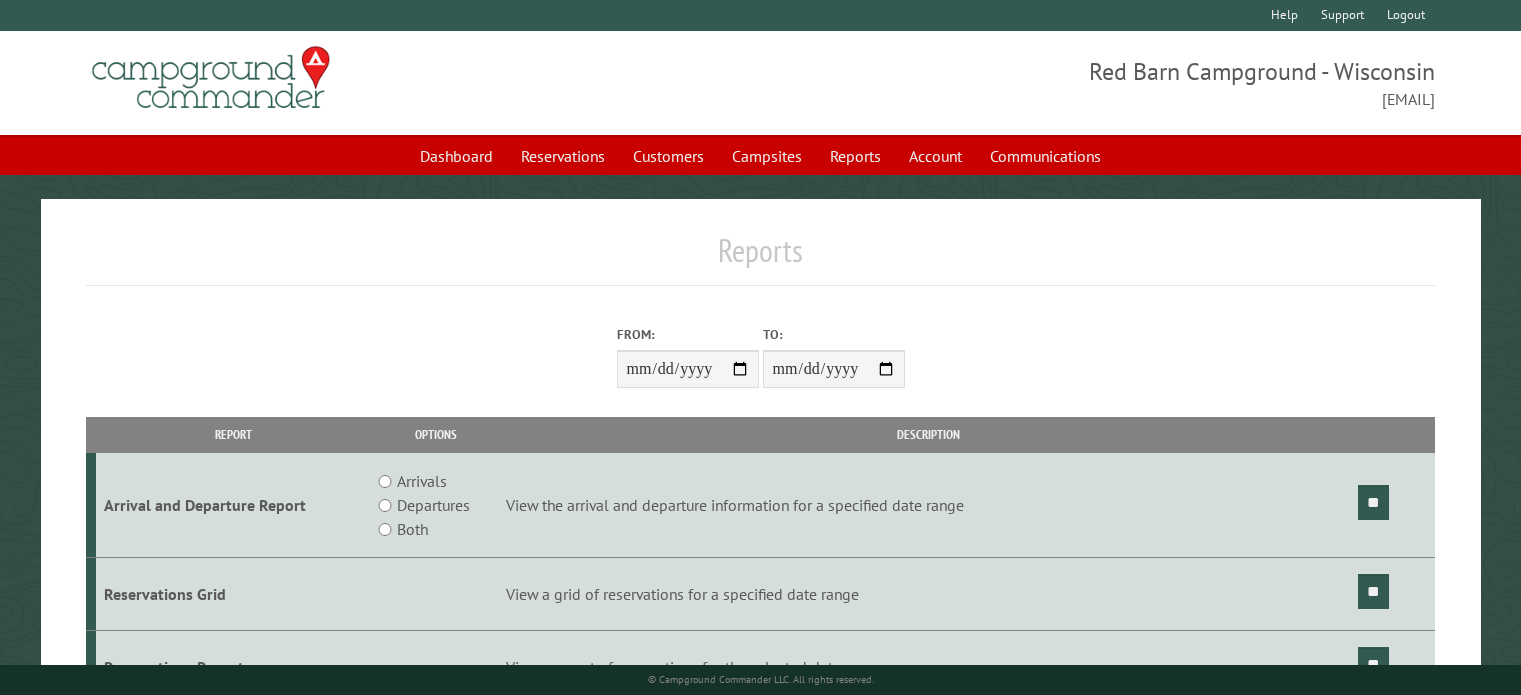 scroll, scrollTop: 0, scrollLeft: 0, axis: both 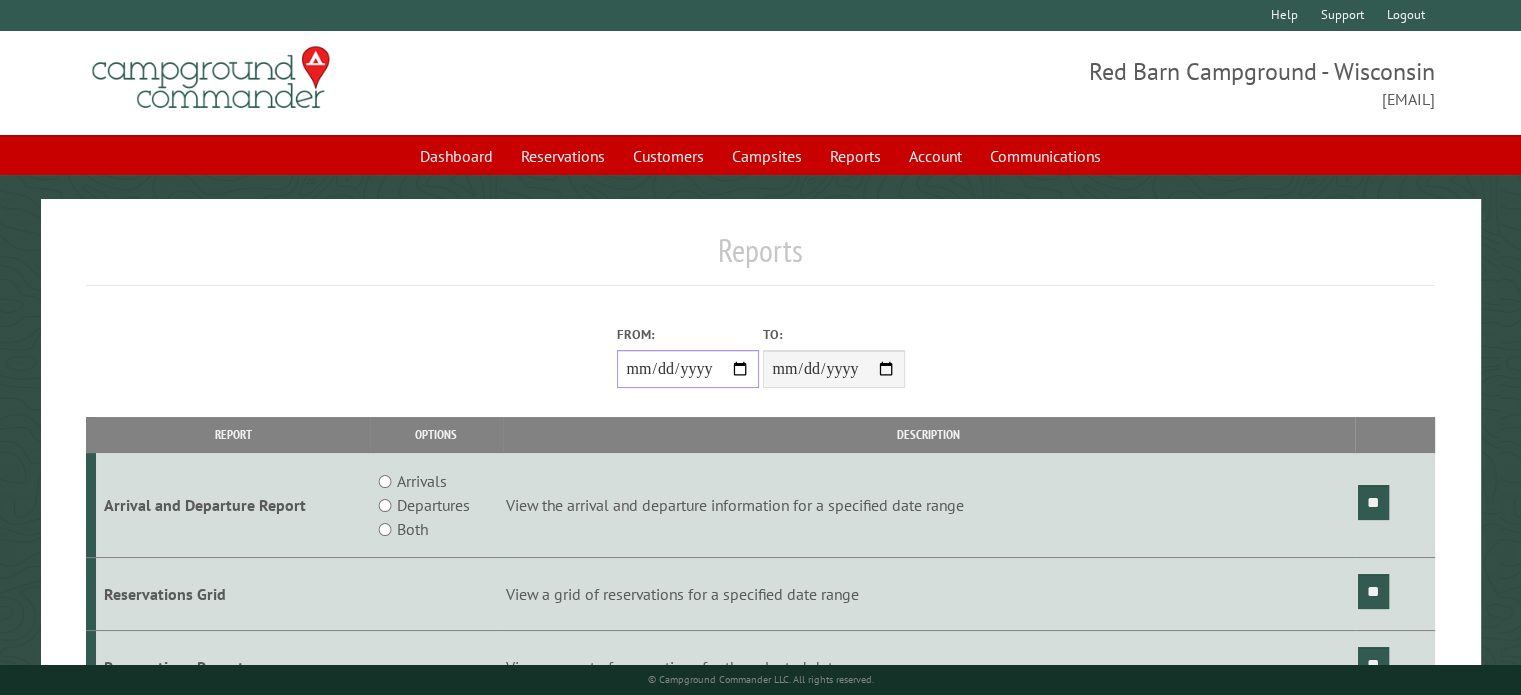 click on "From:" at bounding box center [688, 369] 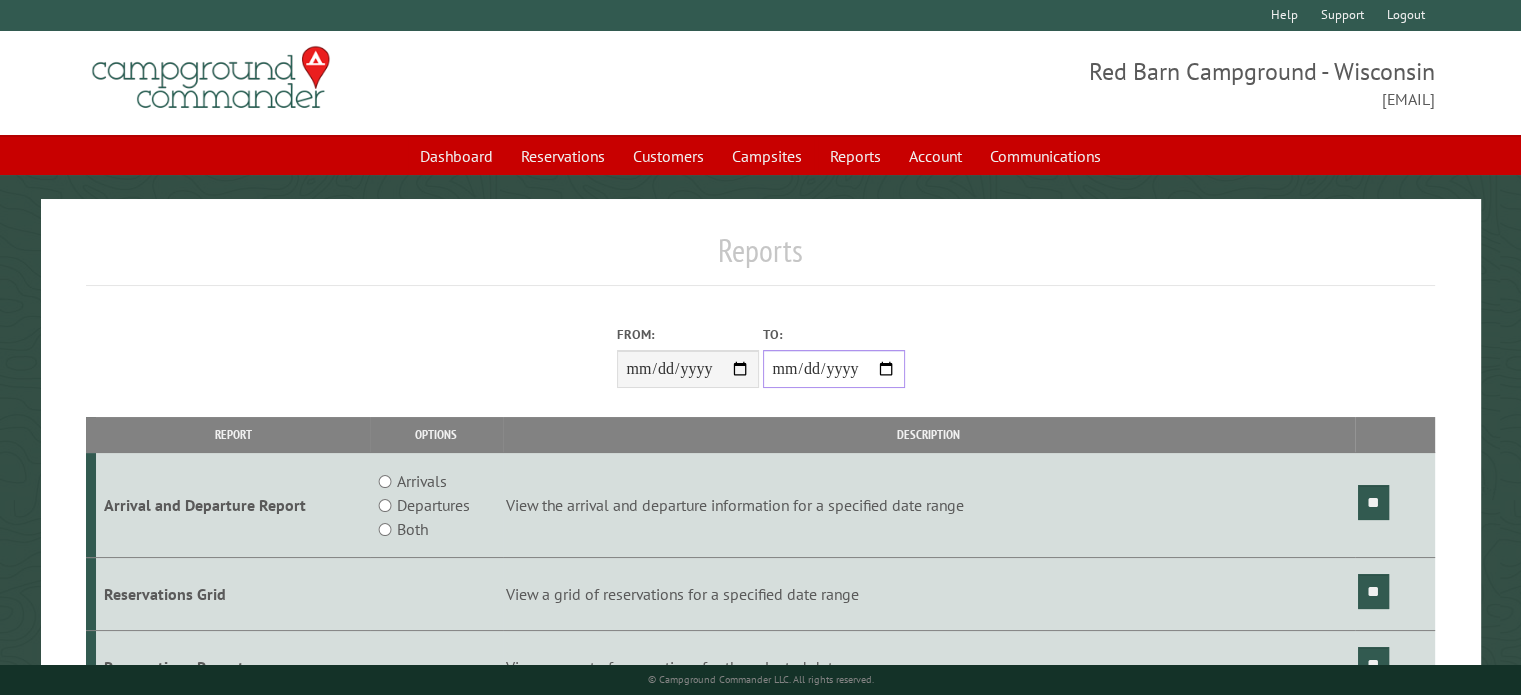 click on "**********" at bounding box center [834, 369] 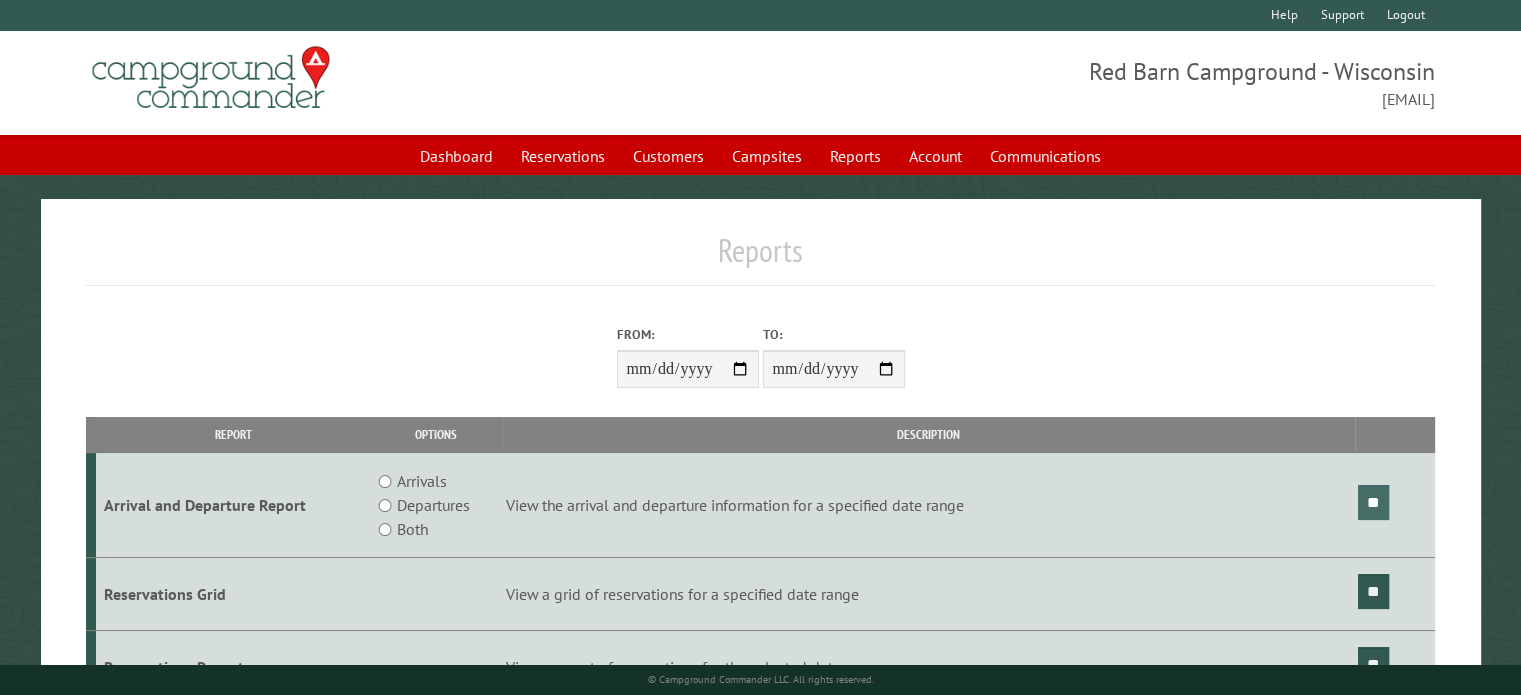 click on "**" at bounding box center (1373, 502) 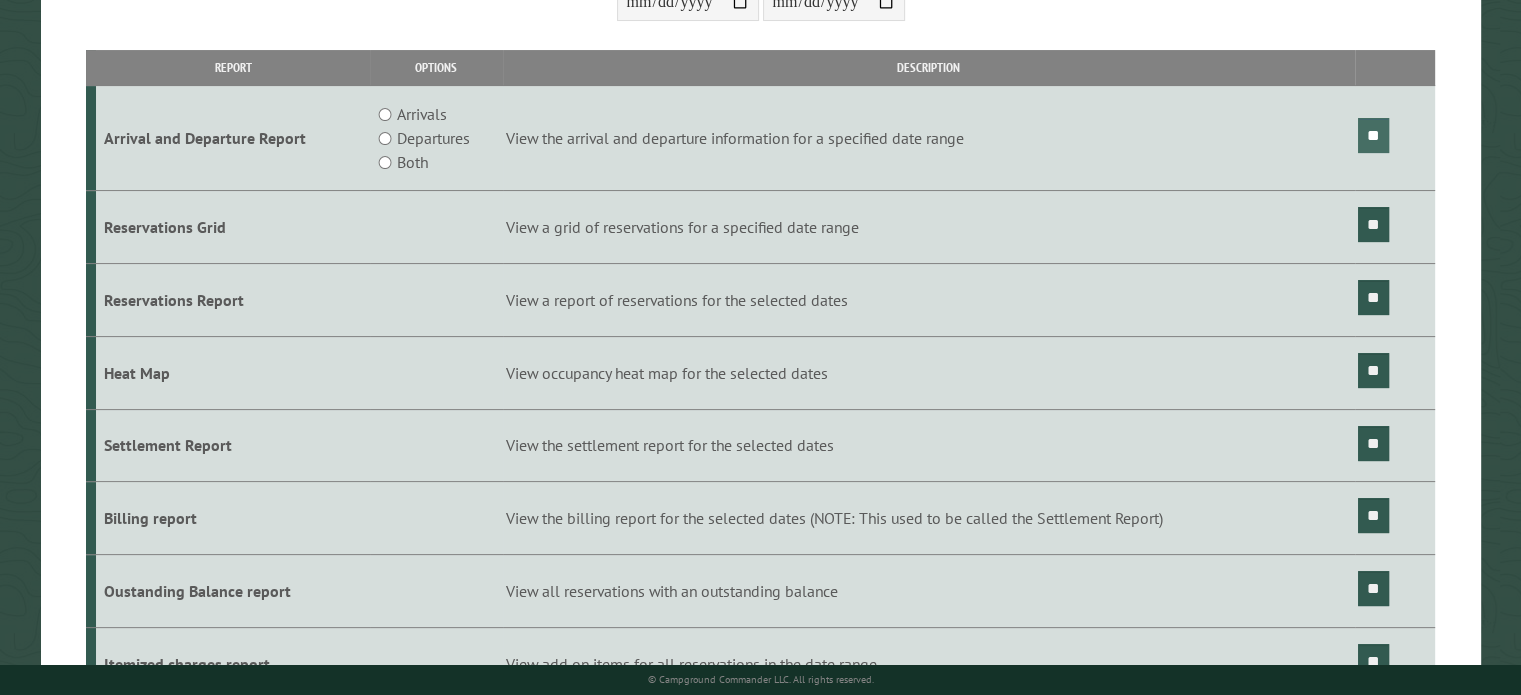 scroll, scrollTop: 368, scrollLeft: 0, axis: vertical 